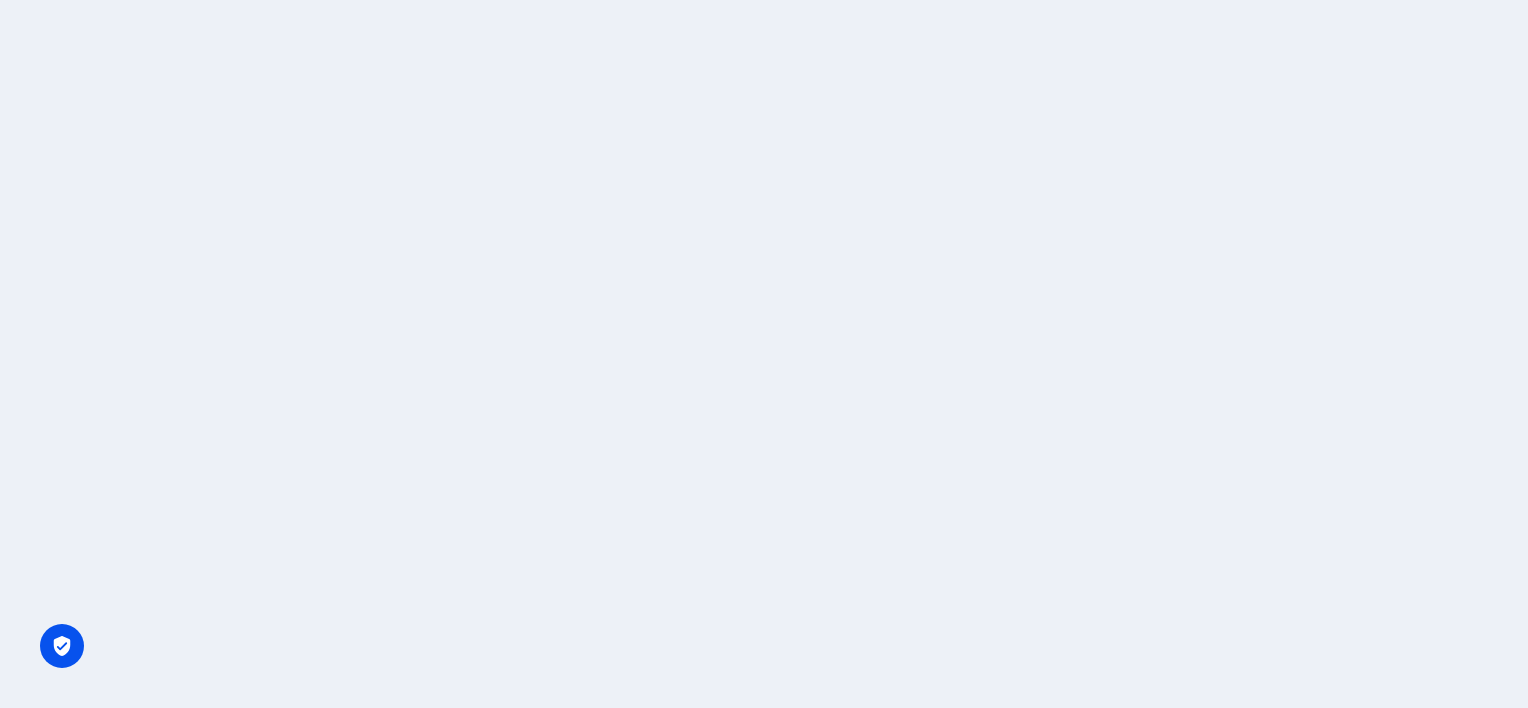 scroll, scrollTop: 0, scrollLeft: 0, axis: both 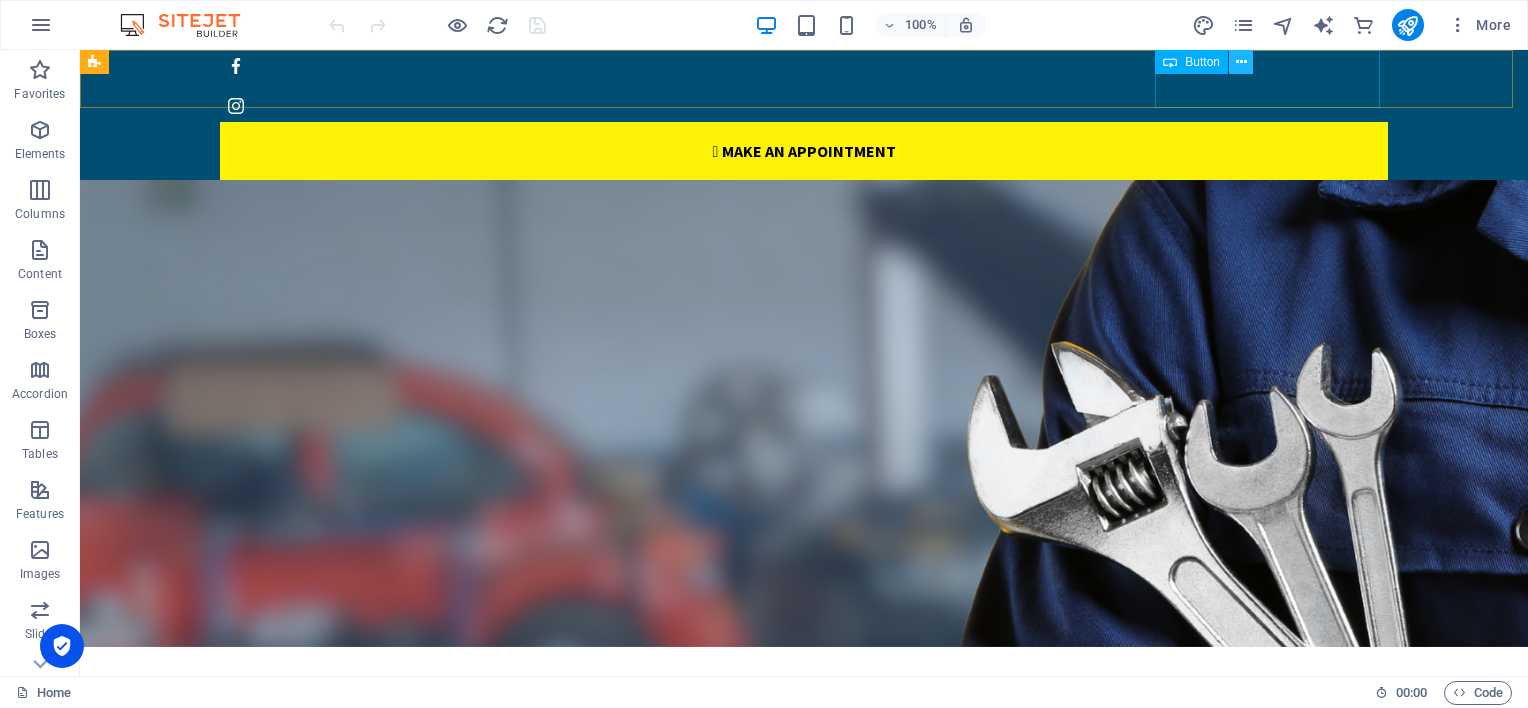 click at bounding box center [1241, 62] 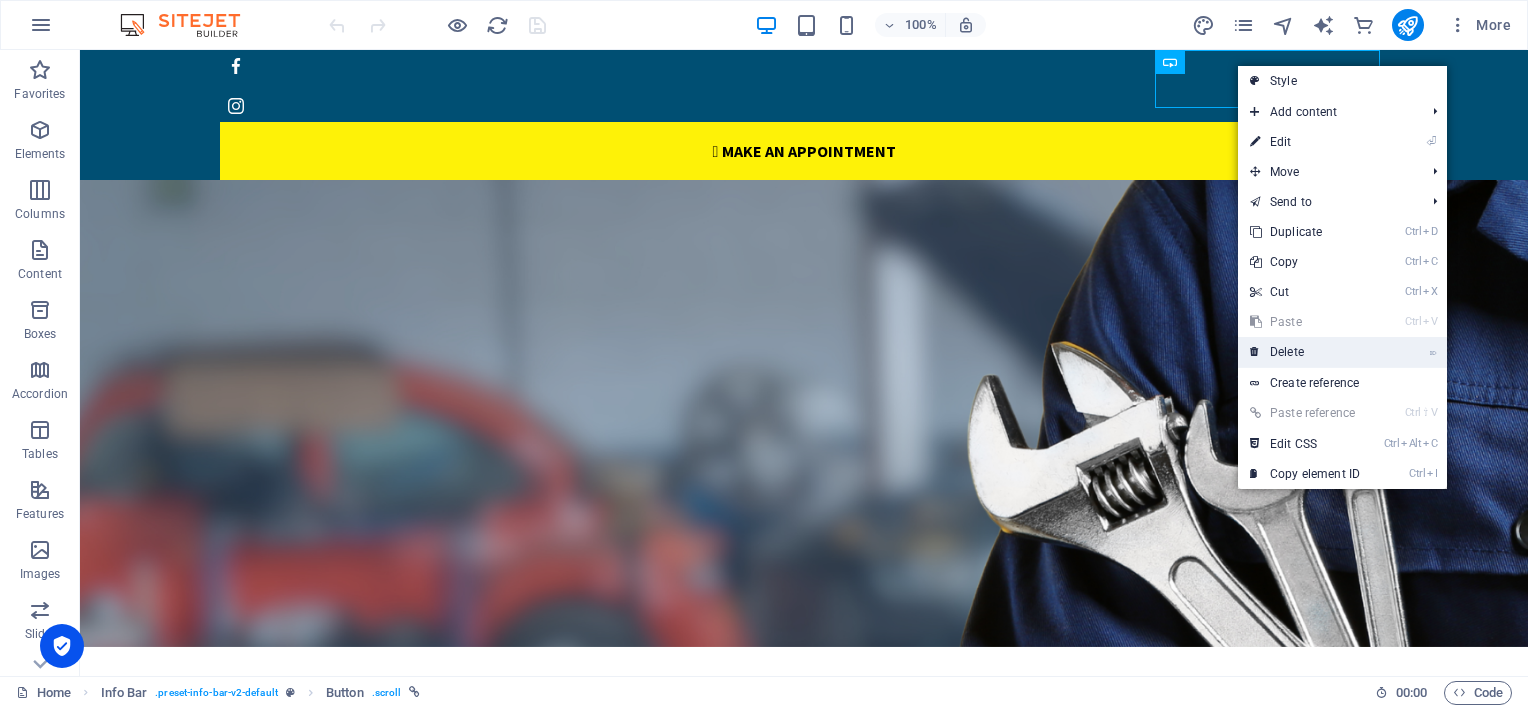 click on "⌦  Delete" at bounding box center [1305, 352] 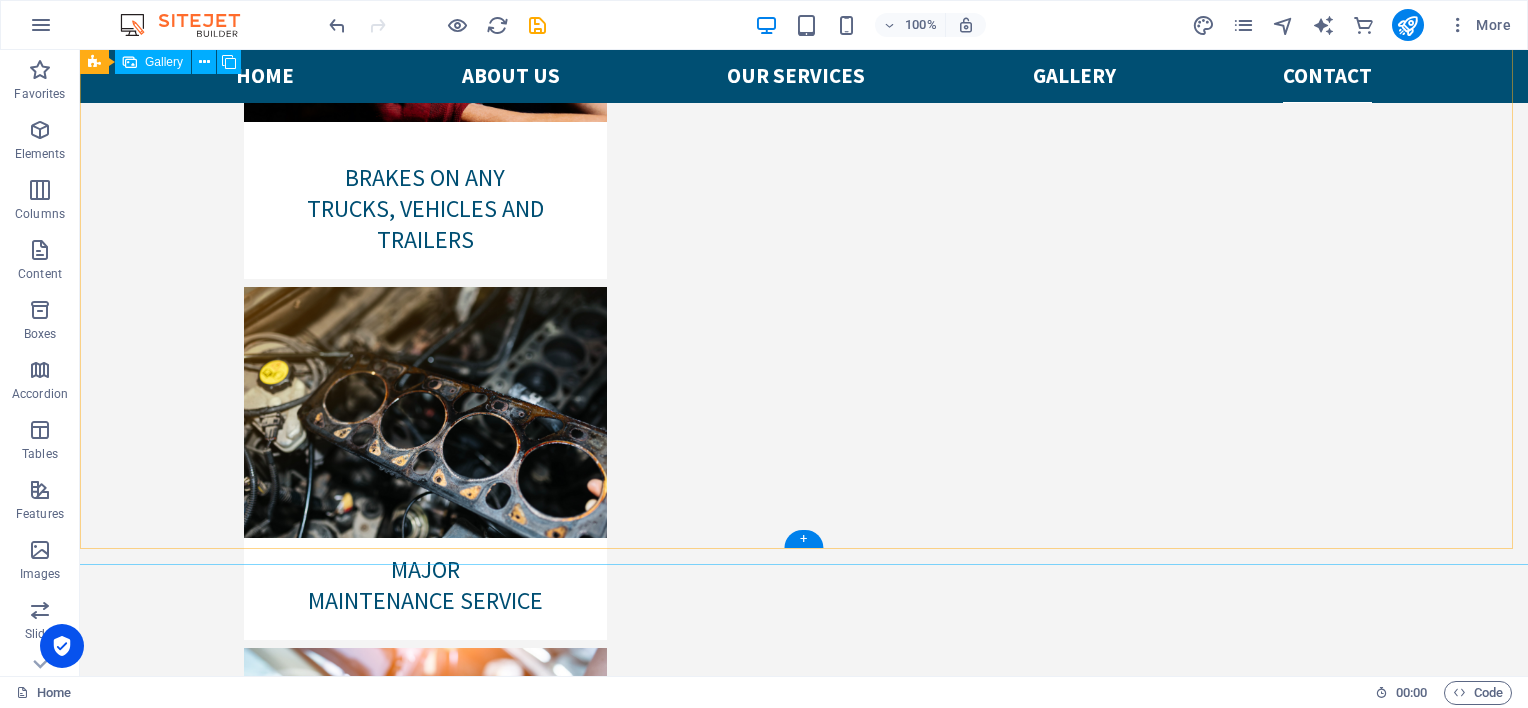scroll, scrollTop: 6141, scrollLeft: 0, axis: vertical 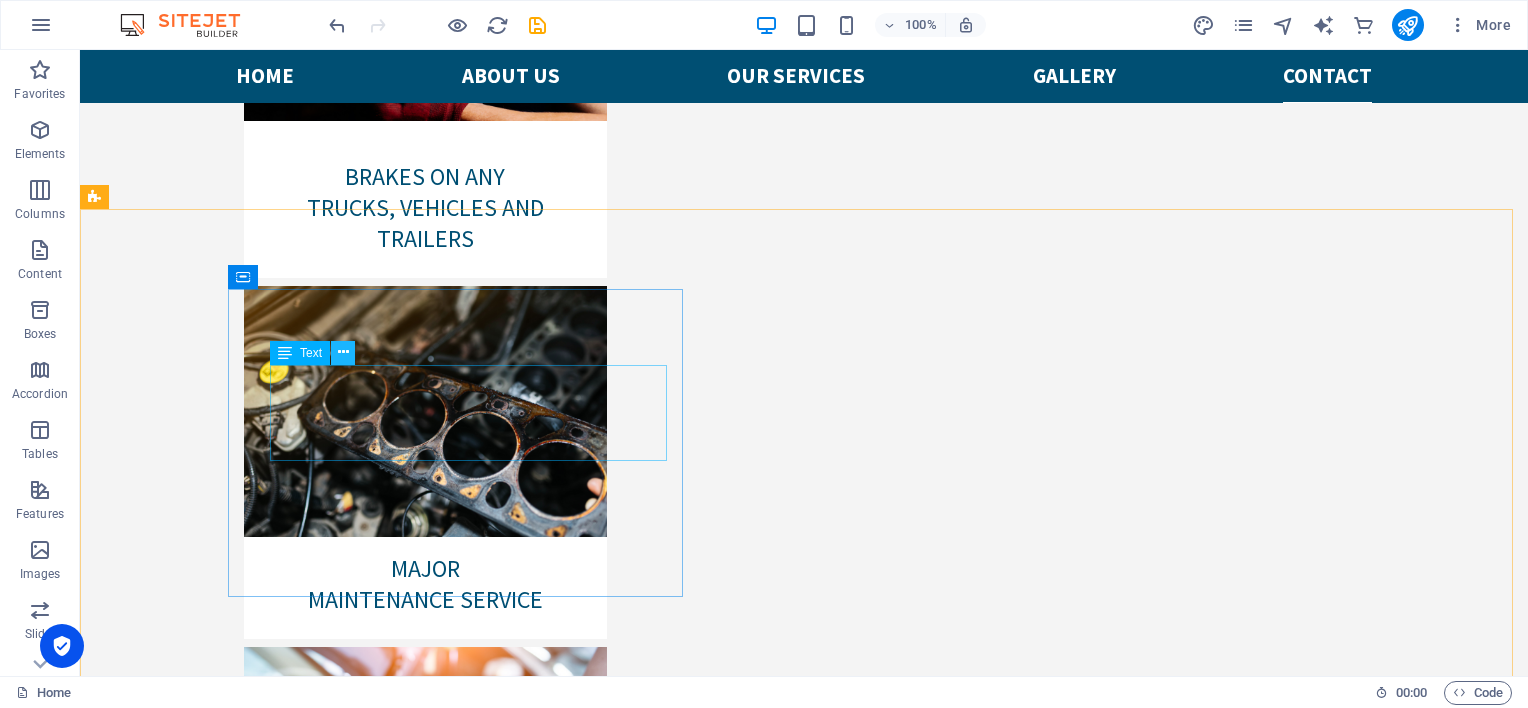 click at bounding box center (343, 352) 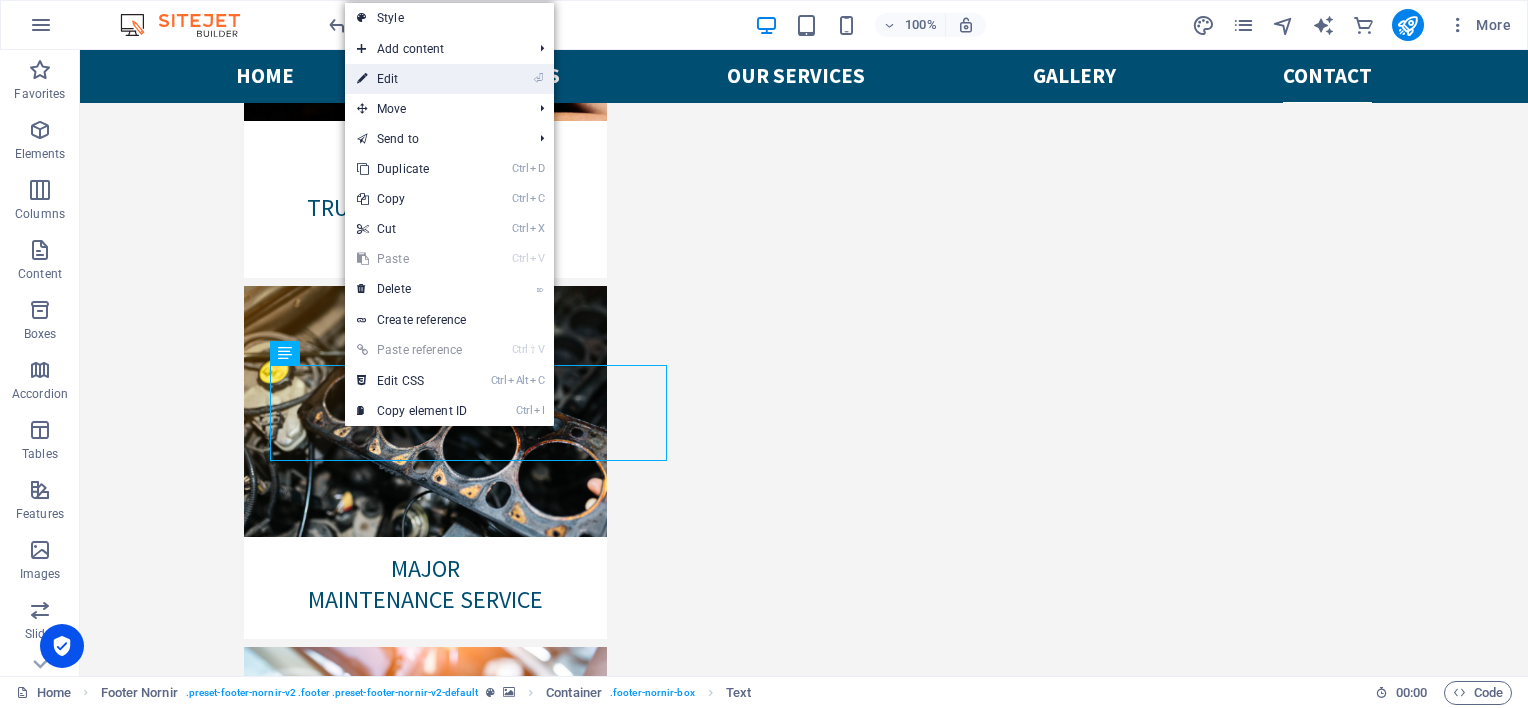 click on "⏎  Edit" at bounding box center [412, 79] 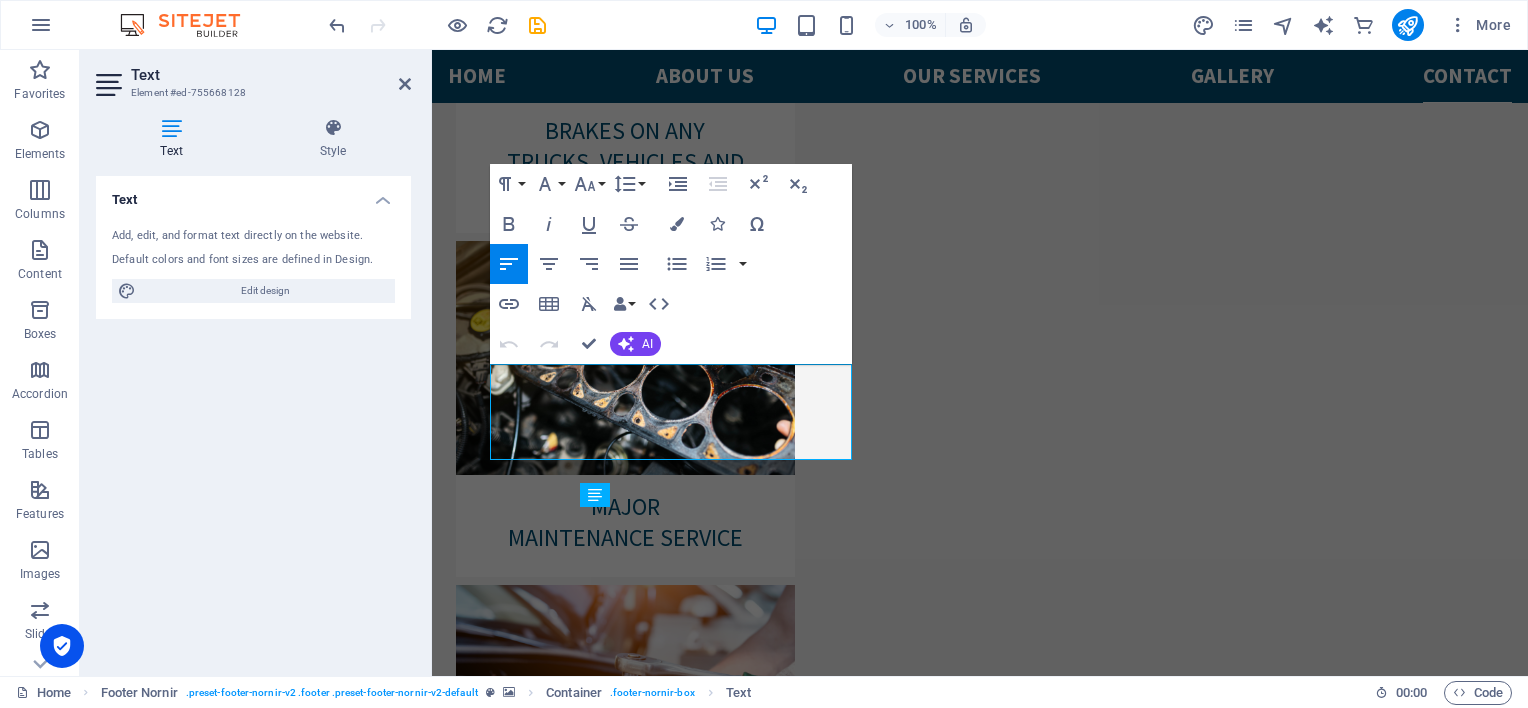 scroll, scrollTop: 5923, scrollLeft: 0, axis: vertical 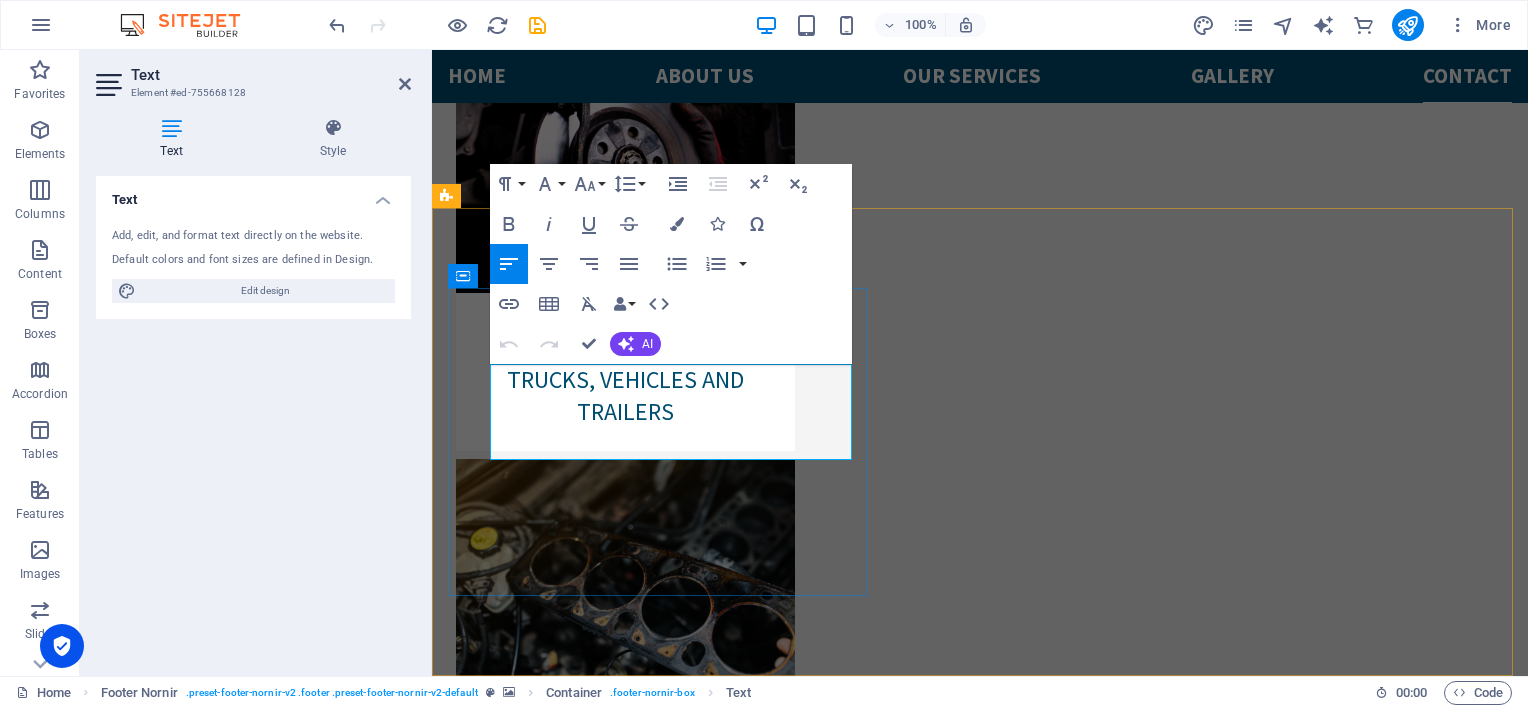 click on "[STREET_ADDRESS]" at bounding box center [533, 8042] 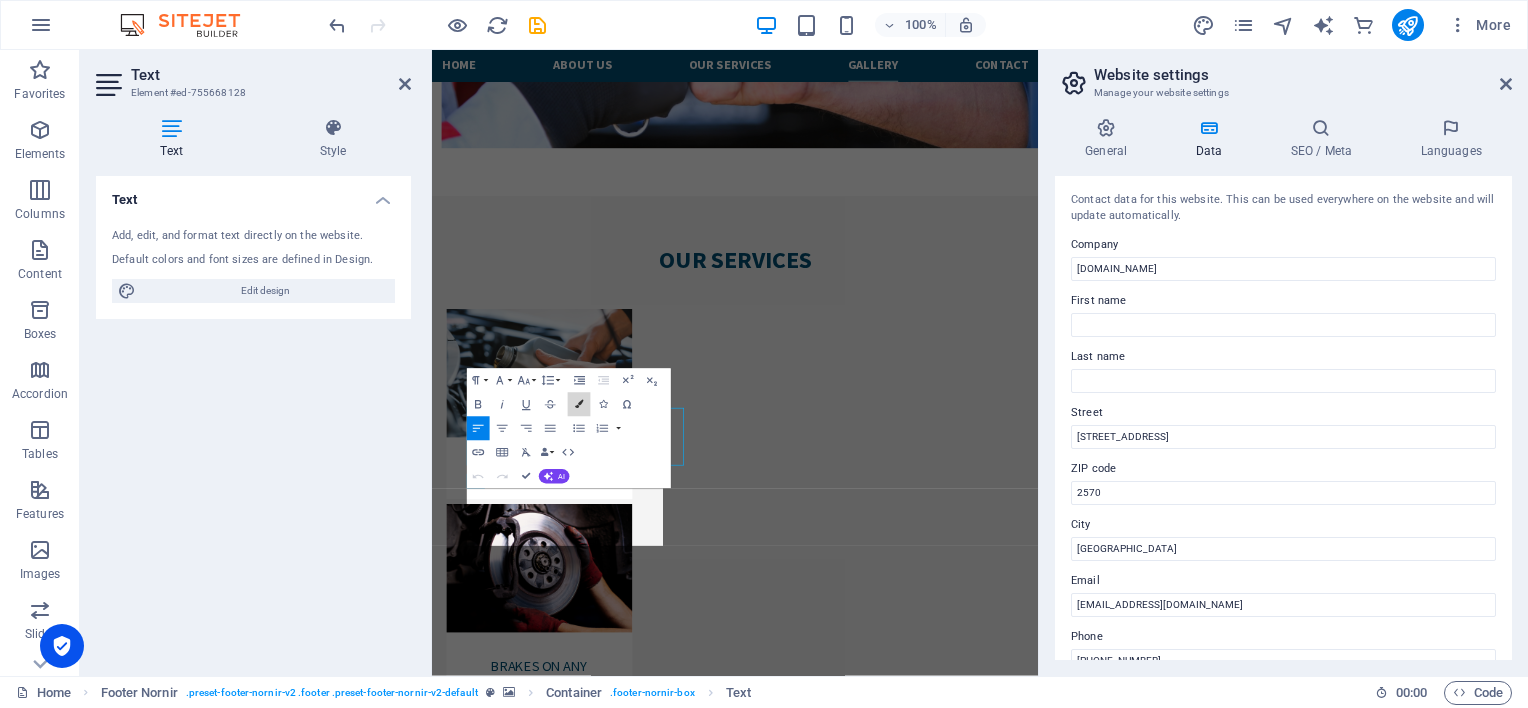 click on "Colors" at bounding box center [578, 405] 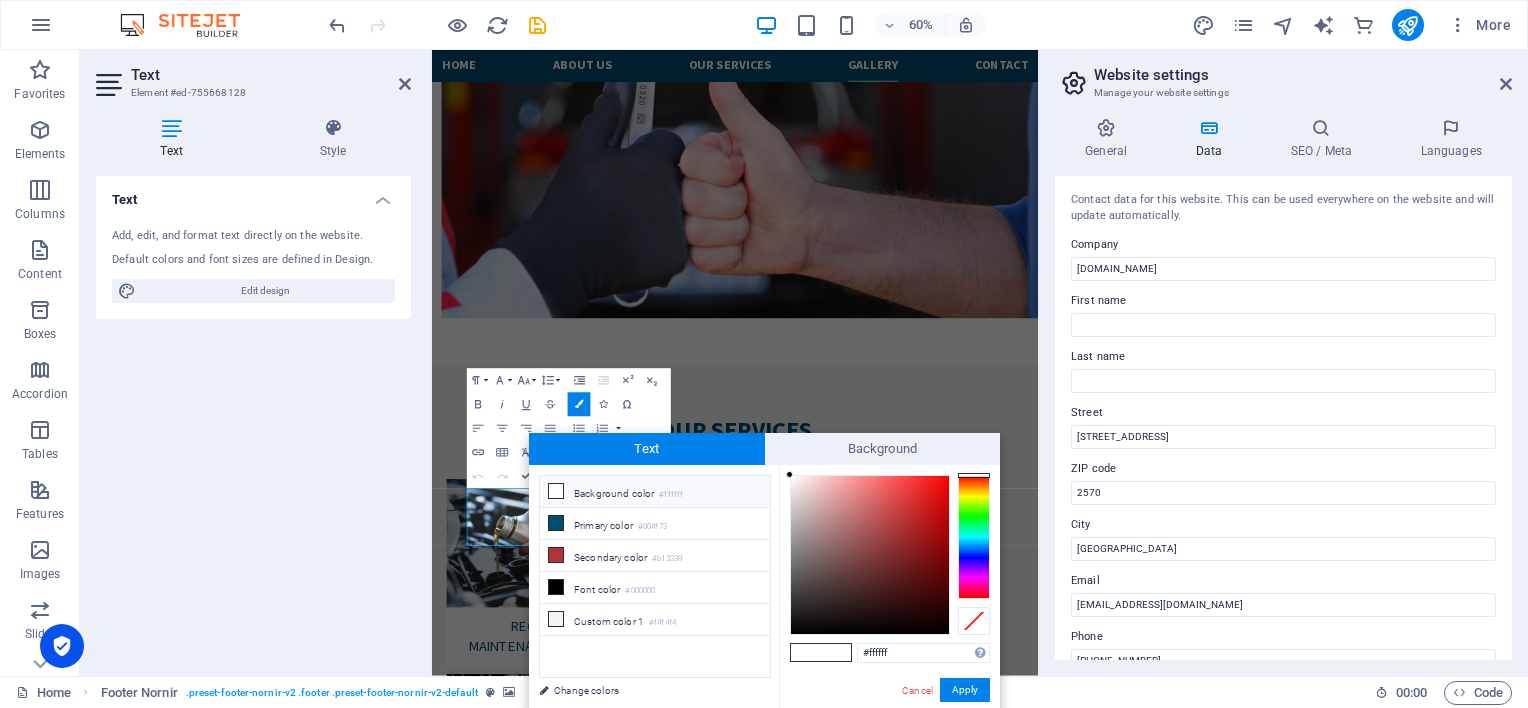 click on "Colors" at bounding box center [578, 405] 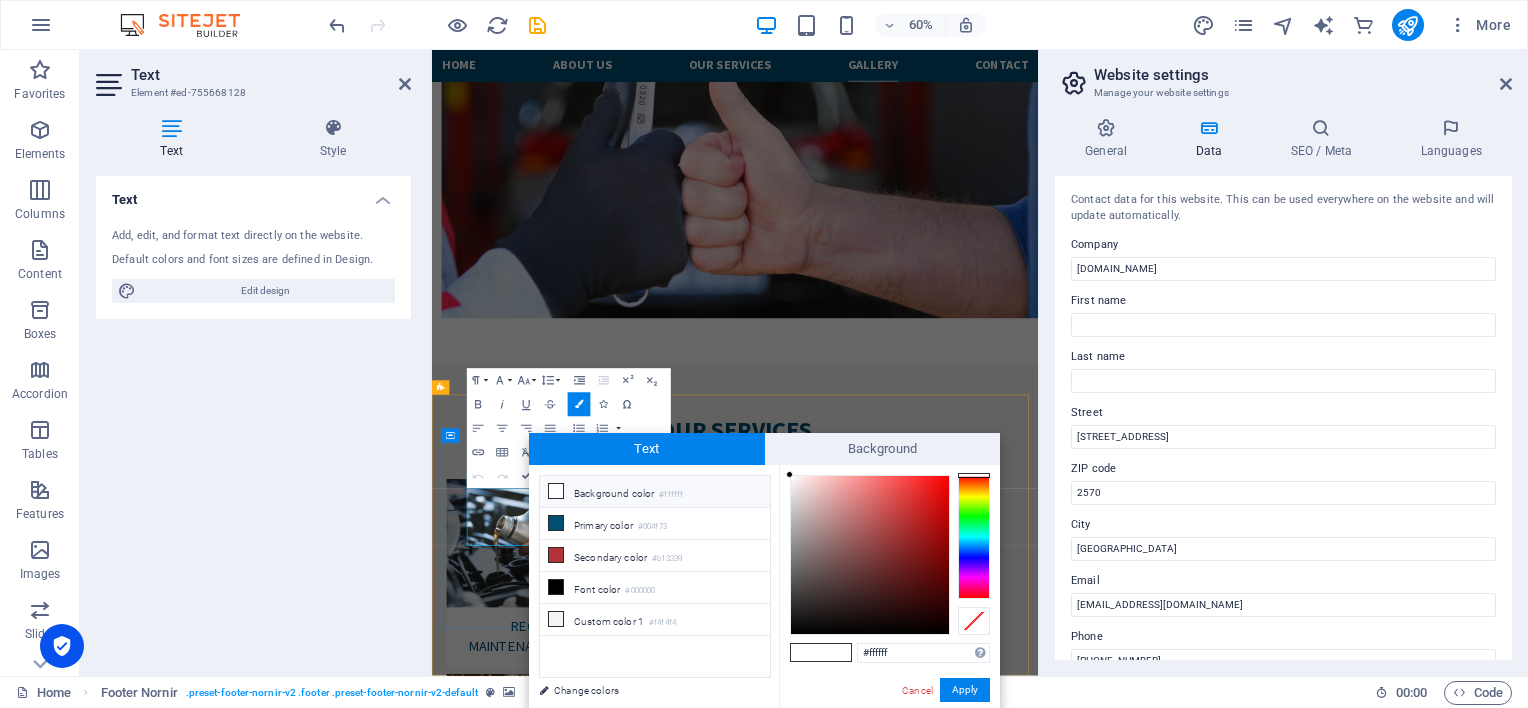 click on "[STREET_ADDRESS]" at bounding box center (533, 8711) 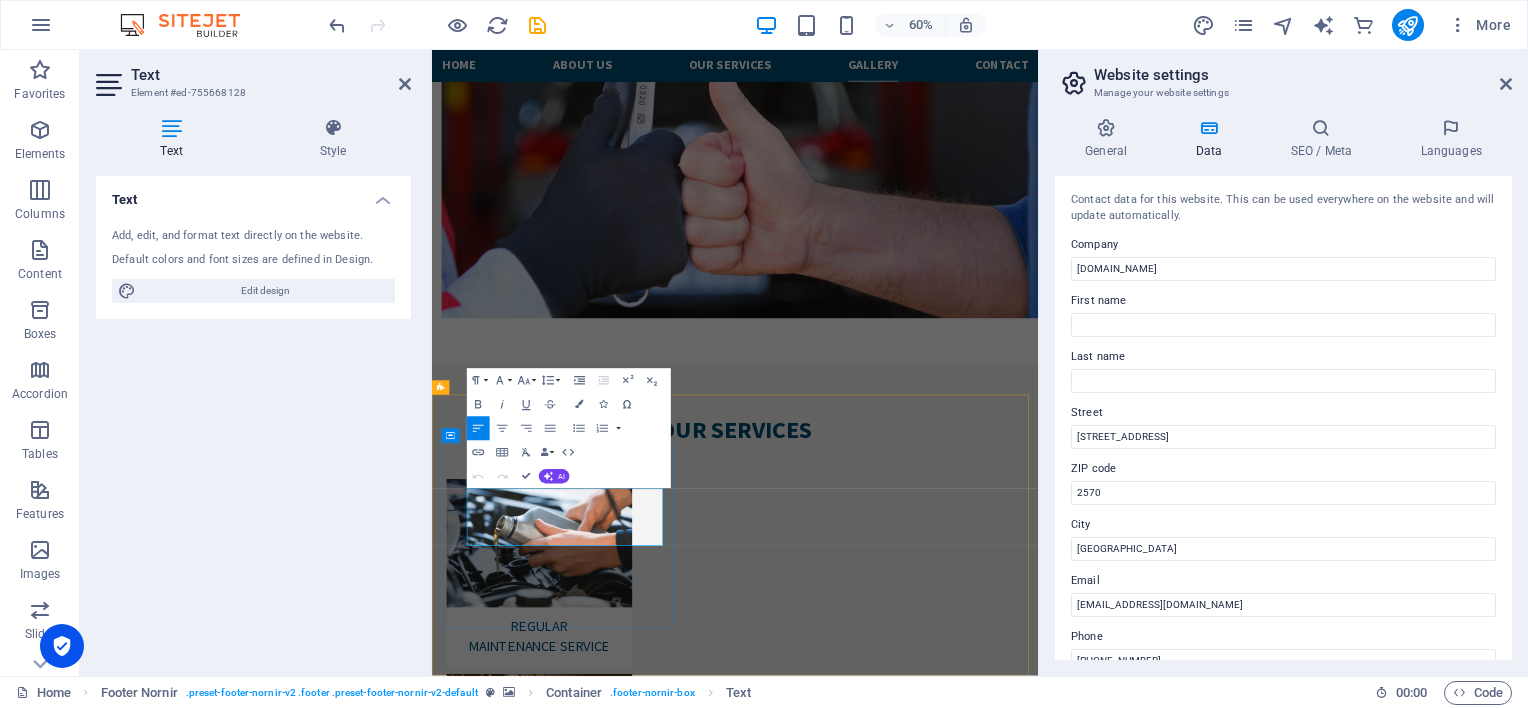 click on "[STREET_ADDRESS]" at bounding box center [533, 8711] 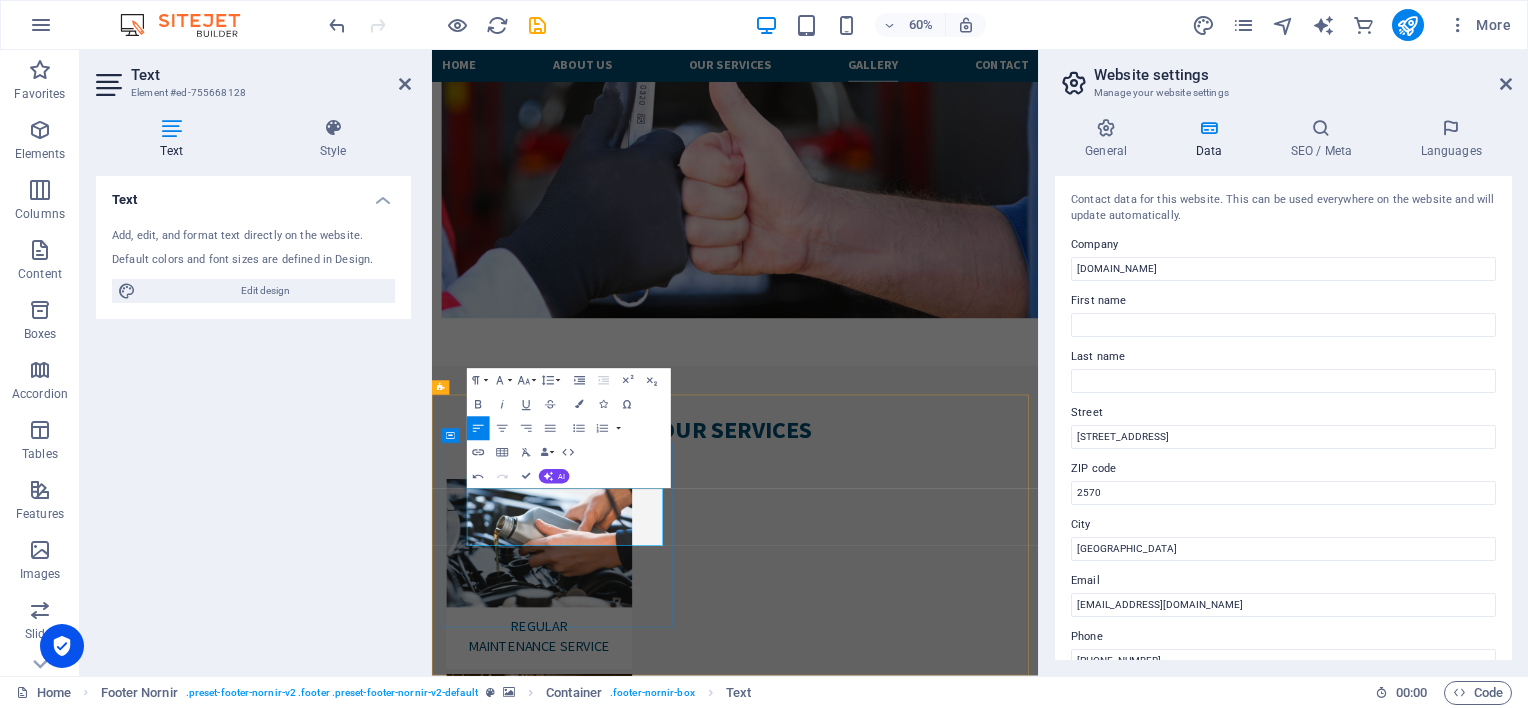 scroll, scrollTop: 5616, scrollLeft: 0, axis: vertical 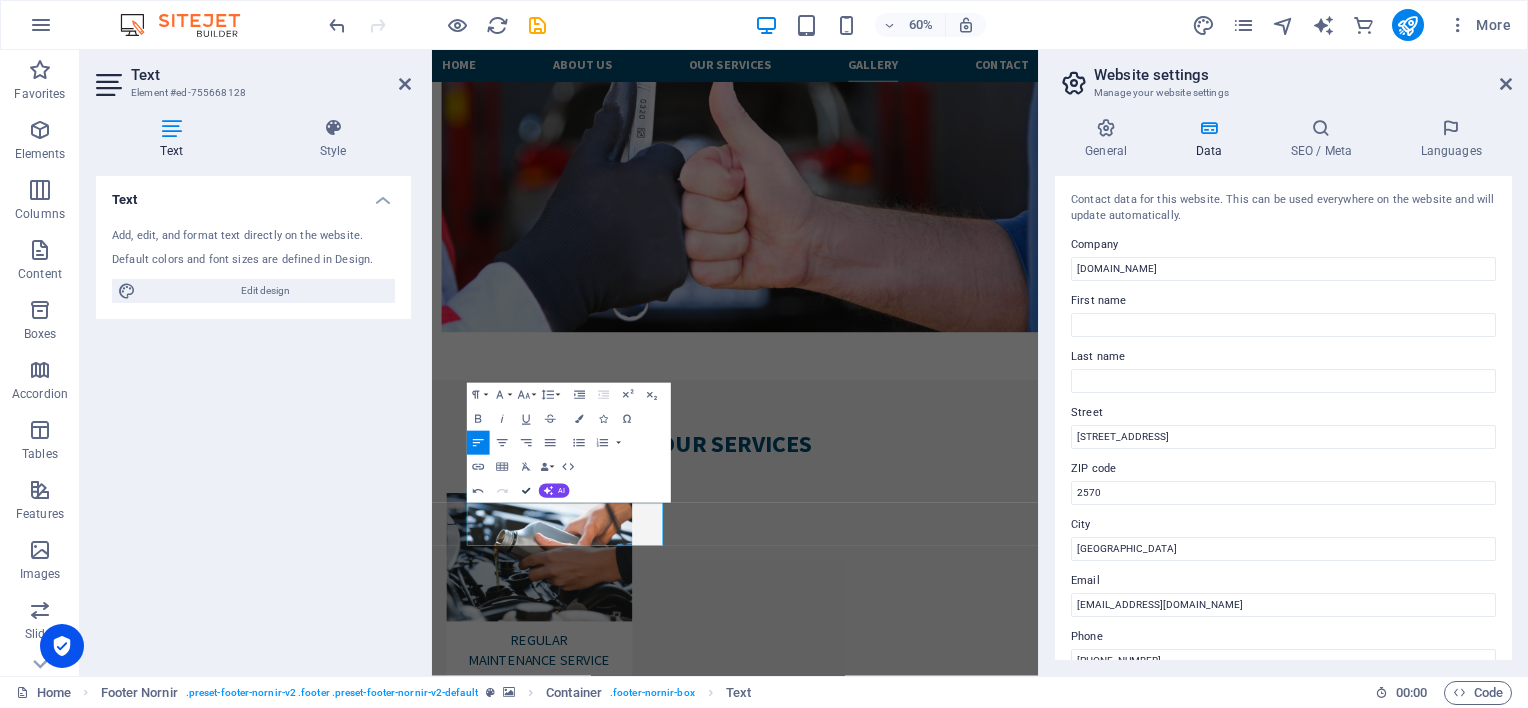 drag, startPoint x: 470, startPoint y: 459, endPoint x: 527, endPoint y: 486, distance: 63.07139 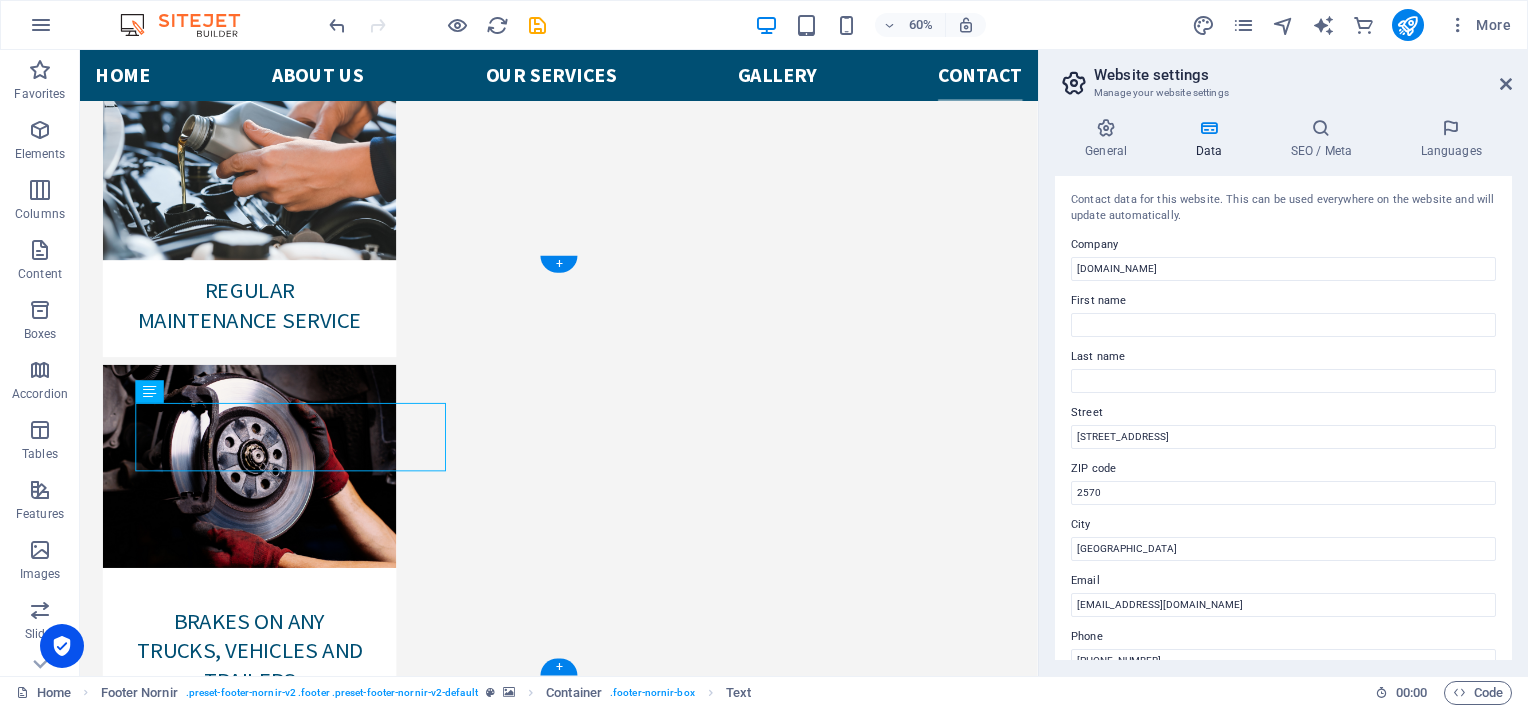 scroll, scrollTop: 5708, scrollLeft: 0, axis: vertical 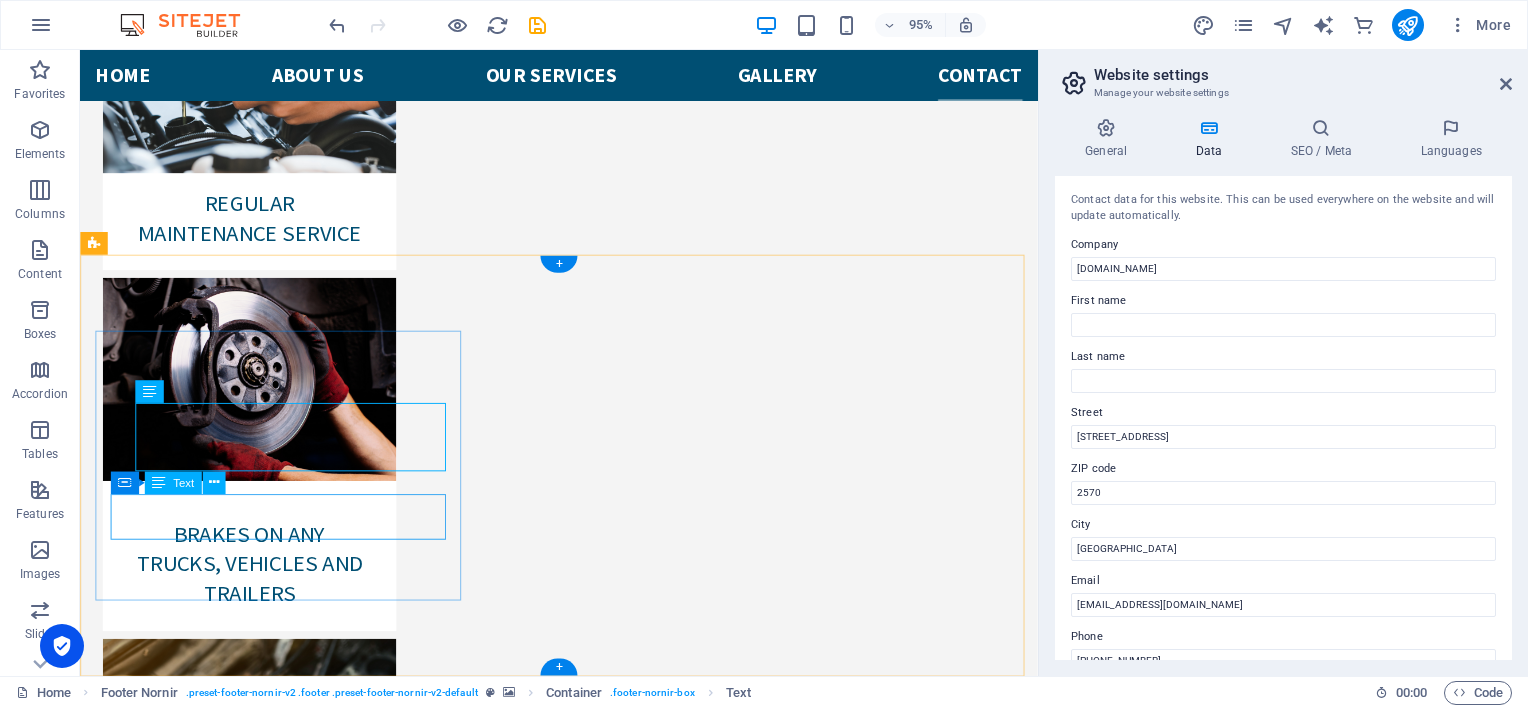 click on "[PHONE_NUMBER]            [PHONE_NUMBER]" at bounding box center (584, 7984) 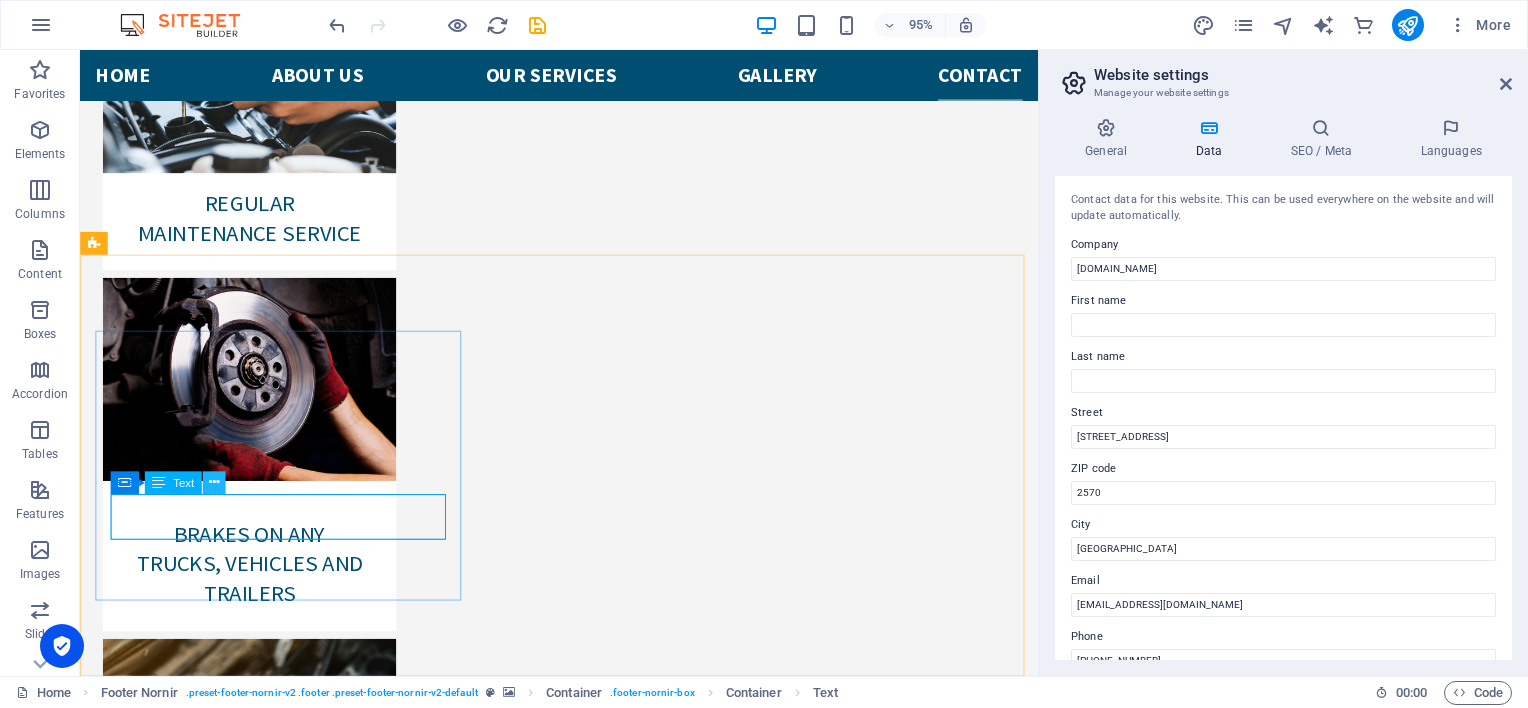 click at bounding box center (214, 483) 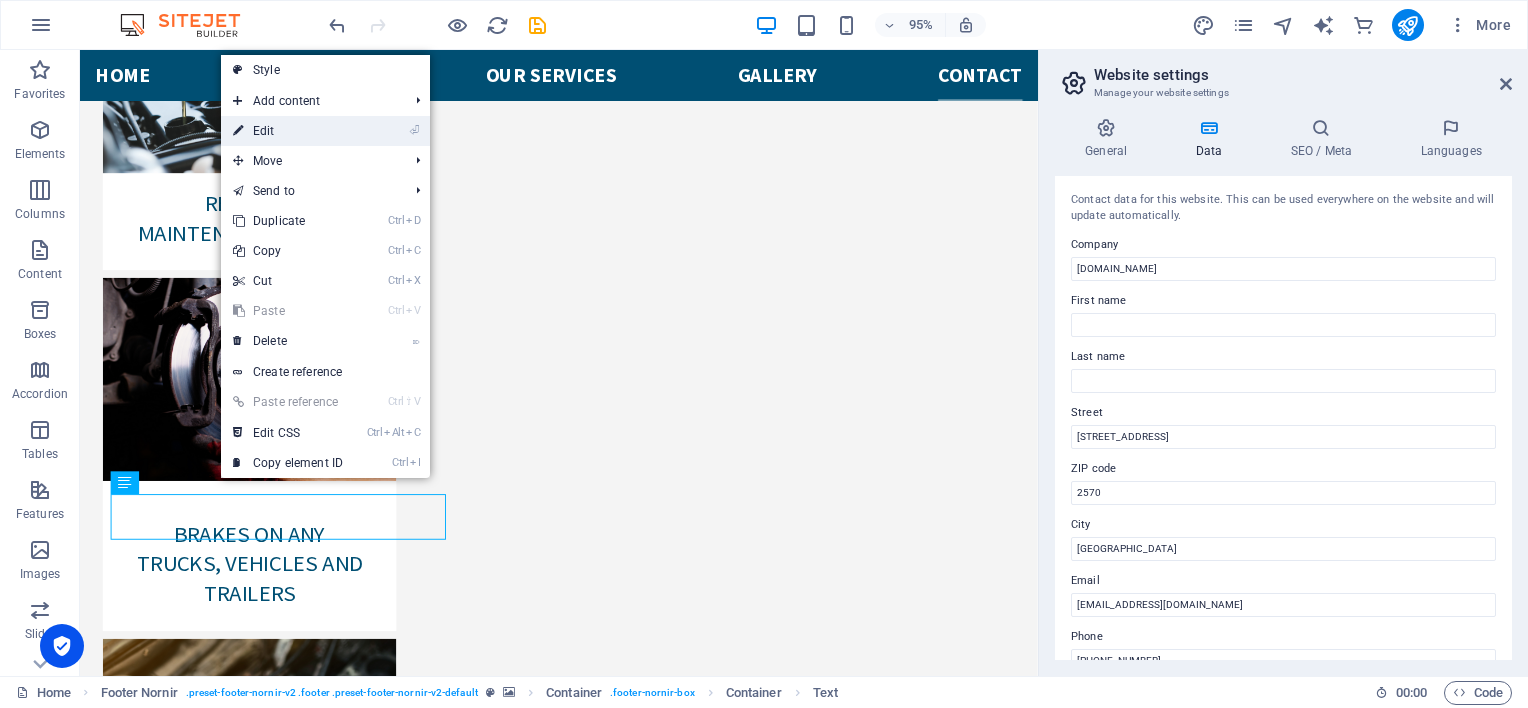 click on "⏎  Edit" at bounding box center [288, 131] 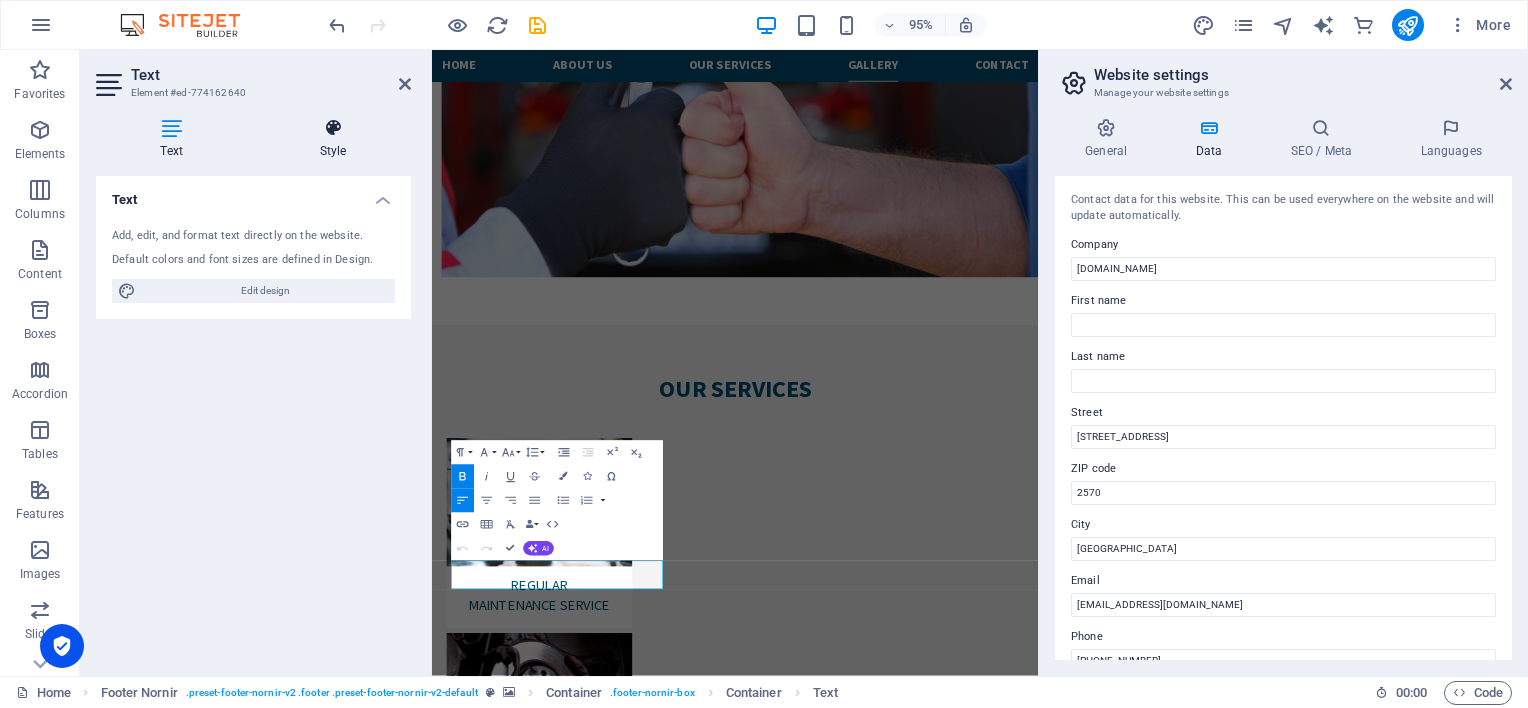 scroll, scrollTop: 5616, scrollLeft: 0, axis: vertical 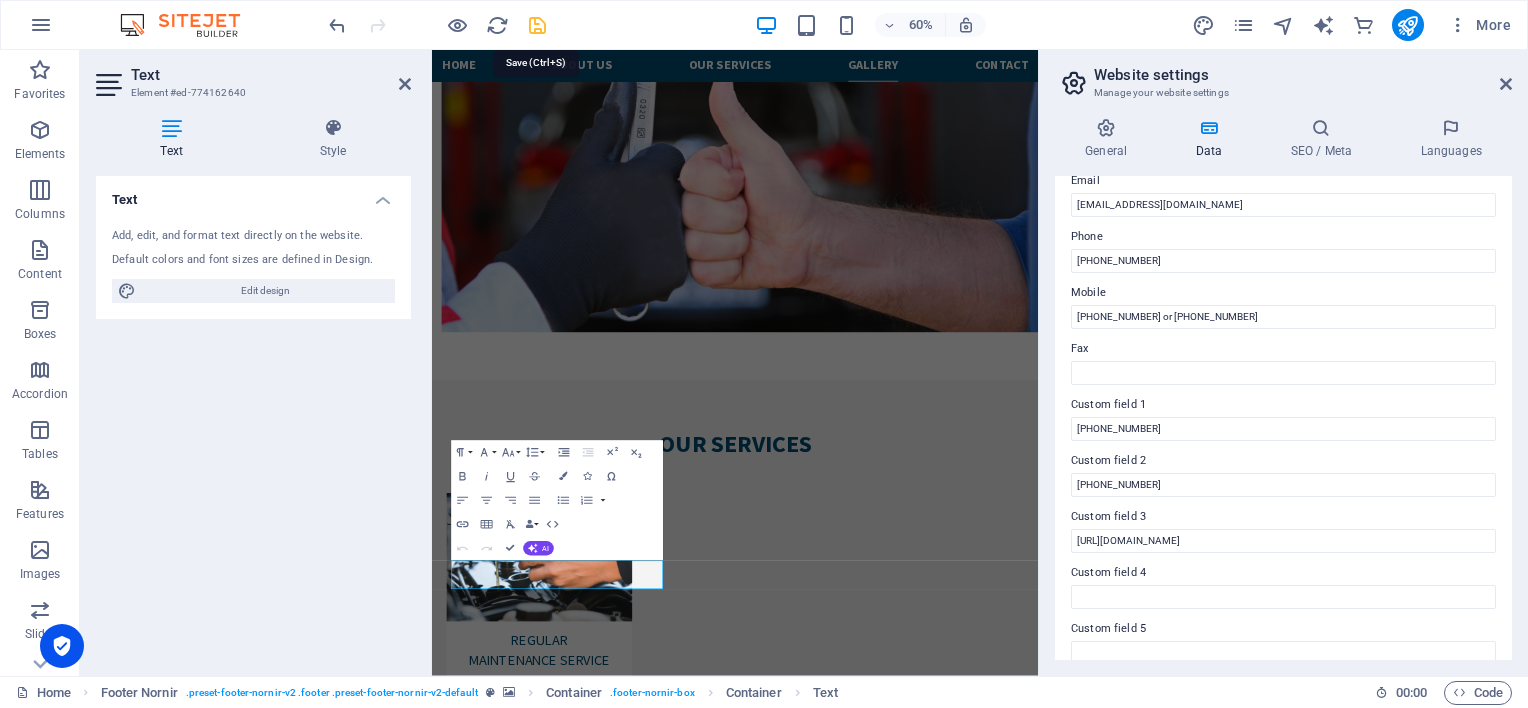 click at bounding box center (537, 25) 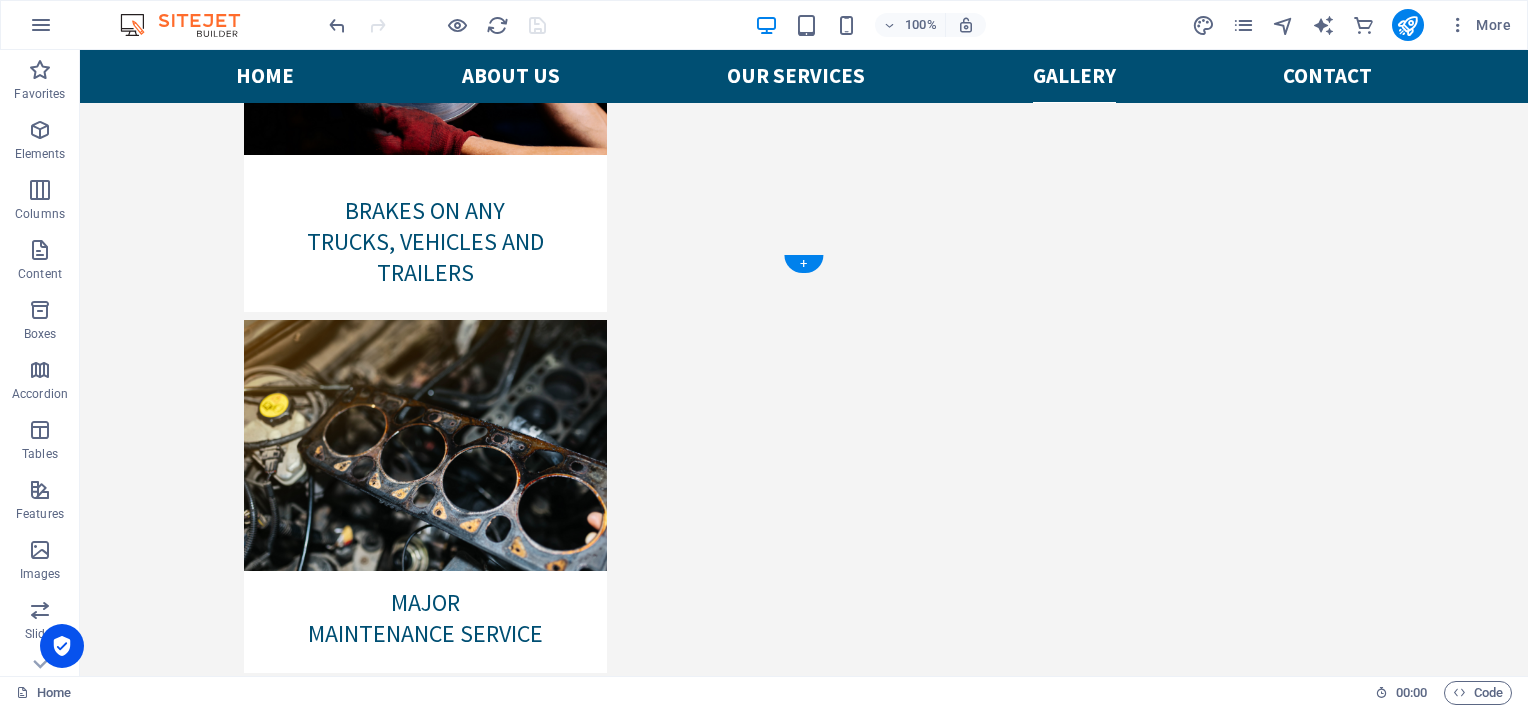 scroll, scrollTop: 6117, scrollLeft: 0, axis: vertical 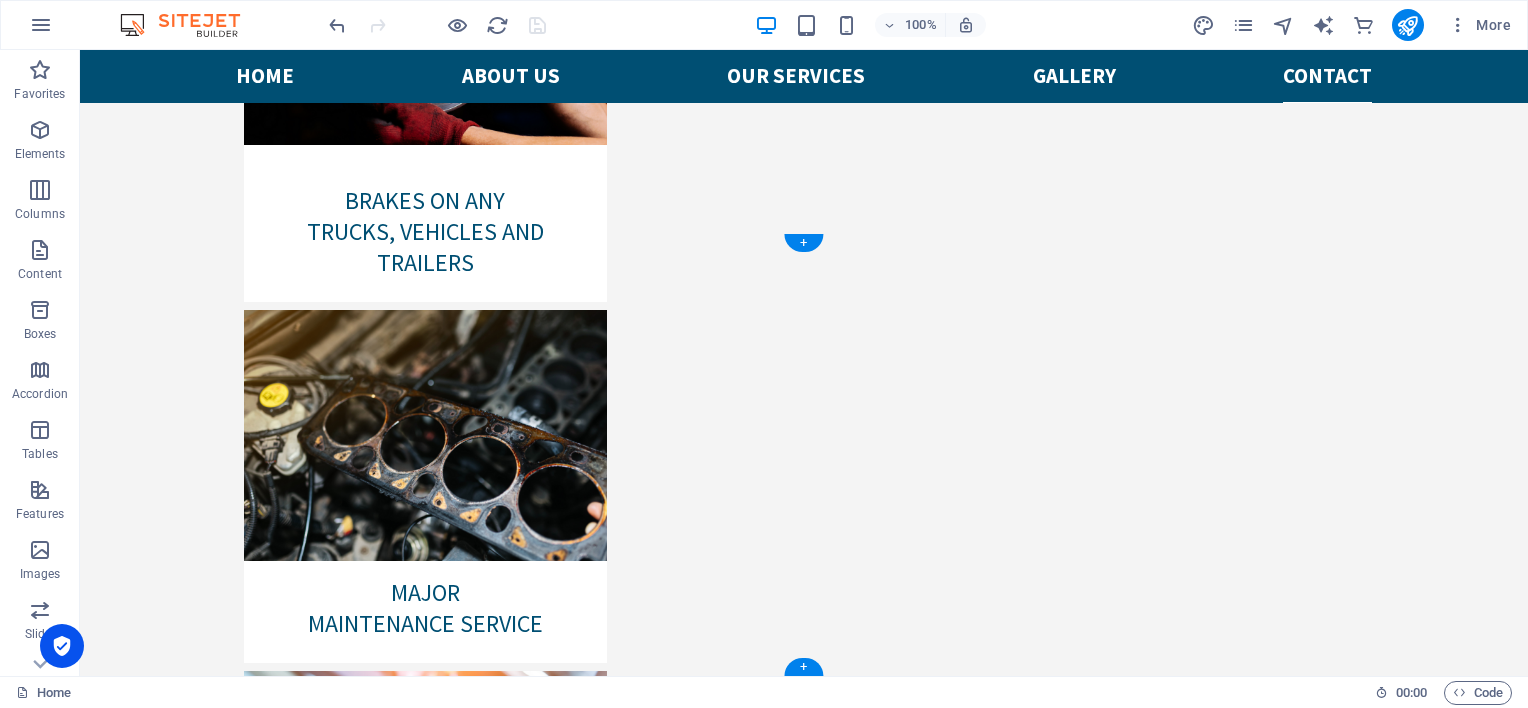 click on "← Move left → Move right ↑ Move up ↓ Move down + Zoom in - Zoom out Home Jump left by 75% End Jump right by 75% Page Up Jump up by 75% Page Down Jump down by 75% Map Terrain Satellite Labels Keyboard shortcuts Map Data Map data ©2025 AfriGIS (Pty) Ltd Map data ©2025 AfriGIS (Pty) Ltd 1 km  Click to toggle between metric and imperial units Terms Report a map error" at bounding box center [804, 8078] 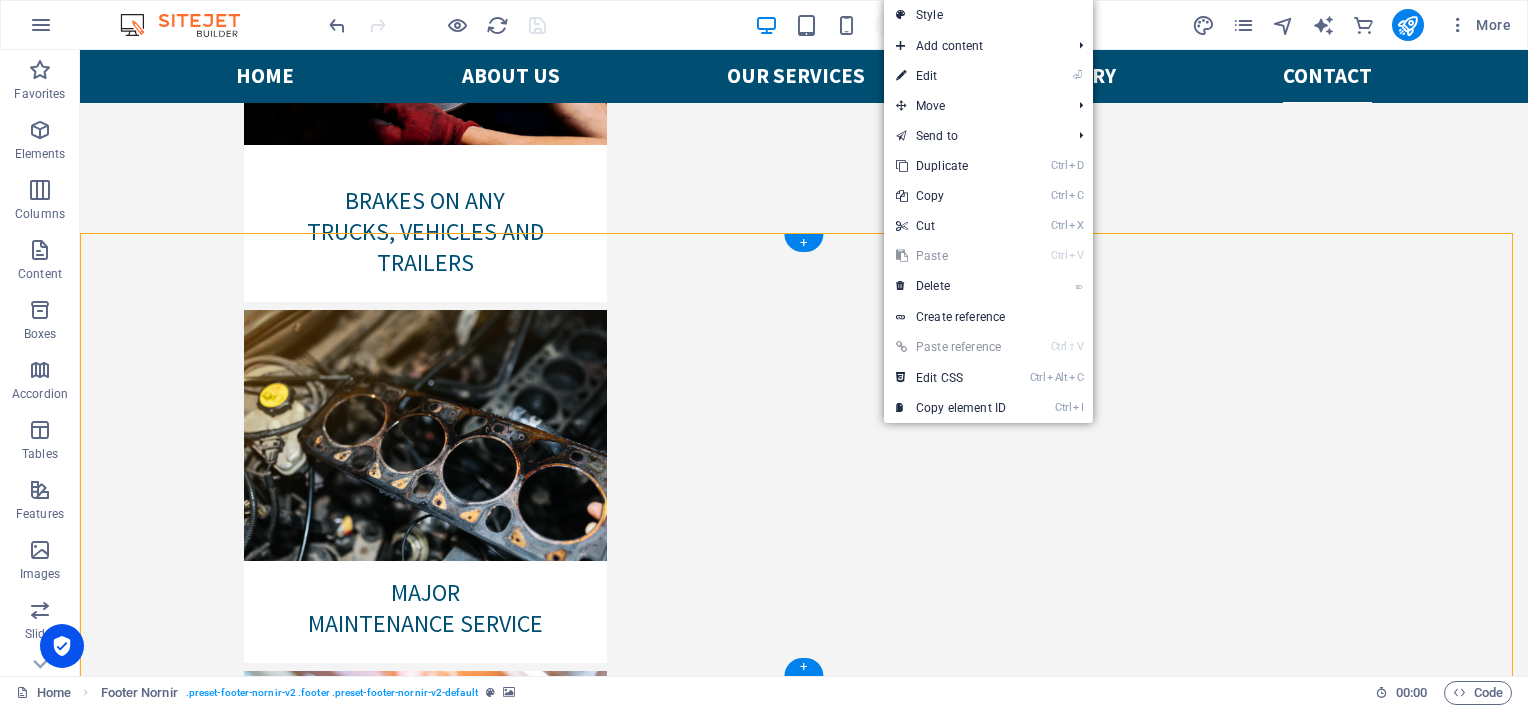 click on "← Move left → Move right ↑ Move up ↓ Move down + Zoom in - Zoom out Home Jump left by 75% End Jump right by 75% Page Up Jump up by 75% Page Down Jump down by 75% Map Terrain Satellite Labels Keyboard shortcuts Map Data Map data ©2025 AfriGIS (Pty) Ltd Map data ©2025 AfriGIS (Pty) Ltd 1 km  Click to toggle between metric and imperial units Terms Report a map error" at bounding box center [804, 8078] 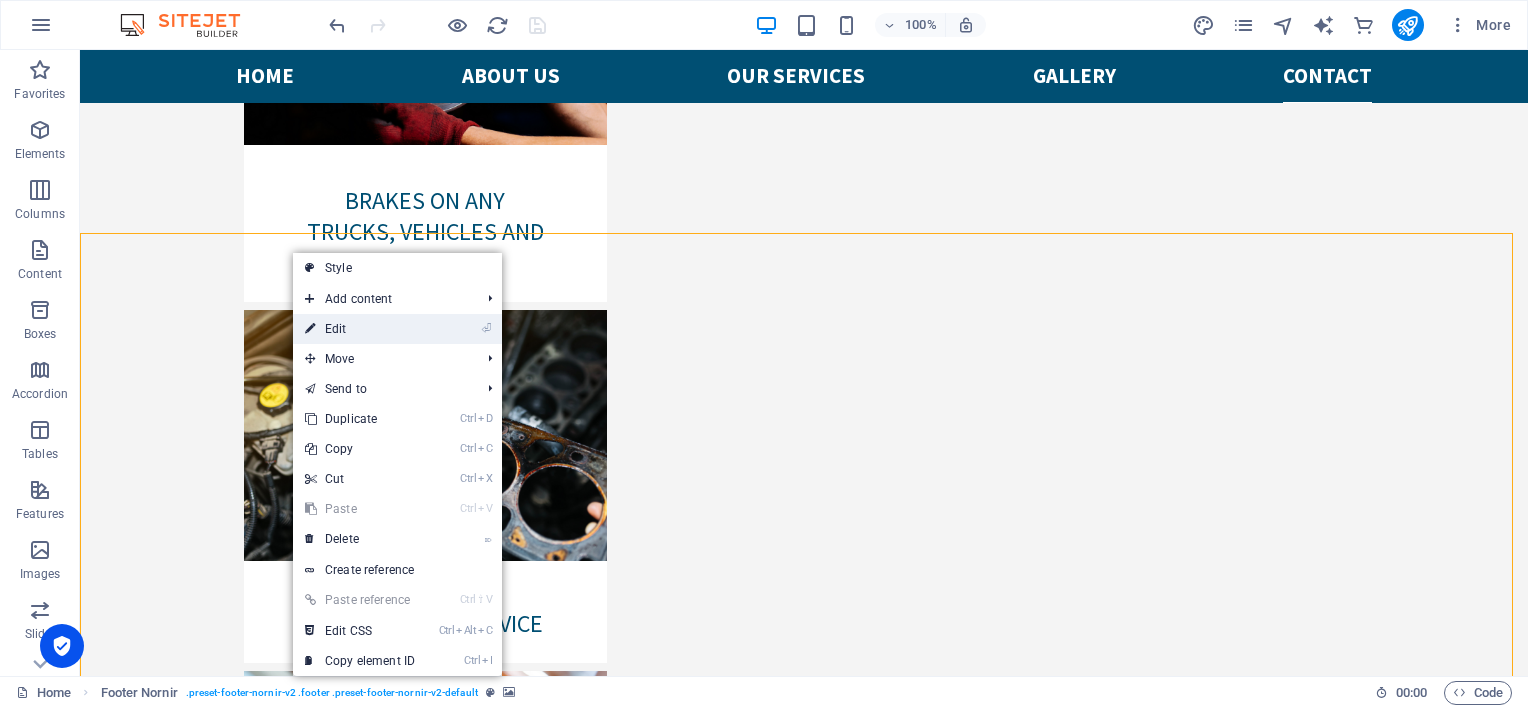 drag, startPoint x: 355, startPoint y: 333, endPoint x: 14, endPoint y: 286, distance: 344.22375 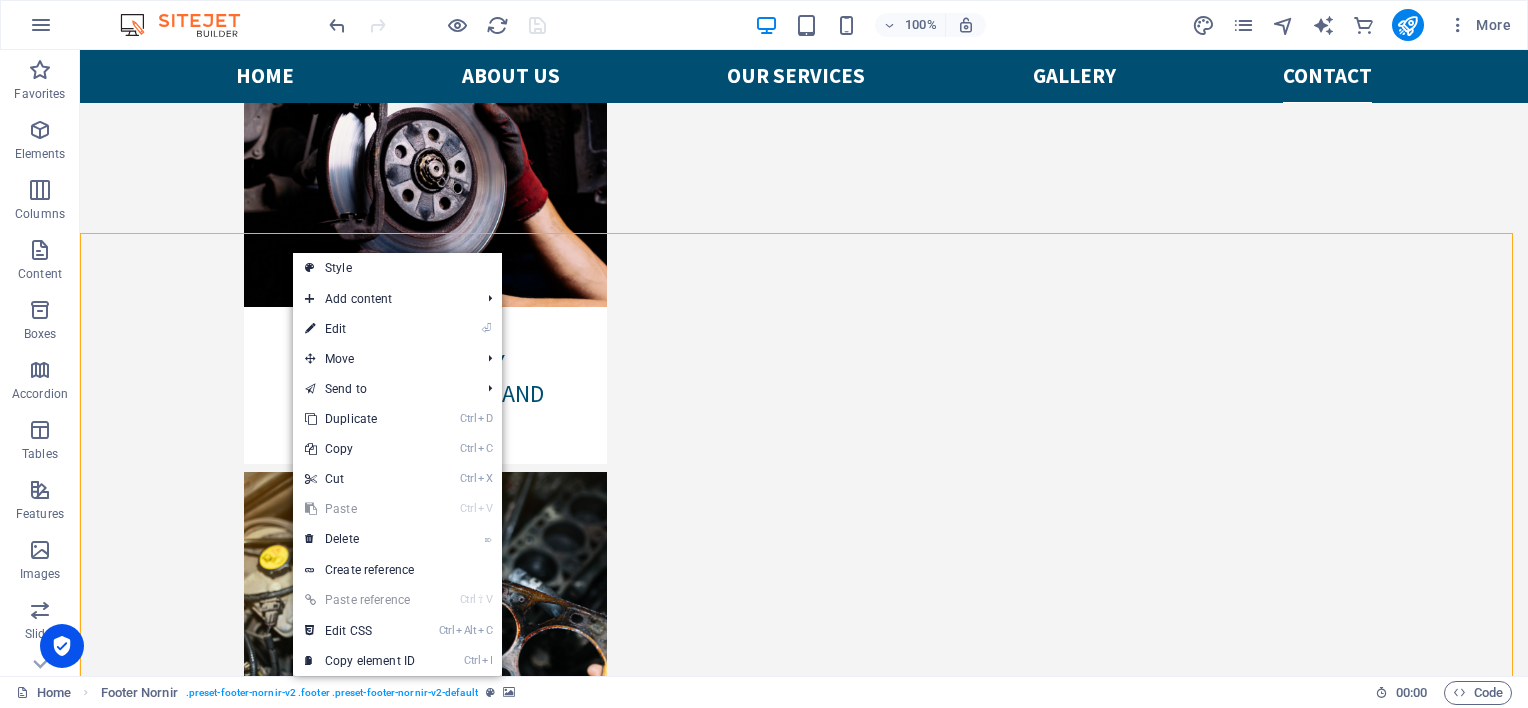 select on "px" 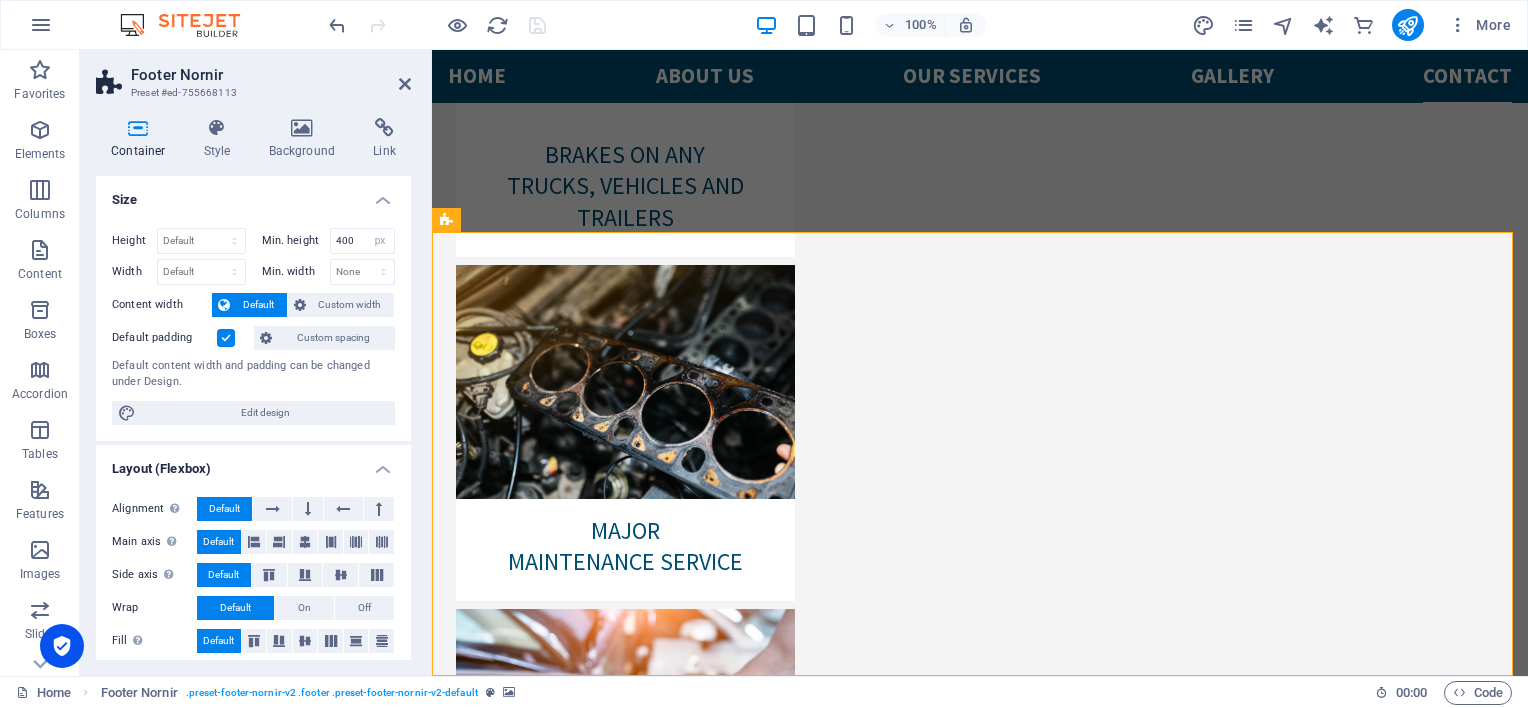 scroll, scrollTop: 5899, scrollLeft: 0, axis: vertical 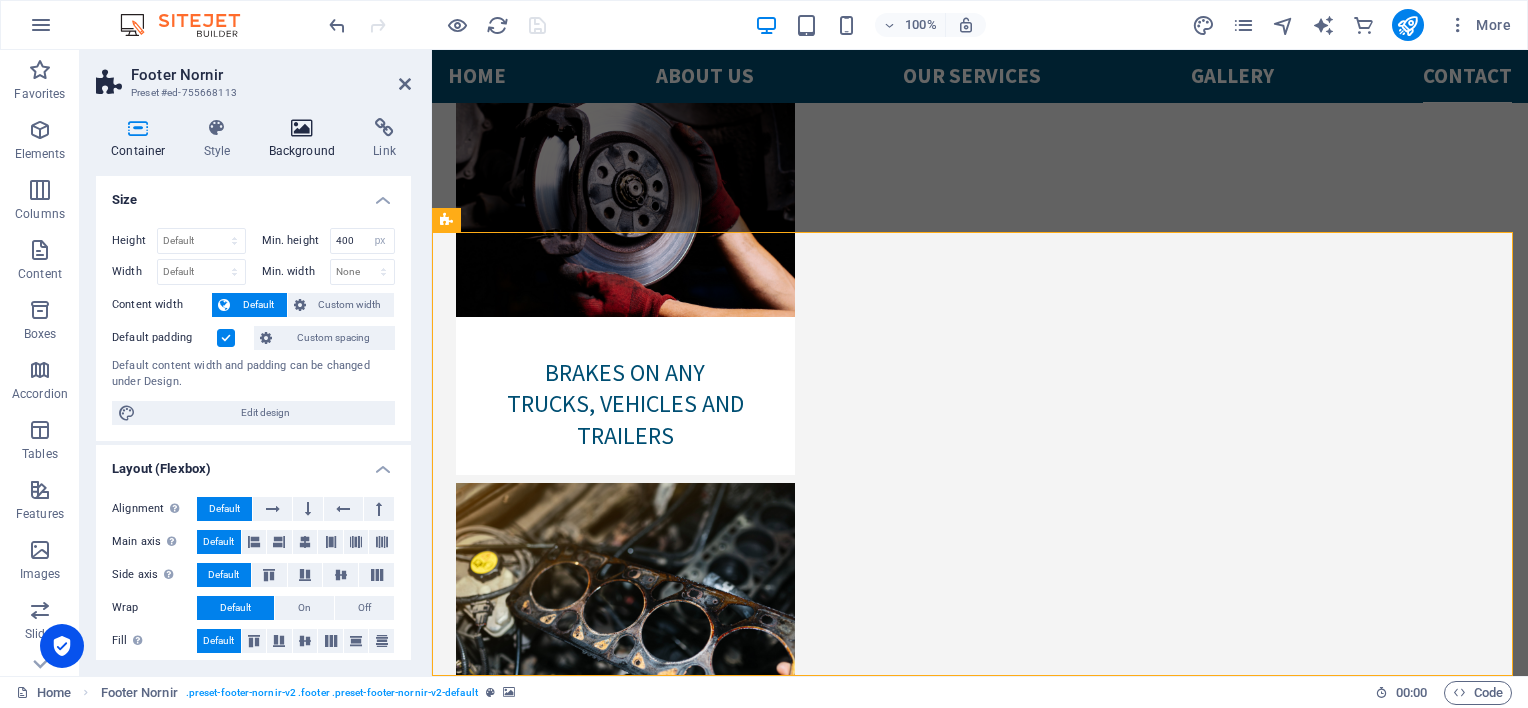 click at bounding box center [302, 128] 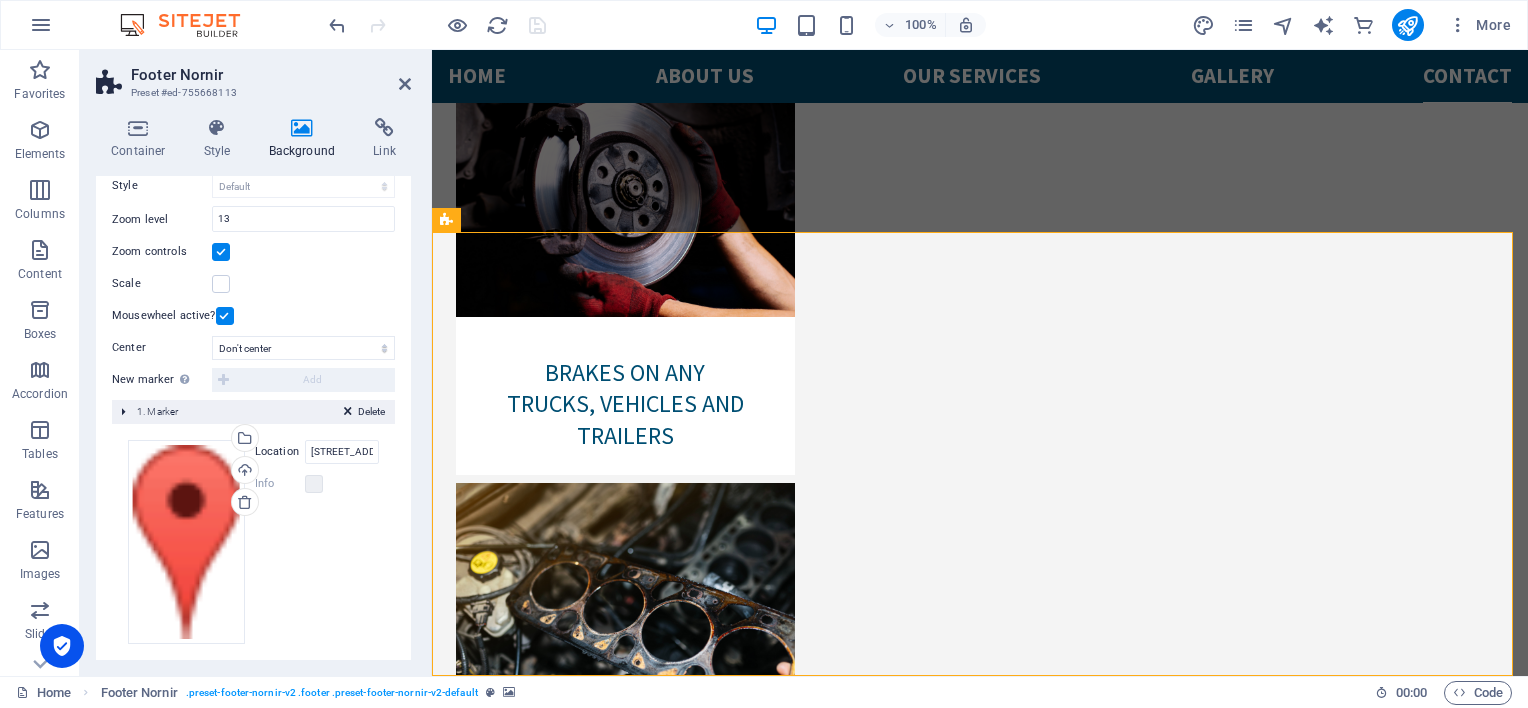 scroll, scrollTop: 311, scrollLeft: 0, axis: vertical 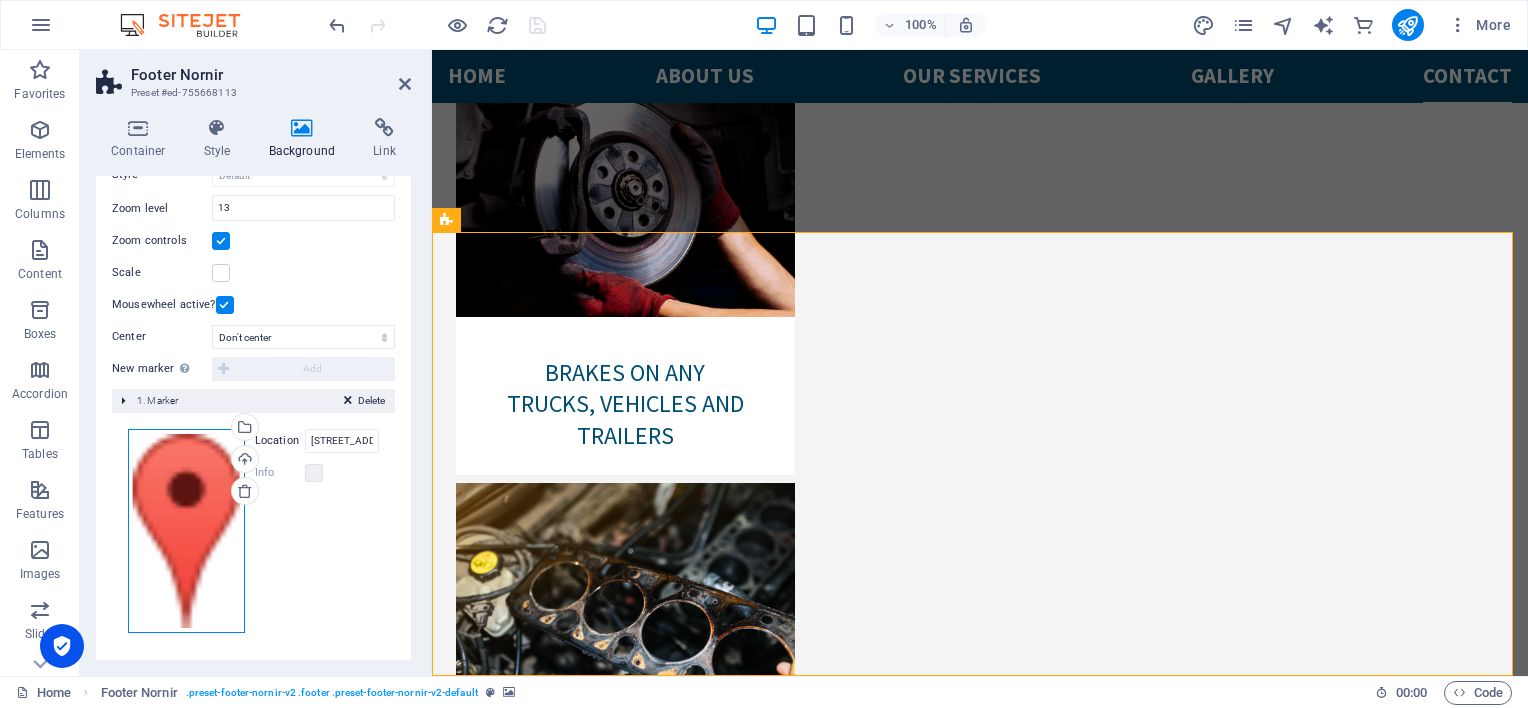 click on "Drag files here, click to choose files or select files from Files or our free stock photos & videos" at bounding box center (186, 531) 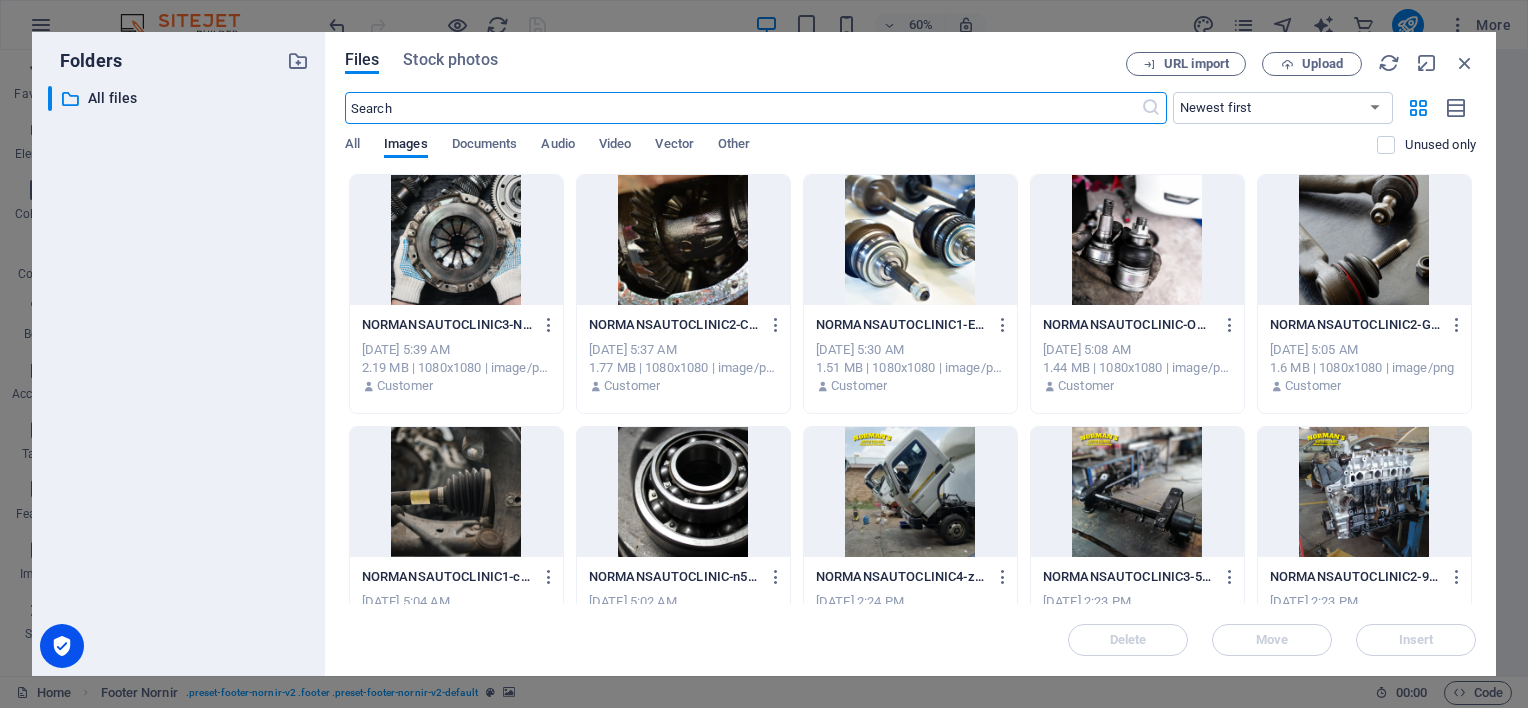 scroll, scrollTop: 5616, scrollLeft: 0, axis: vertical 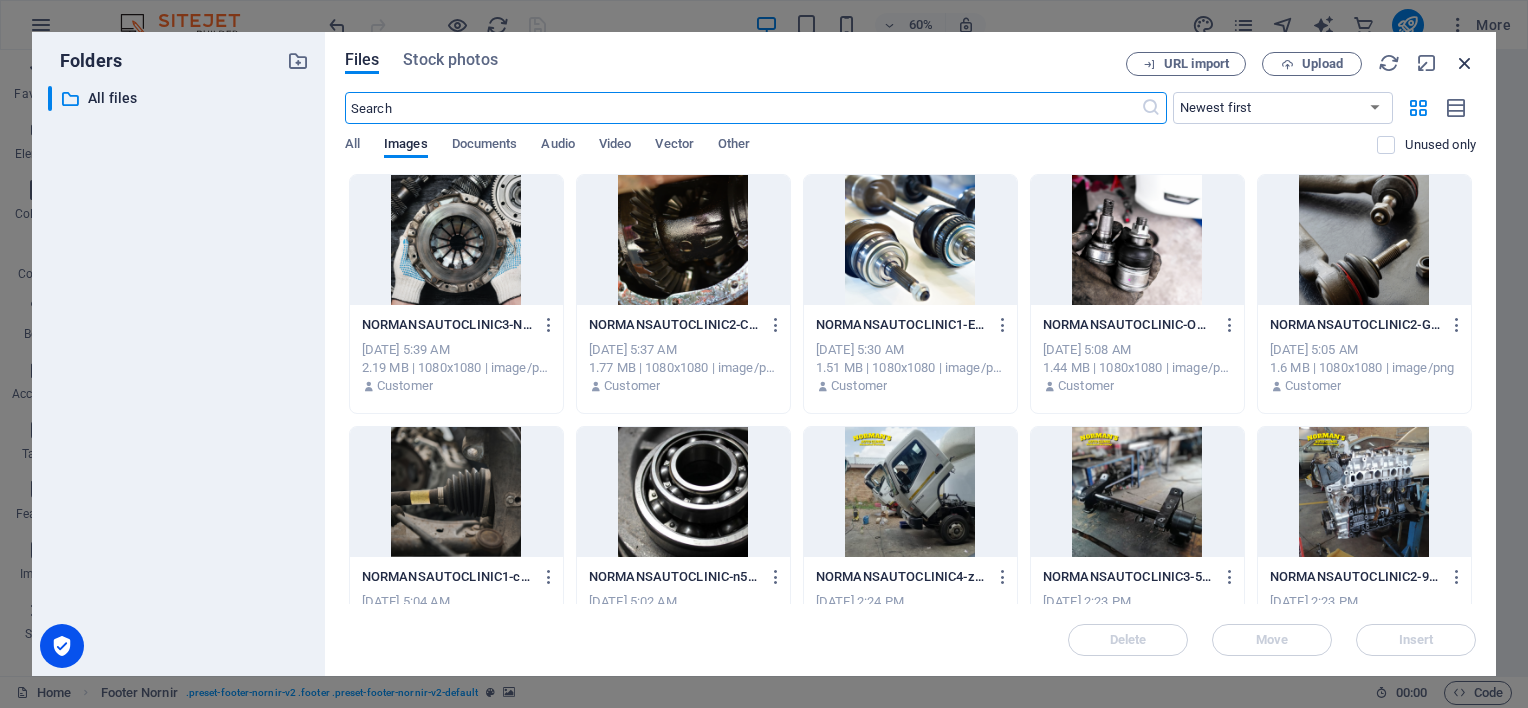 click at bounding box center (1465, 63) 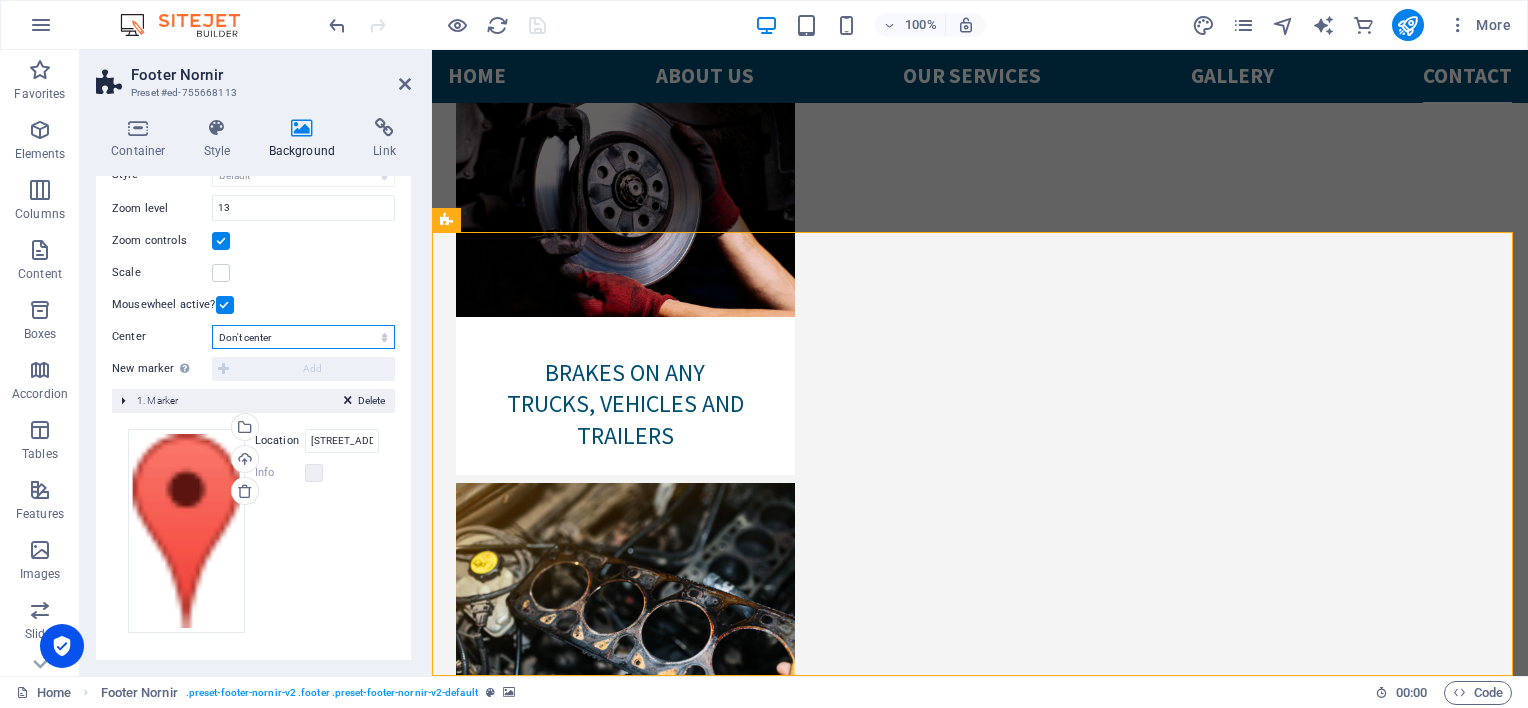 click on "Don't center Center markers Center and zoom markers" at bounding box center [303, 337] 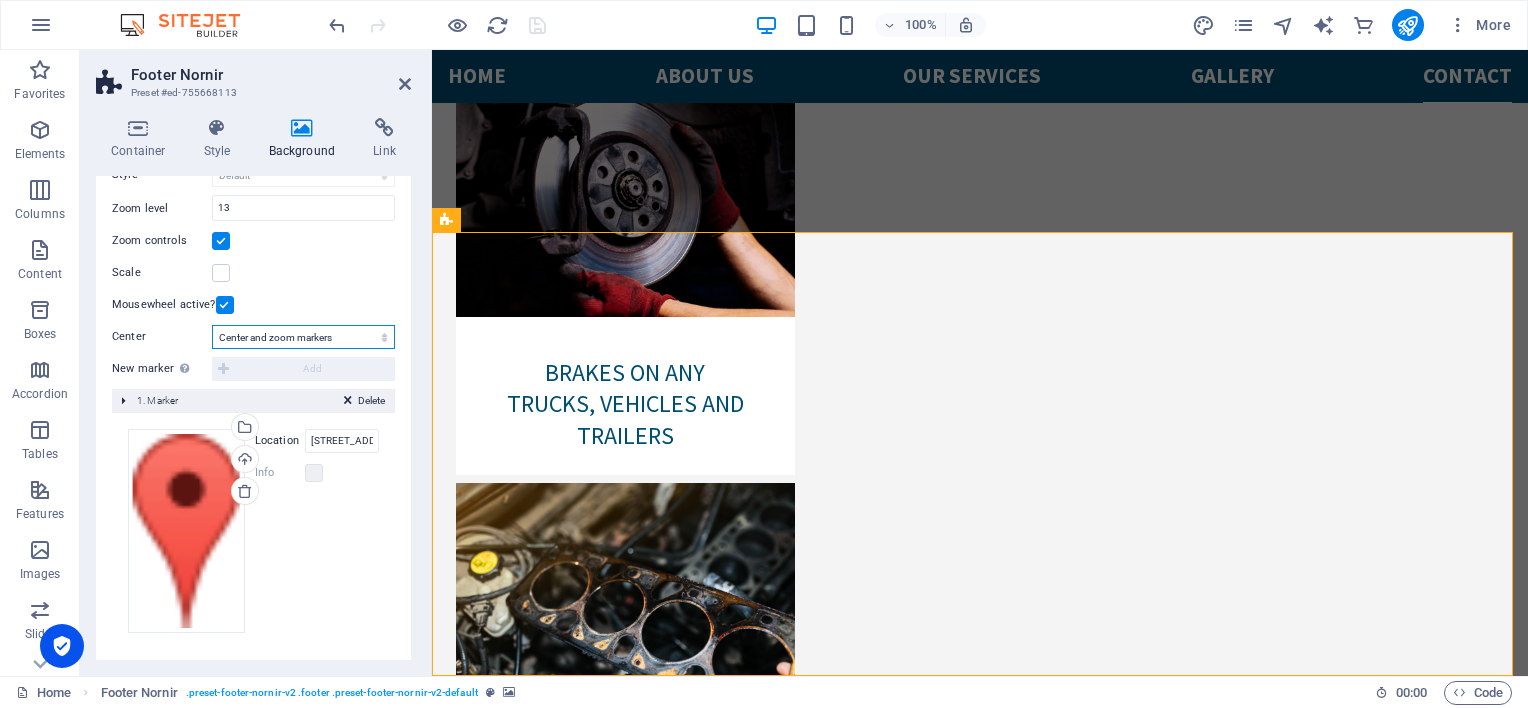 click on "Don't center Center markers Center and zoom markers" at bounding box center [303, 337] 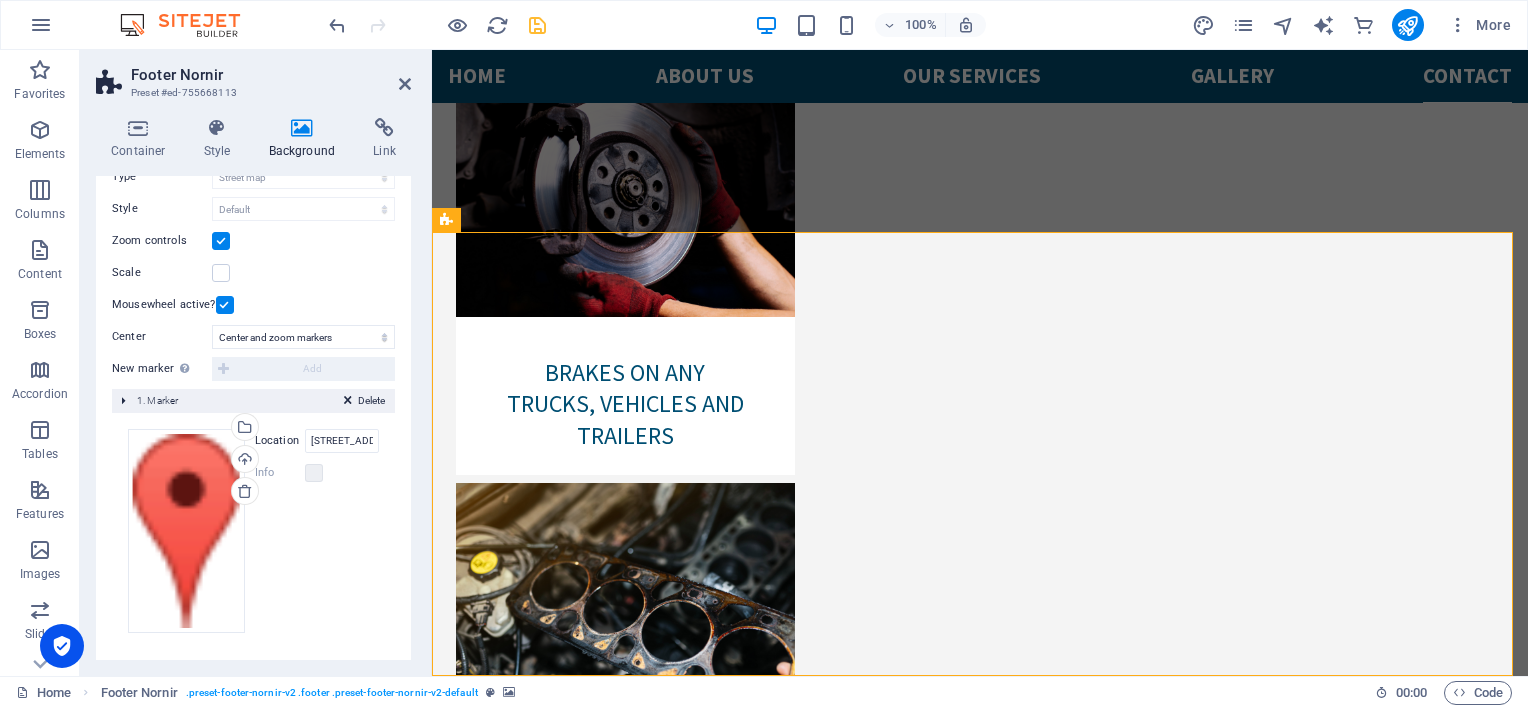 drag, startPoint x: 976, startPoint y: 428, endPoint x: 1130, endPoint y: 411, distance: 154.93547 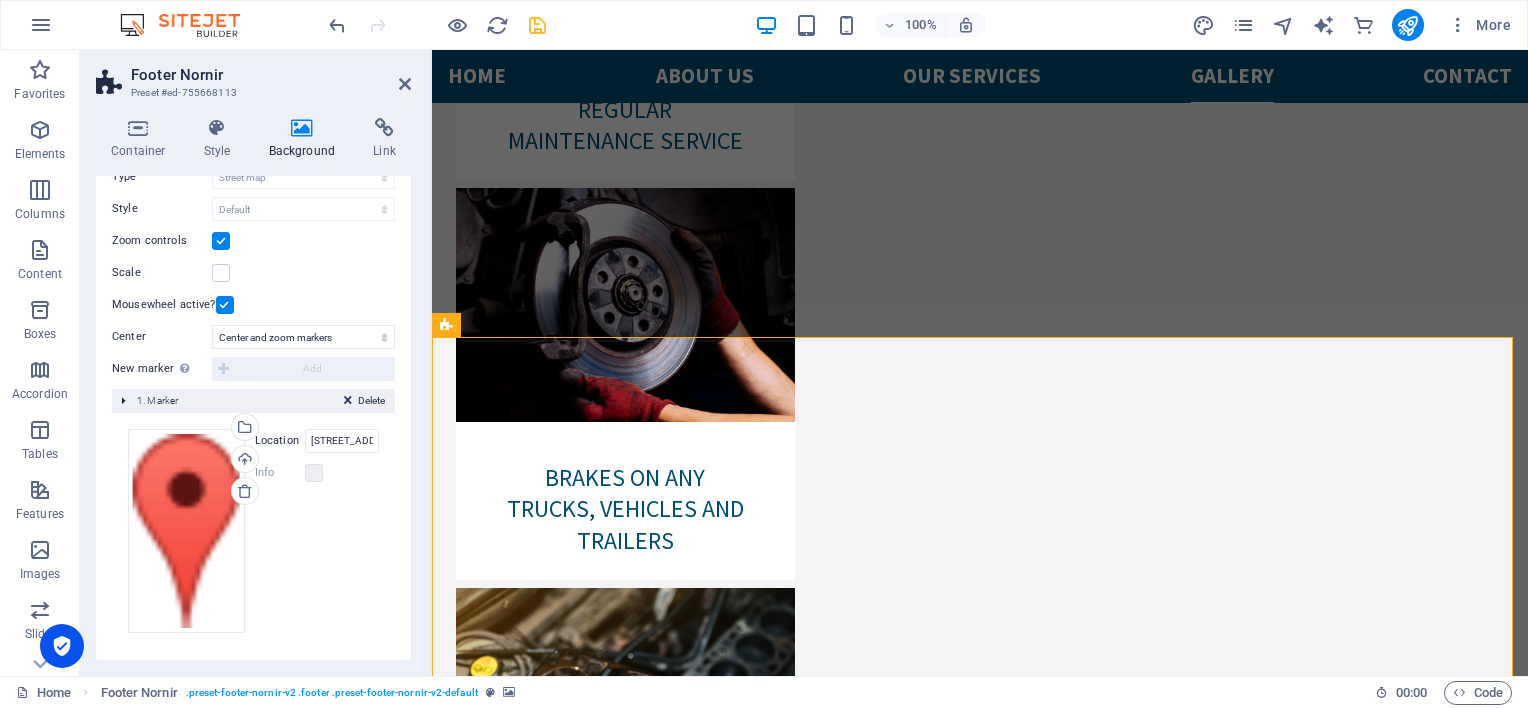 scroll, scrollTop: 5899, scrollLeft: 0, axis: vertical 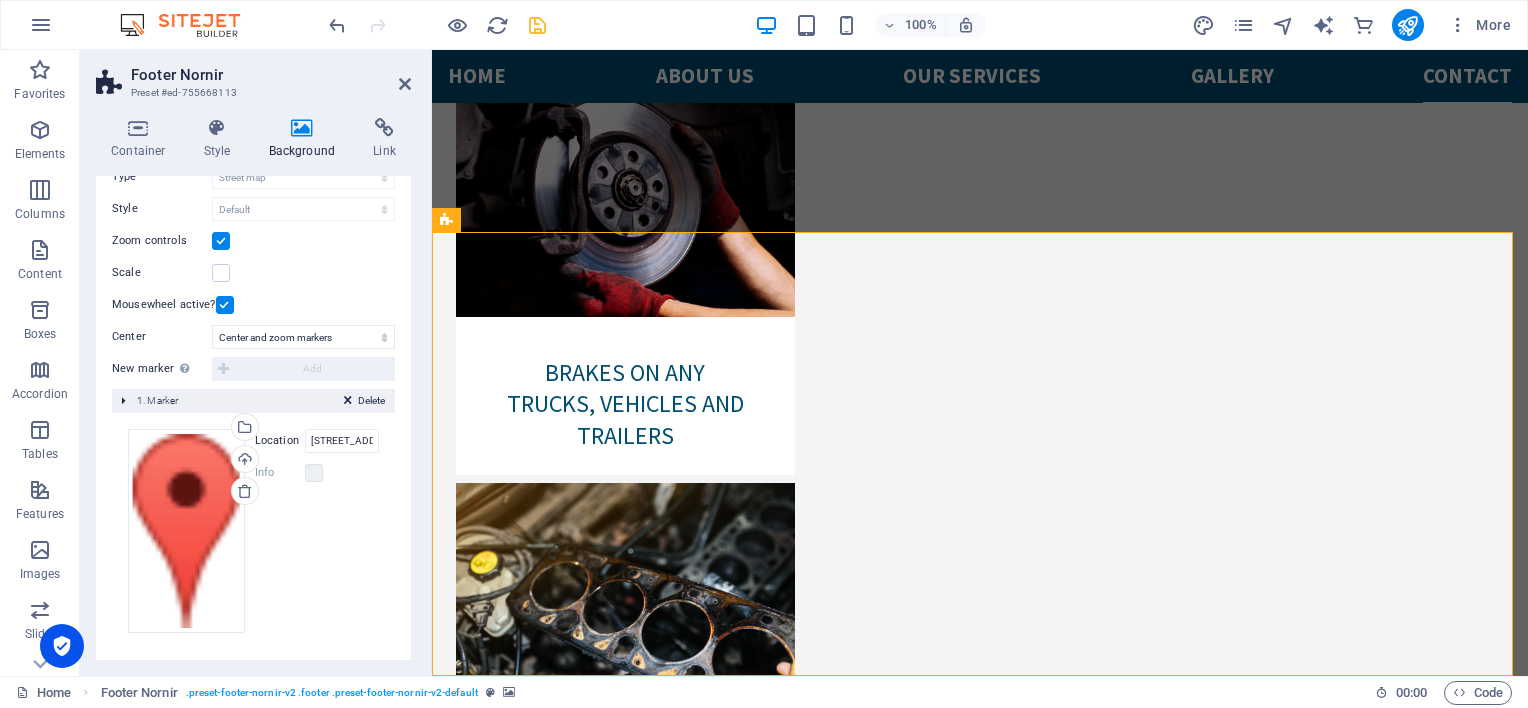 click on "← Move left → Move right ↑ Move up ↓ Move down + Zoom in - Zoom out Home Jump left by 75% End Jump right by 75% Page Up Jump up by 75% Page Down Jump down by 75% Map Terrain Satellite Labels Keyboard shortcuts Map Data Map data ©2025 Google Map data ©2025 Google 2 m  Click to toggle between metric and imperial units Terms Report a map error" at bounding box center [980, 7672] 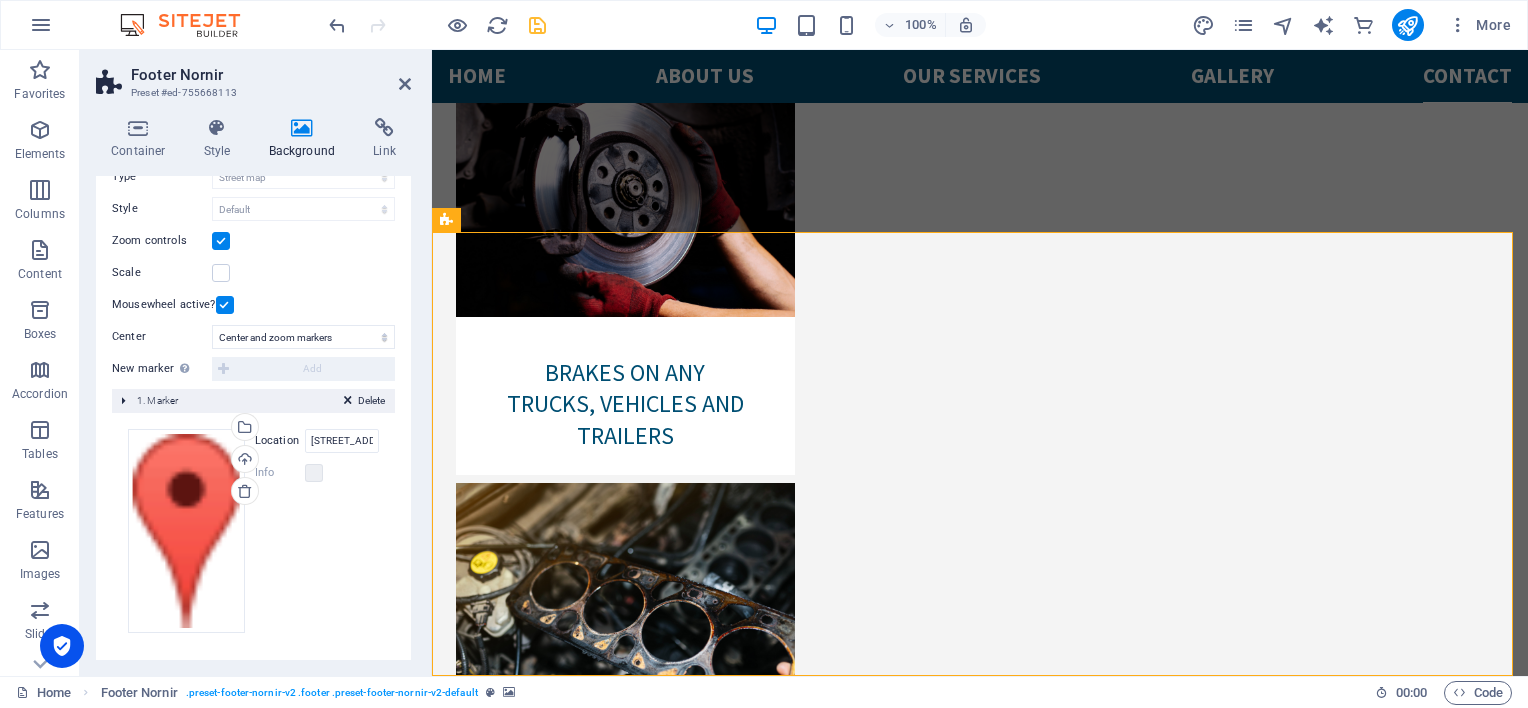 click on "New marker To enable this feature, please provide a Google Maps API key in the website settings. Add" at bounding box center [253, 369] 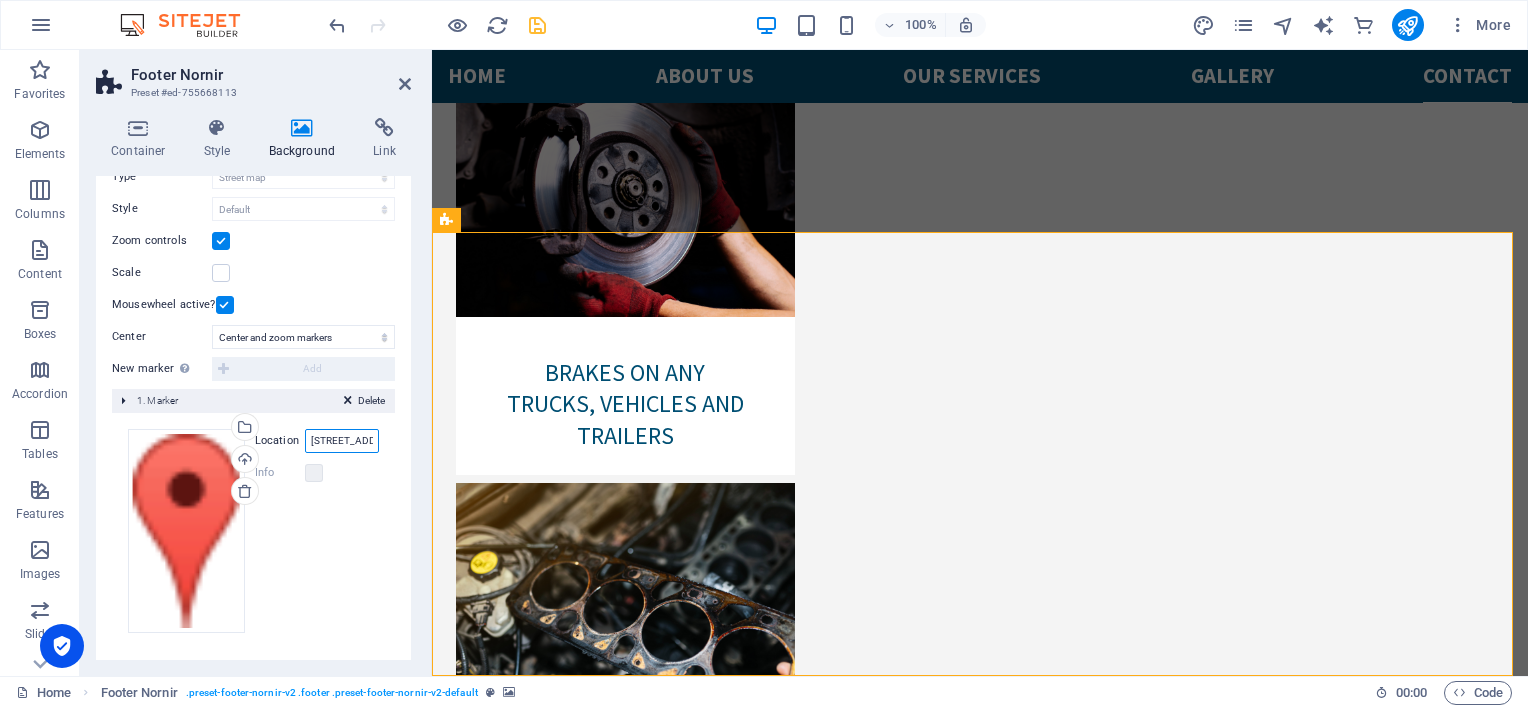 click on "[STREET_ADDRESS][US_STATE]" at bounding box center [342, 441] 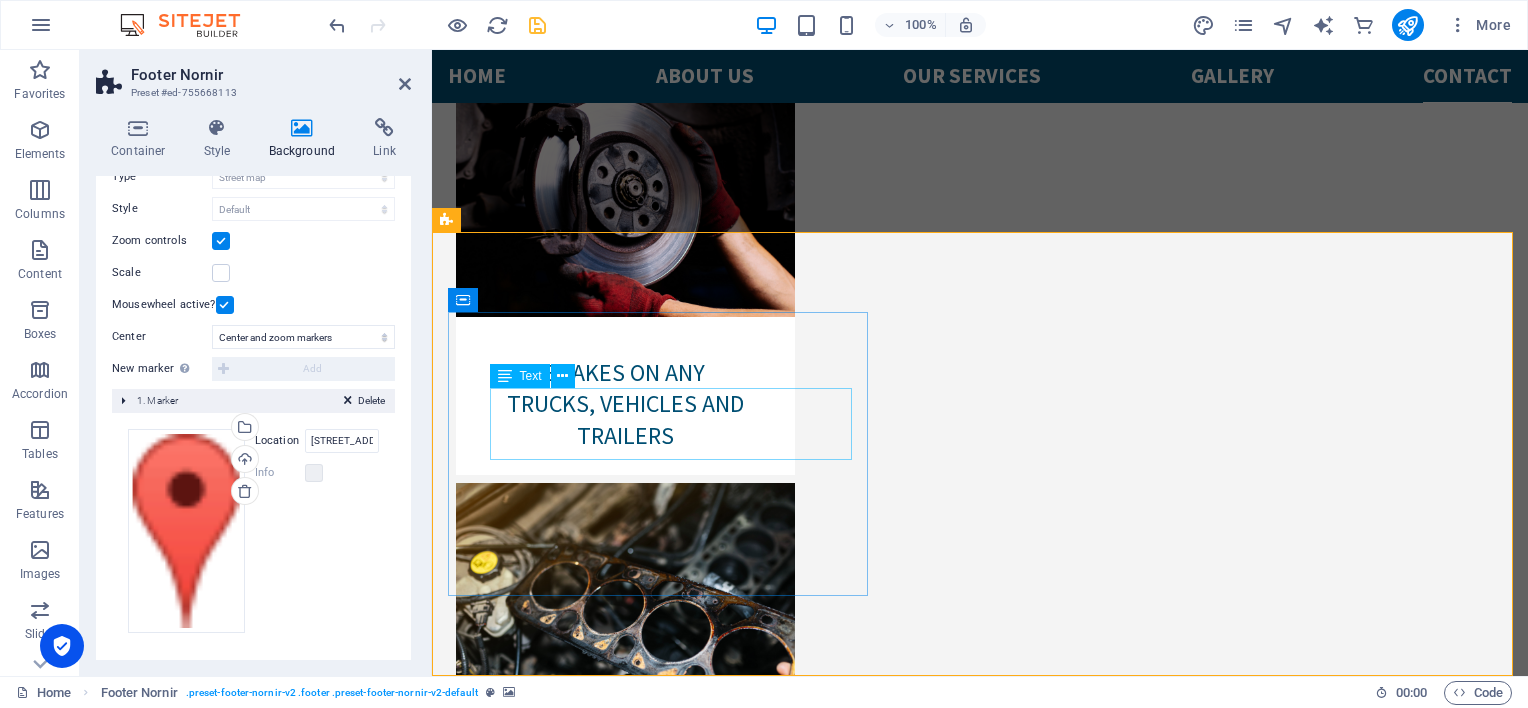 click on "[STREET_ADDRESS]" at bounding box center [980, 8110] 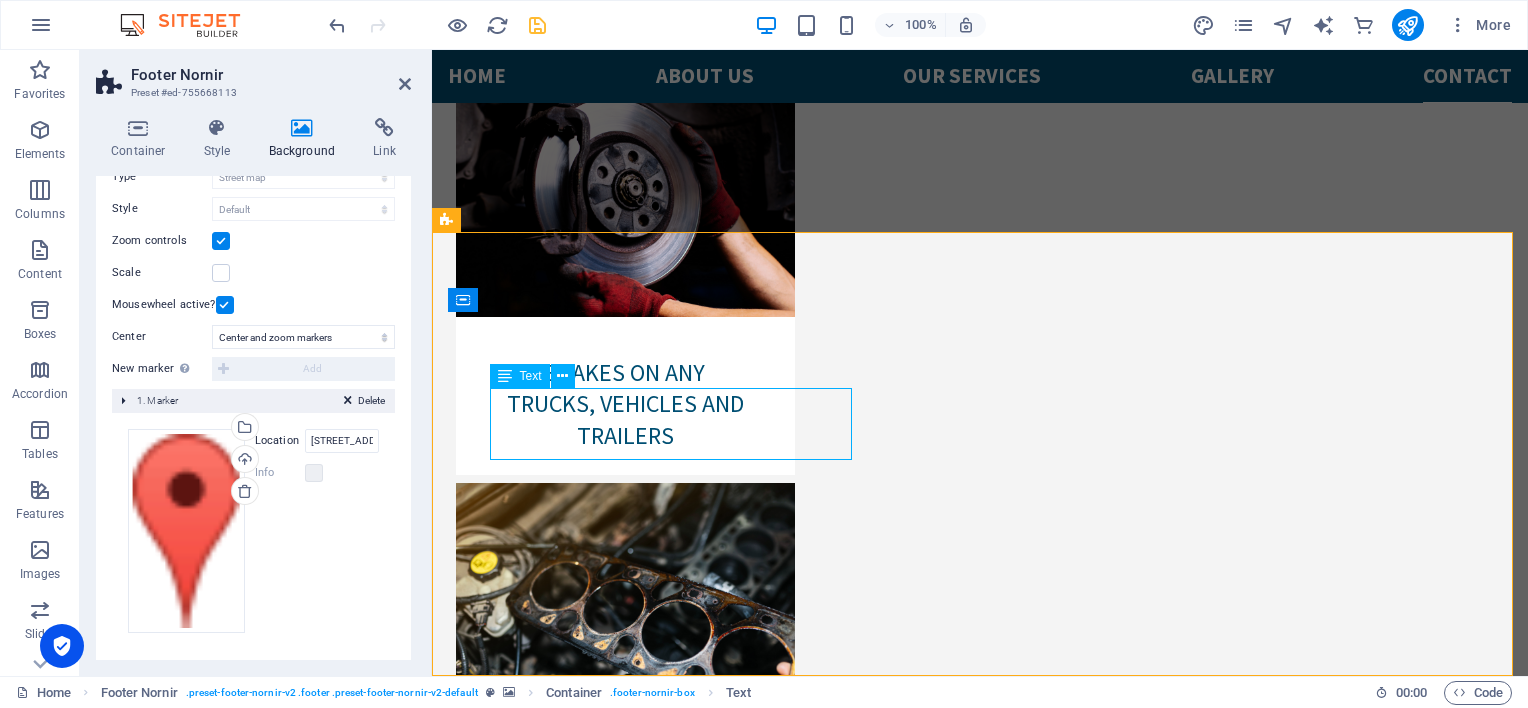 click on "[STREET_ADDRESS]" at bounding box center (980, 8110) 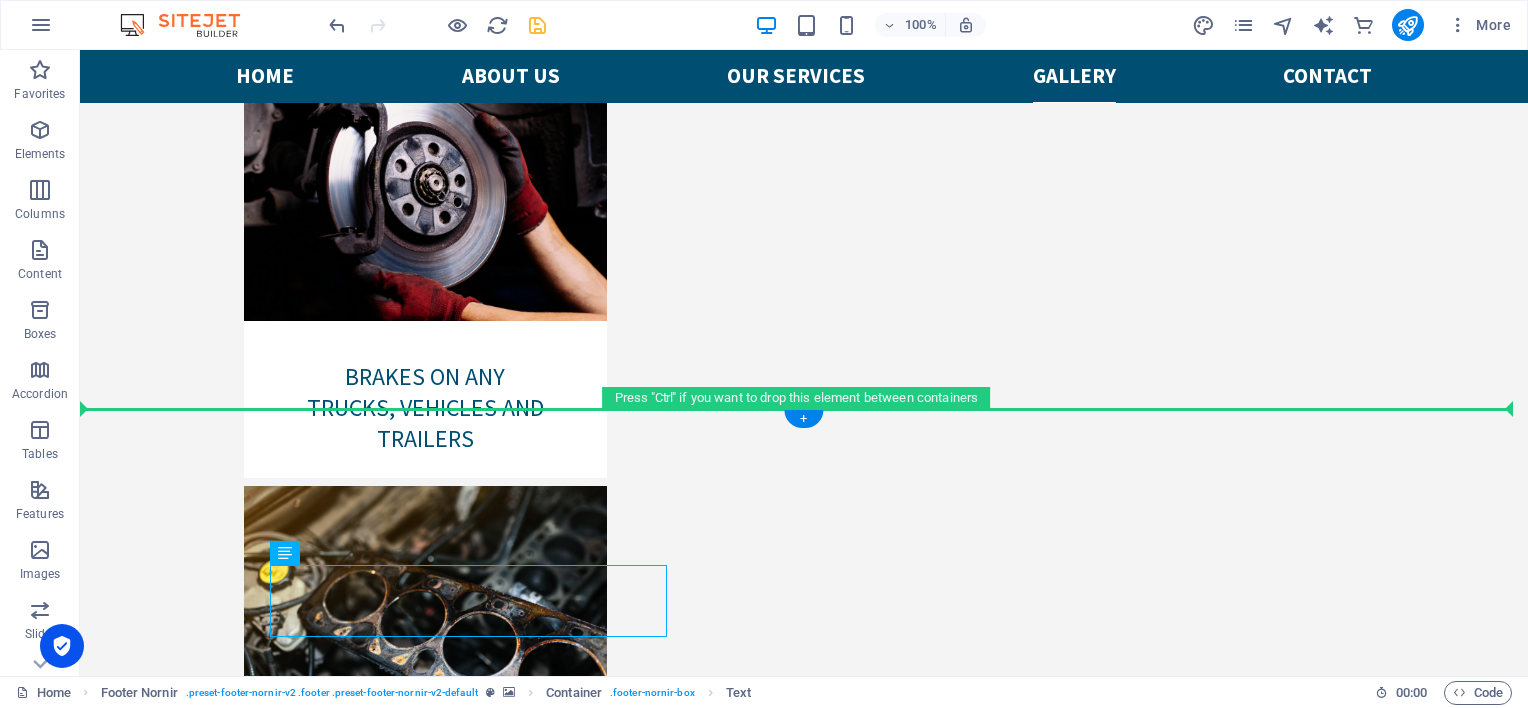 drag, startPoint x: 213, startPoint y: 426, endPoint x: 515, endPoint y: 433, distance: 302.08112 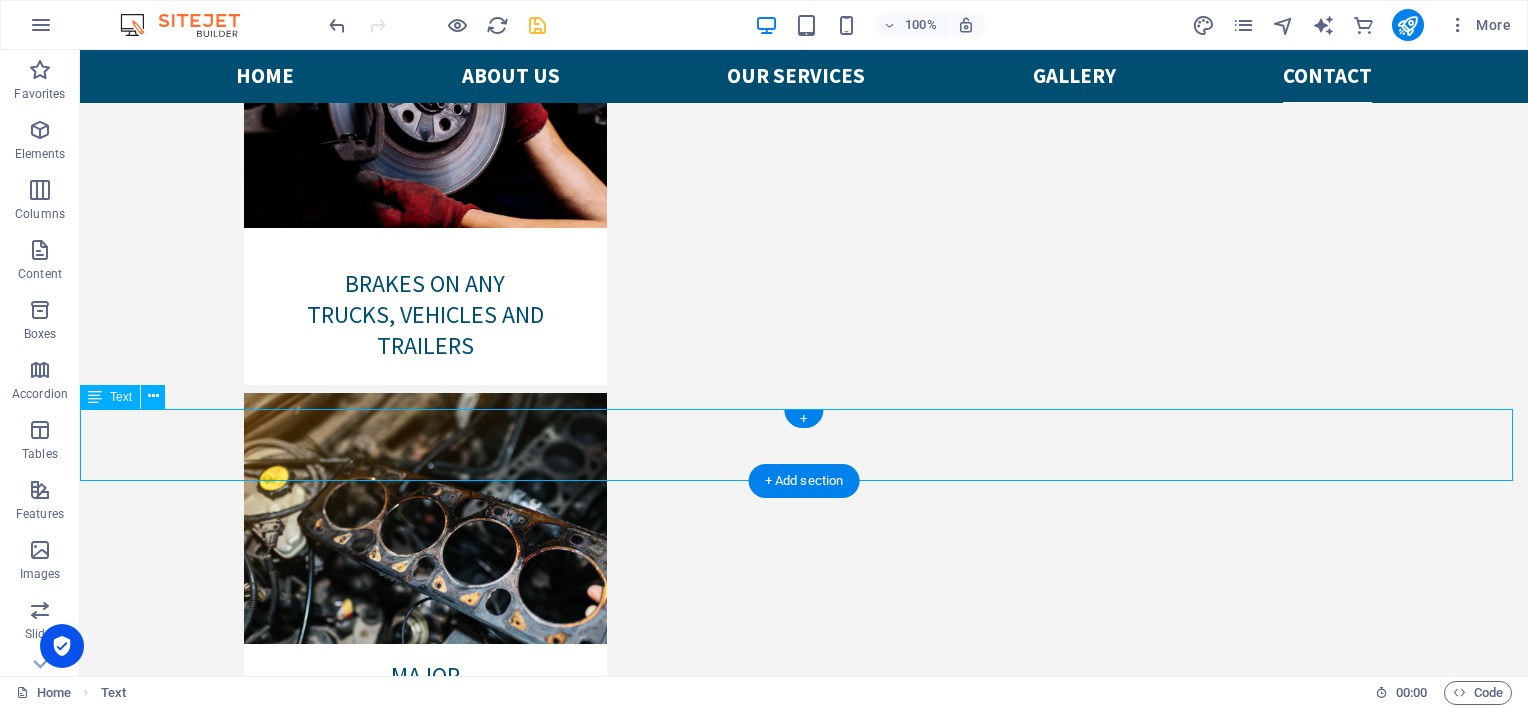 scroll, scrollTop: 6141, scrollLeft: 0, axis: vertical 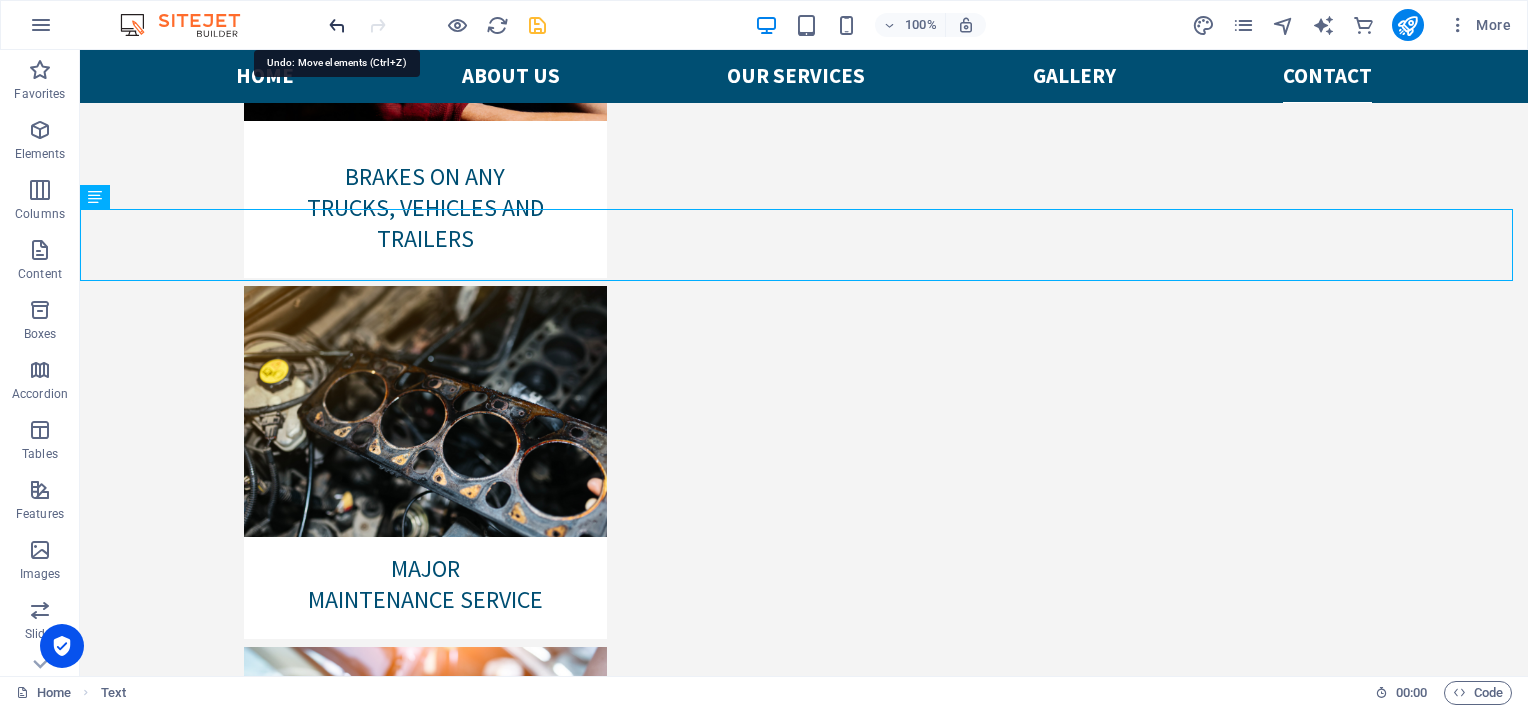 click at bounding box center (337, 25) 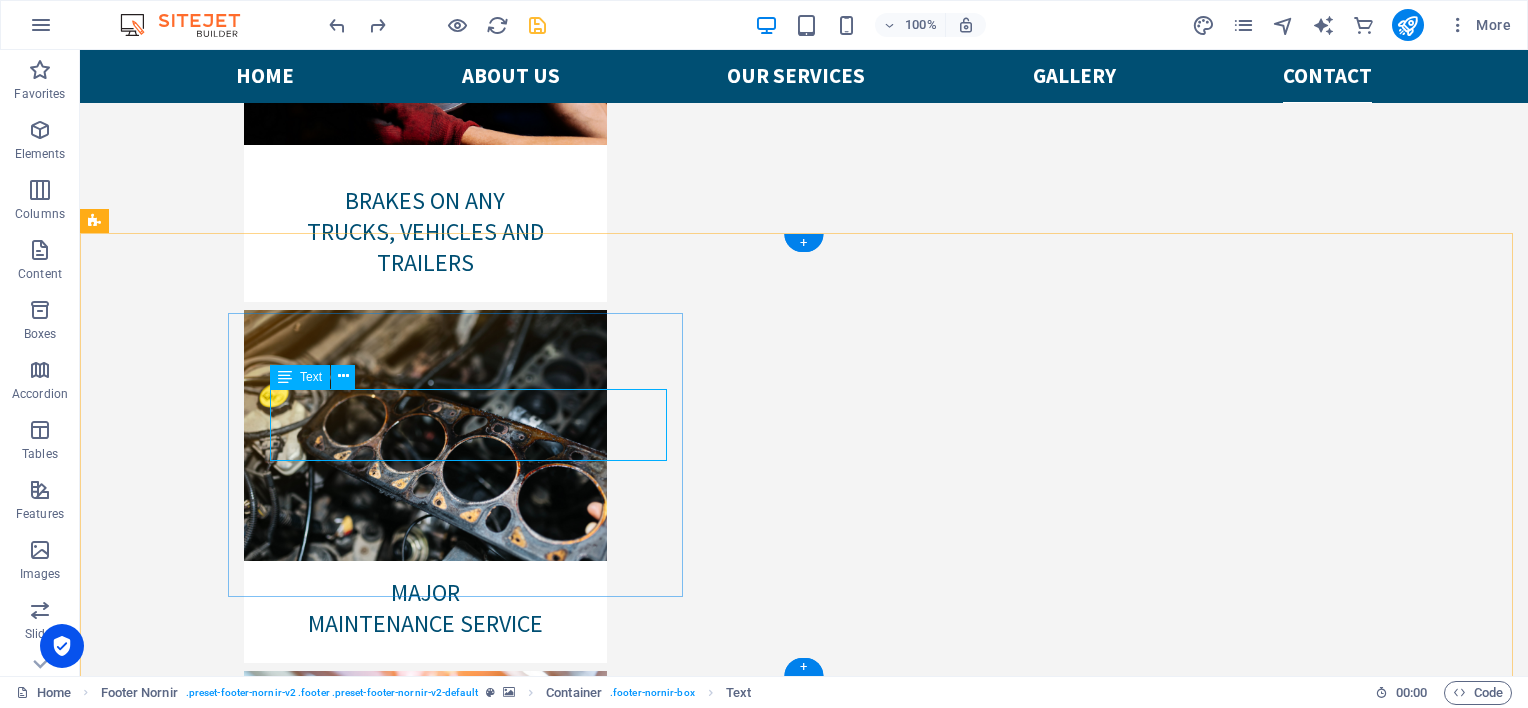 click on "[STREET_ADDRESS]" at bounding box center (804, 8516) 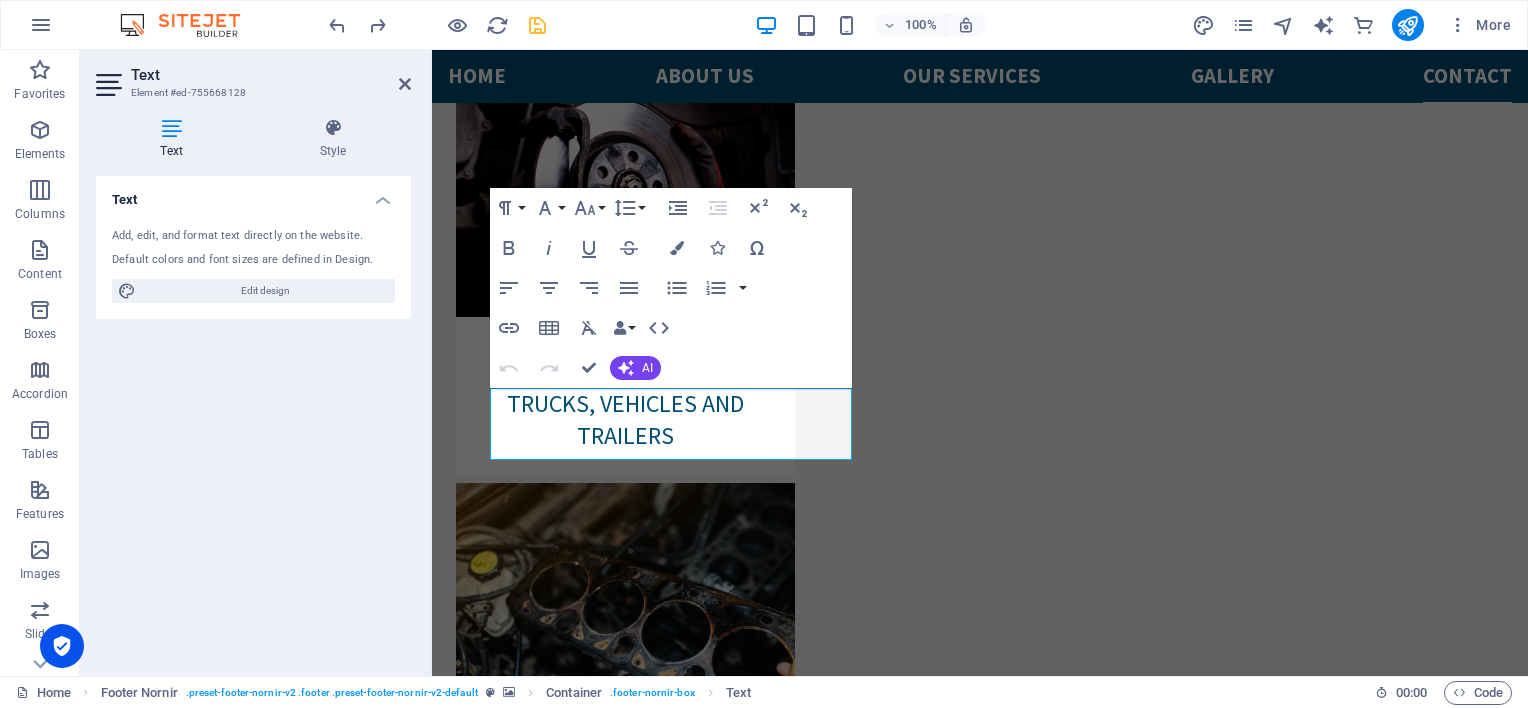 click on "Text Add, edit, and format text directly on the website. Default colors and font sizes are defined in Design. Edit design Alignment Left aligned Centered Right aligned" at bounding box center (253, 418) 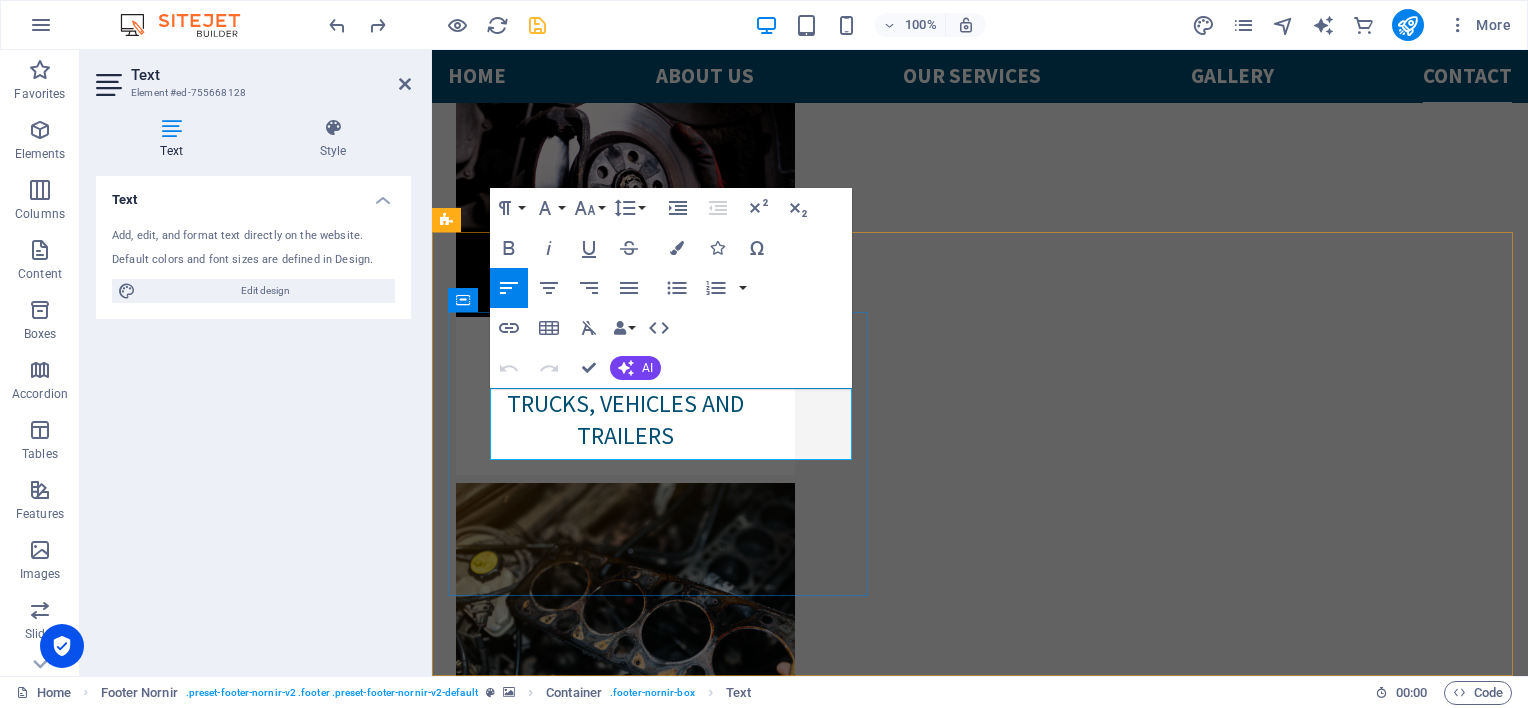 drag, startPoint x: 524, startPoint y: 450, endPoint x: 504, endPoint y: 412, distance: 42.941822 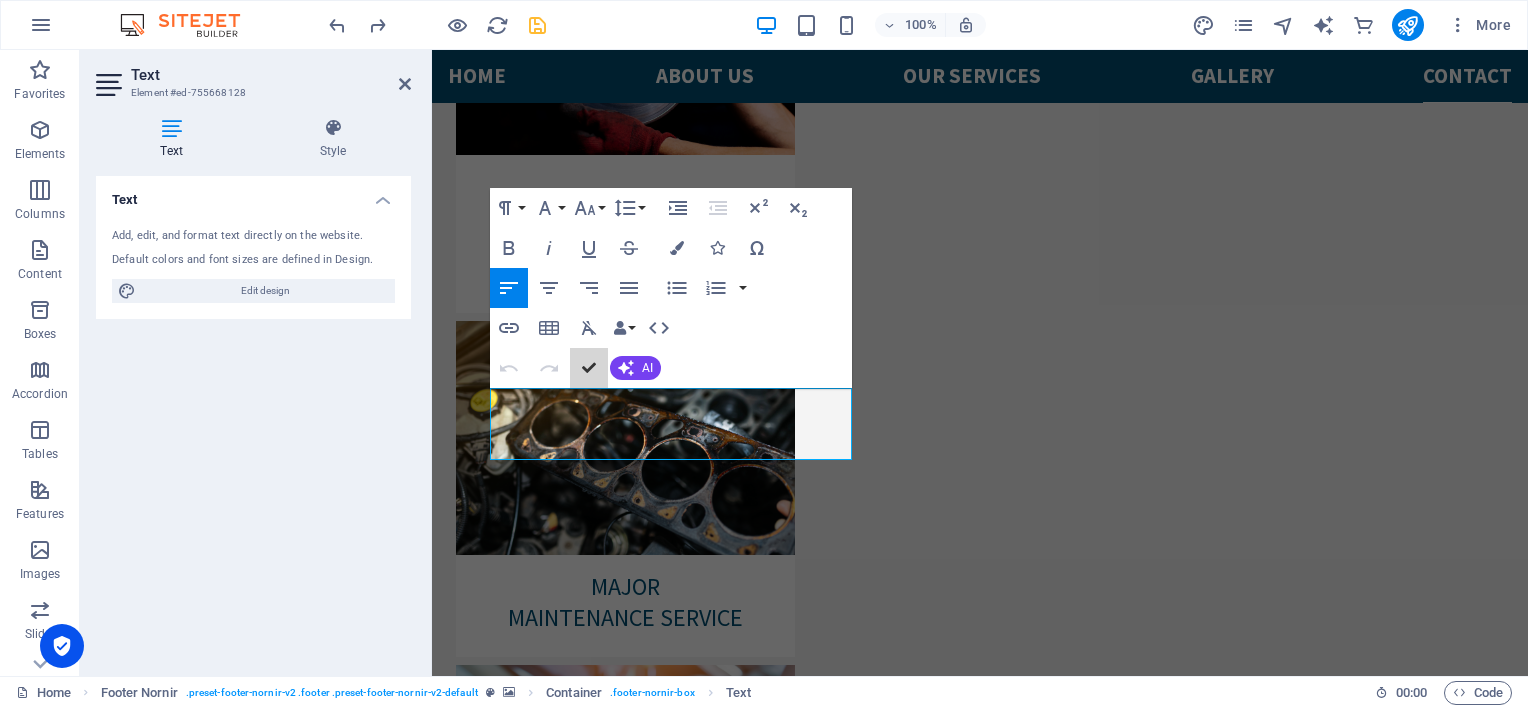 scroll, scrollTop: 6117, scrollLeft: 0, axis: vertical 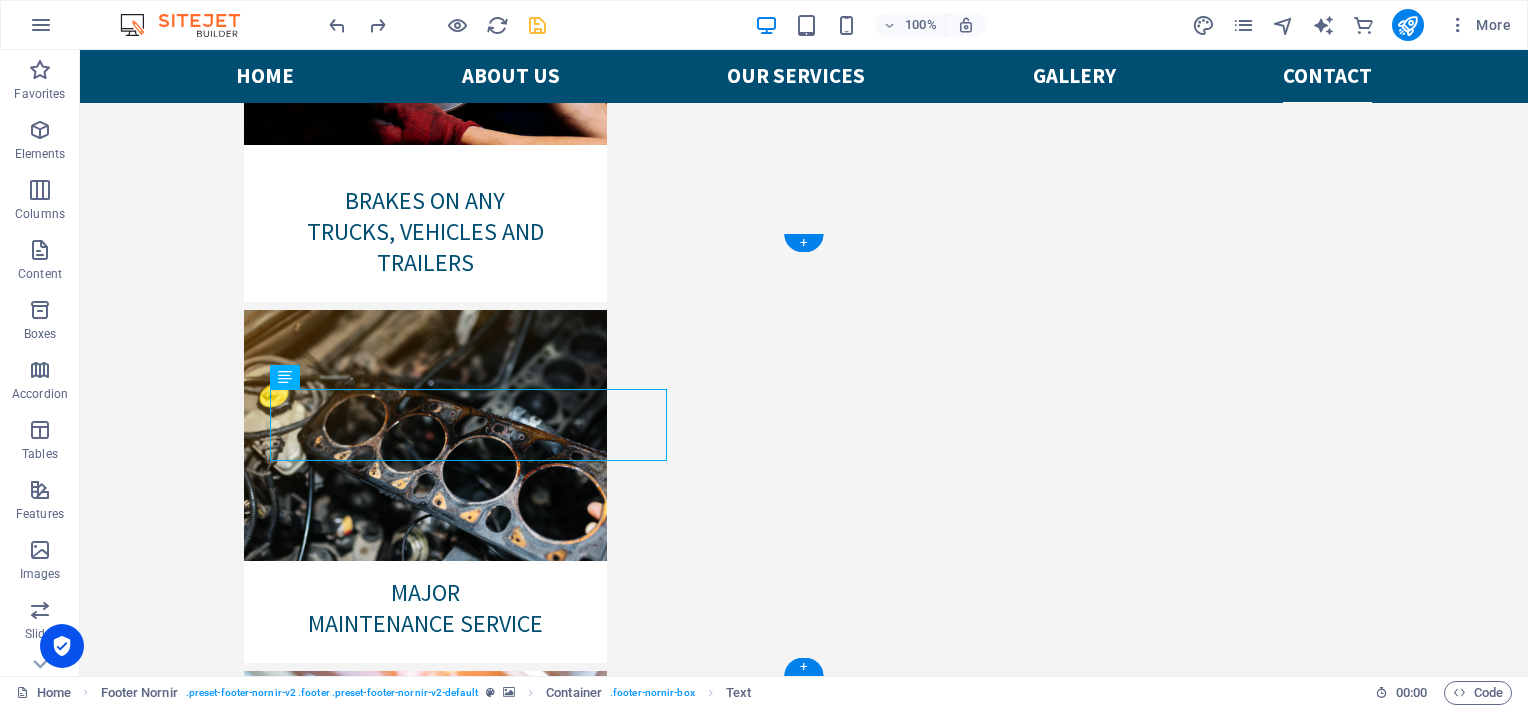 click on "← Move left → Move right ↑ Move up ↓ Move down + Zoom in - Zoom out Home Jump left by 75% End Jump right by 75% Page Up Jump up by 75% Page Down Jump down by 75% Map Terrain Satellite Labels Keyboard shortcuts Map Data Map data ©2025 Google Map data ©2025 Google 2 m  Click to toggle between metric and imperial units Terms Report a map error" at bounding box center (804, 8078) 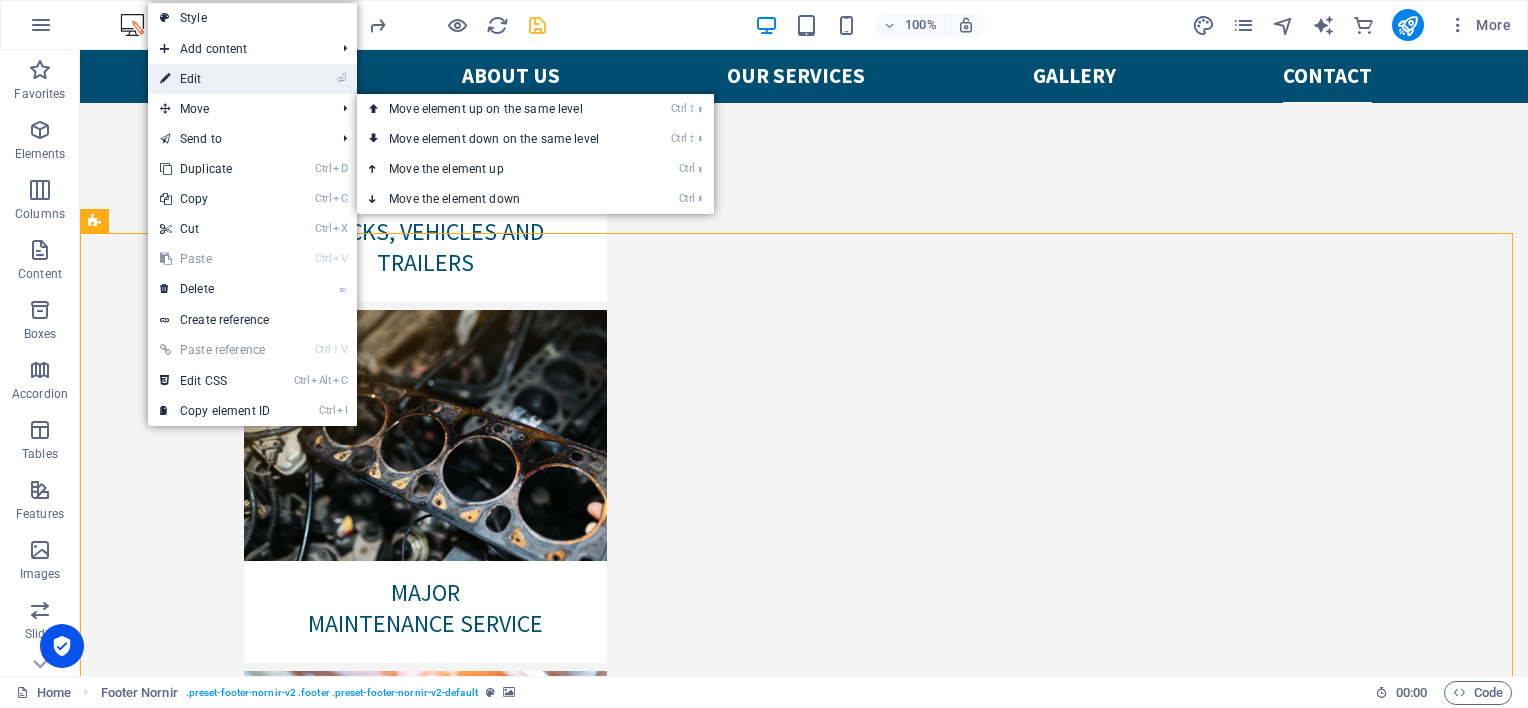 click on "⏎  Edit" at bounding box center [215, 79] 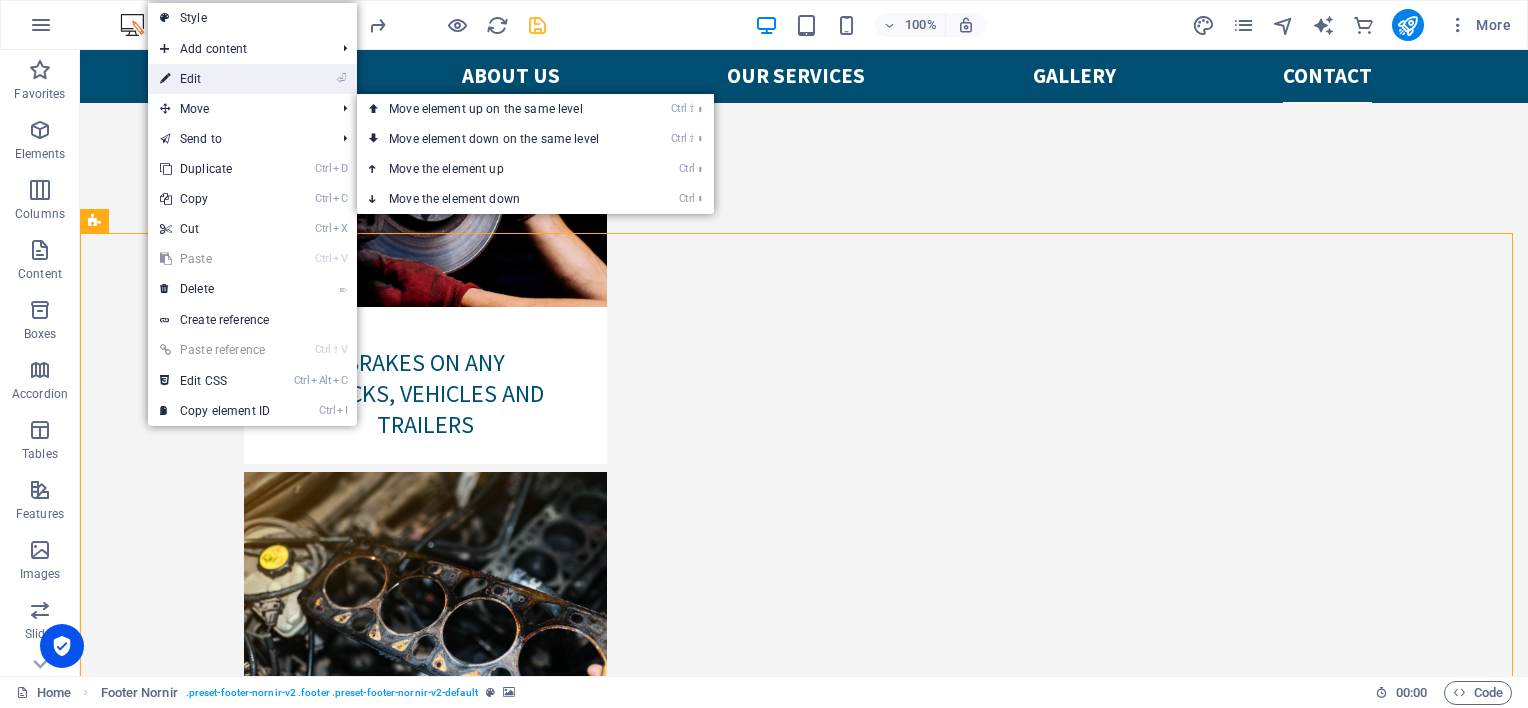 select on "2" 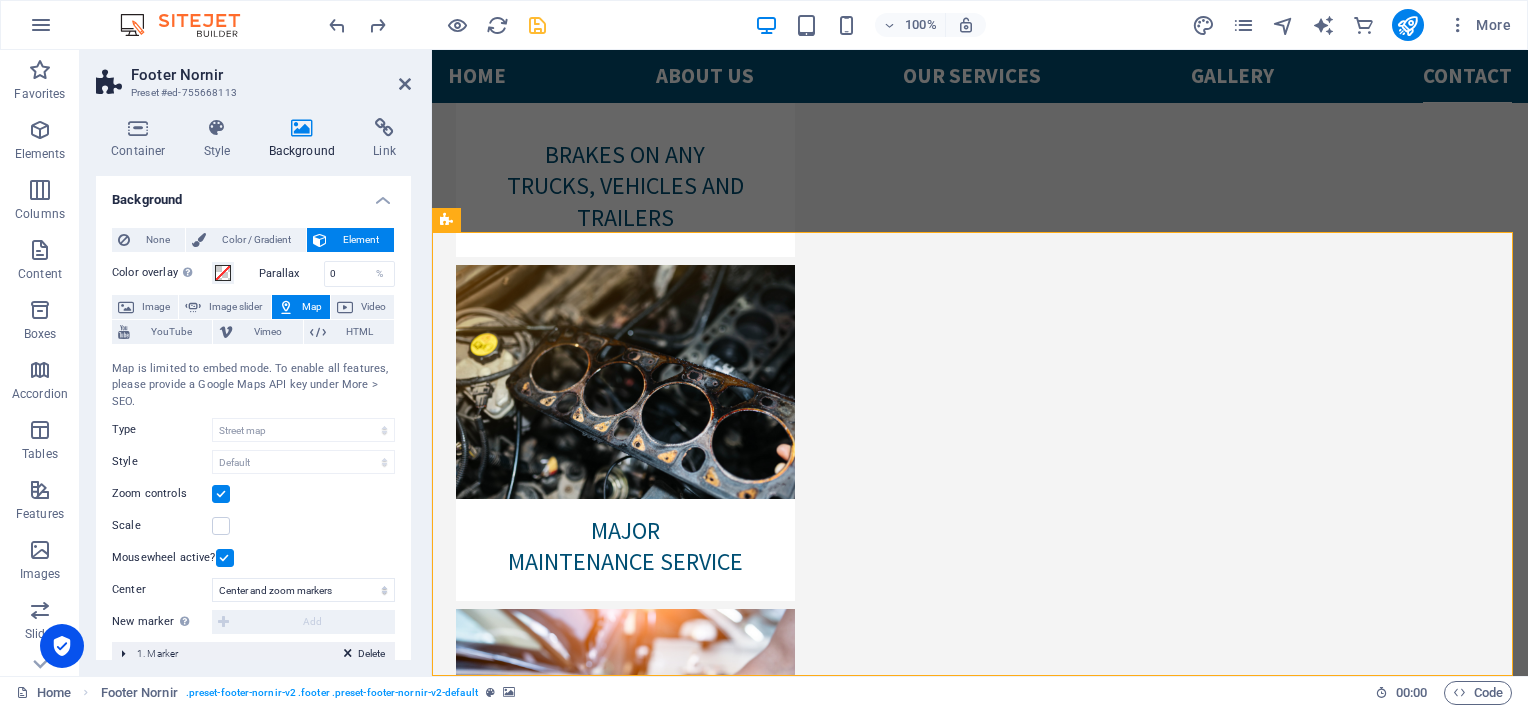scroll, scrollTop: 5899, scrollLeft: 0, axis: vertical 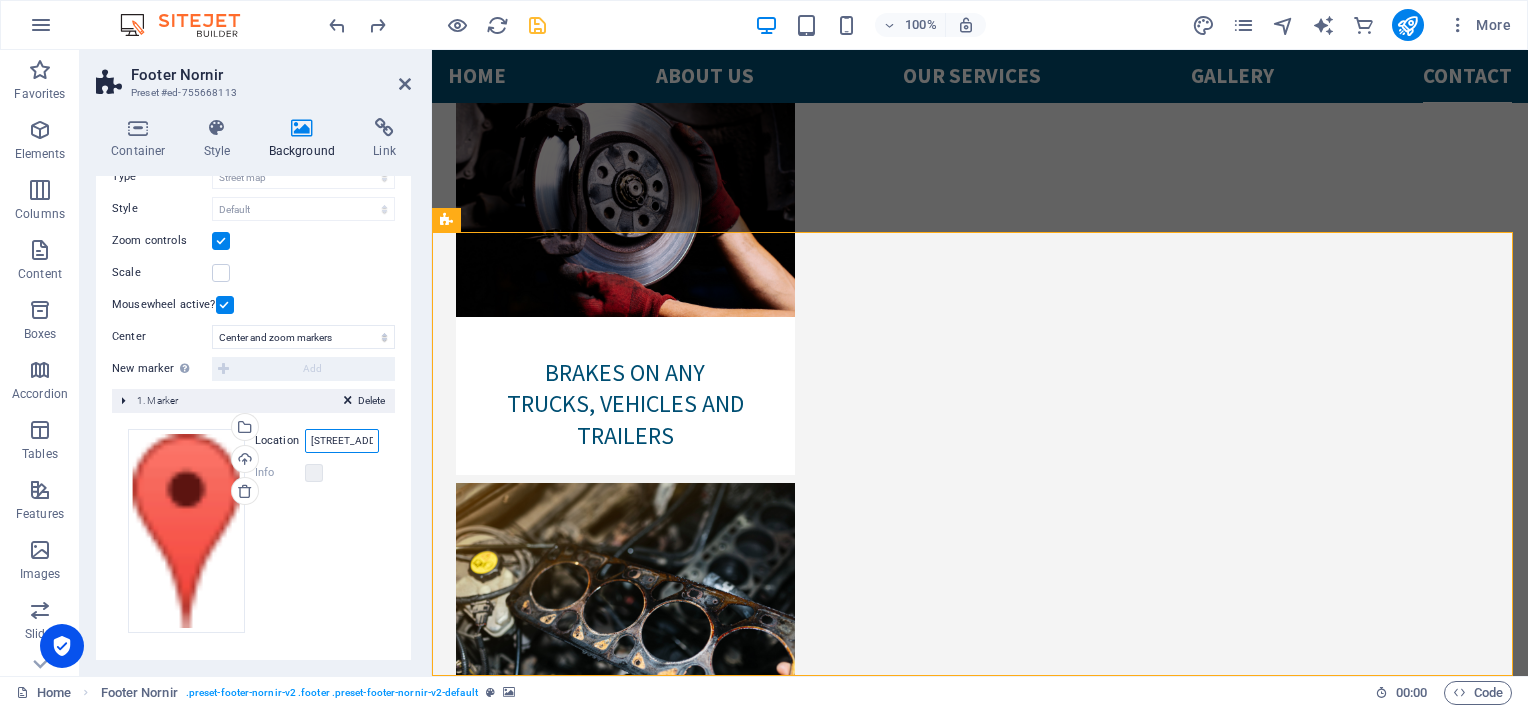 click on "[STREET_ADDRESS][US_STATE]" at bounding box center [342, 441] 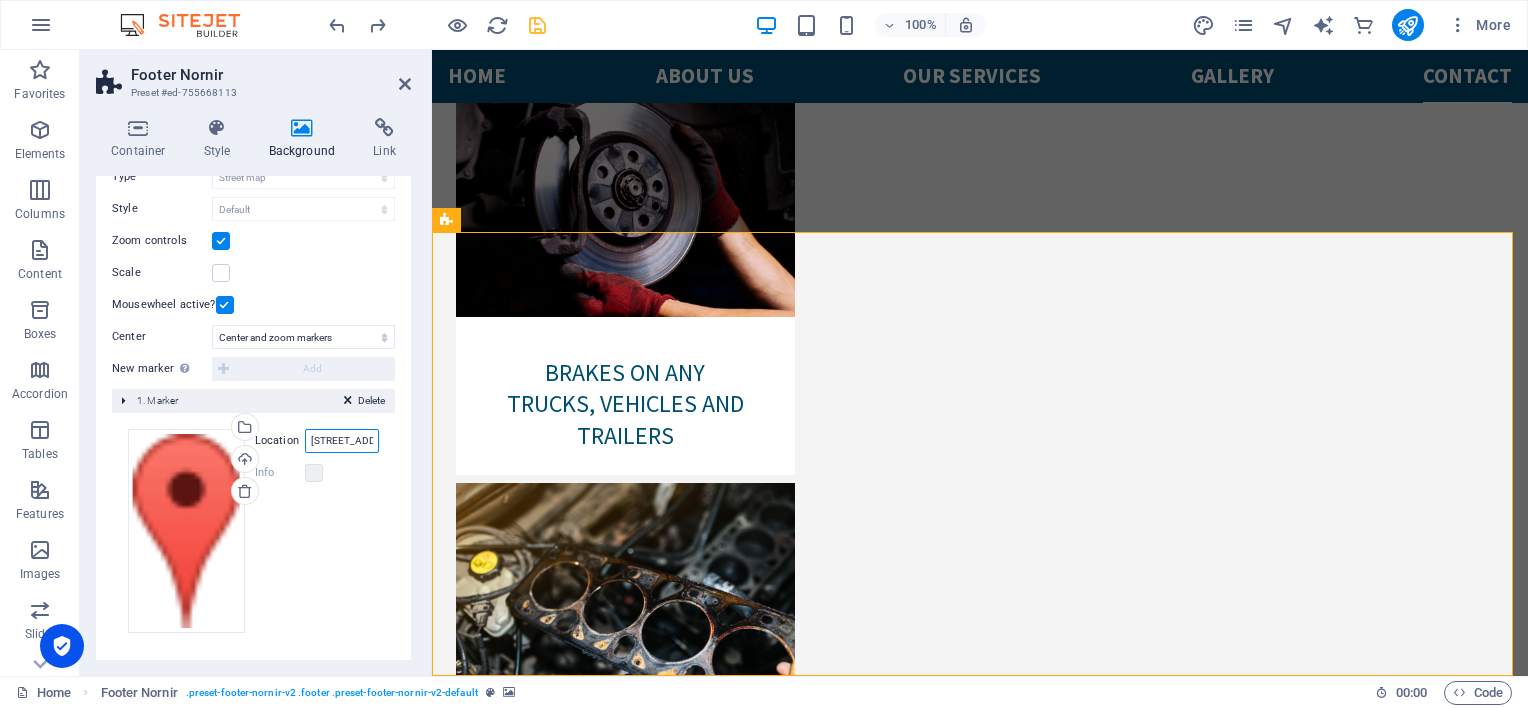 paste on "[STREET_ADDRESS]" 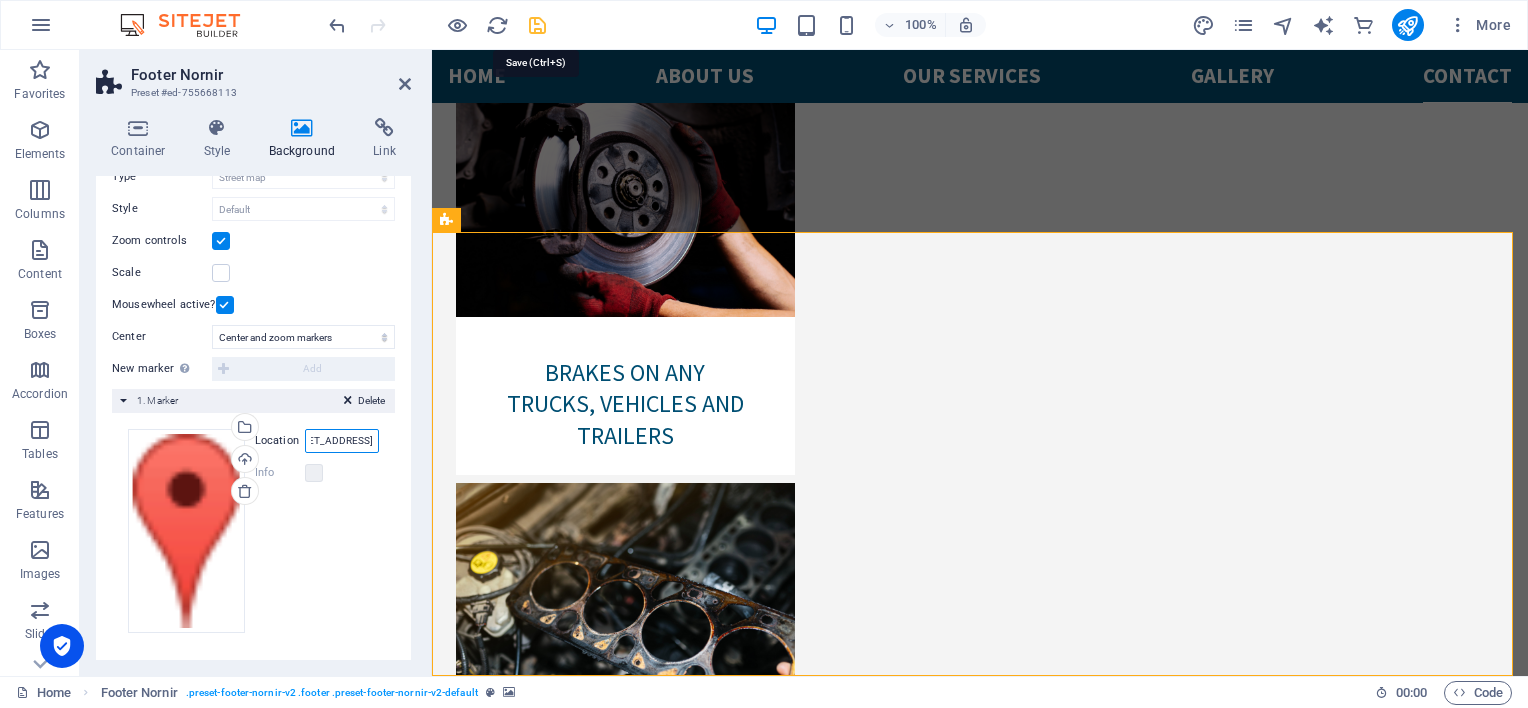 type on "[STREET_ADDRESS]" 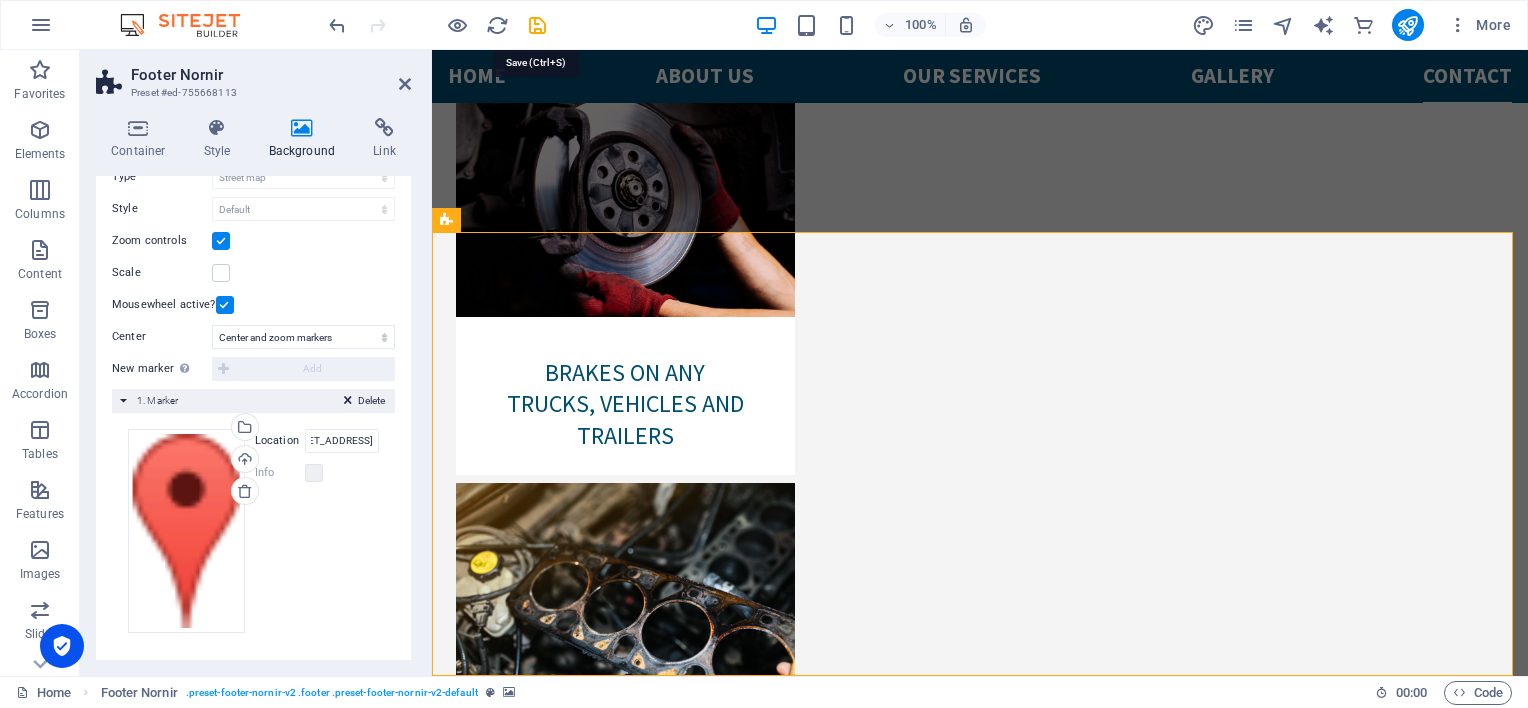 scroll, scrollTop: 0, scrollLeft: 0, axis: both 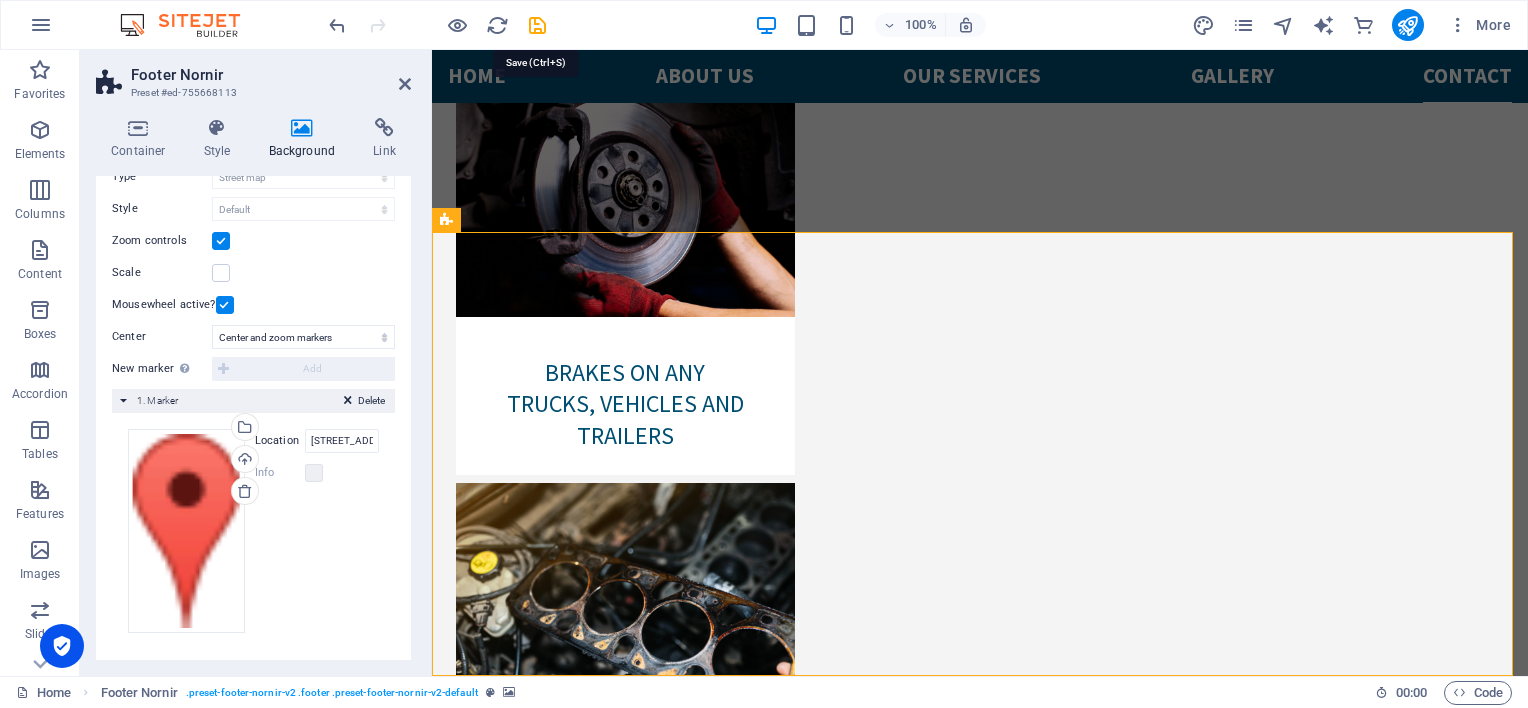 click at bounding box center (537, 25) 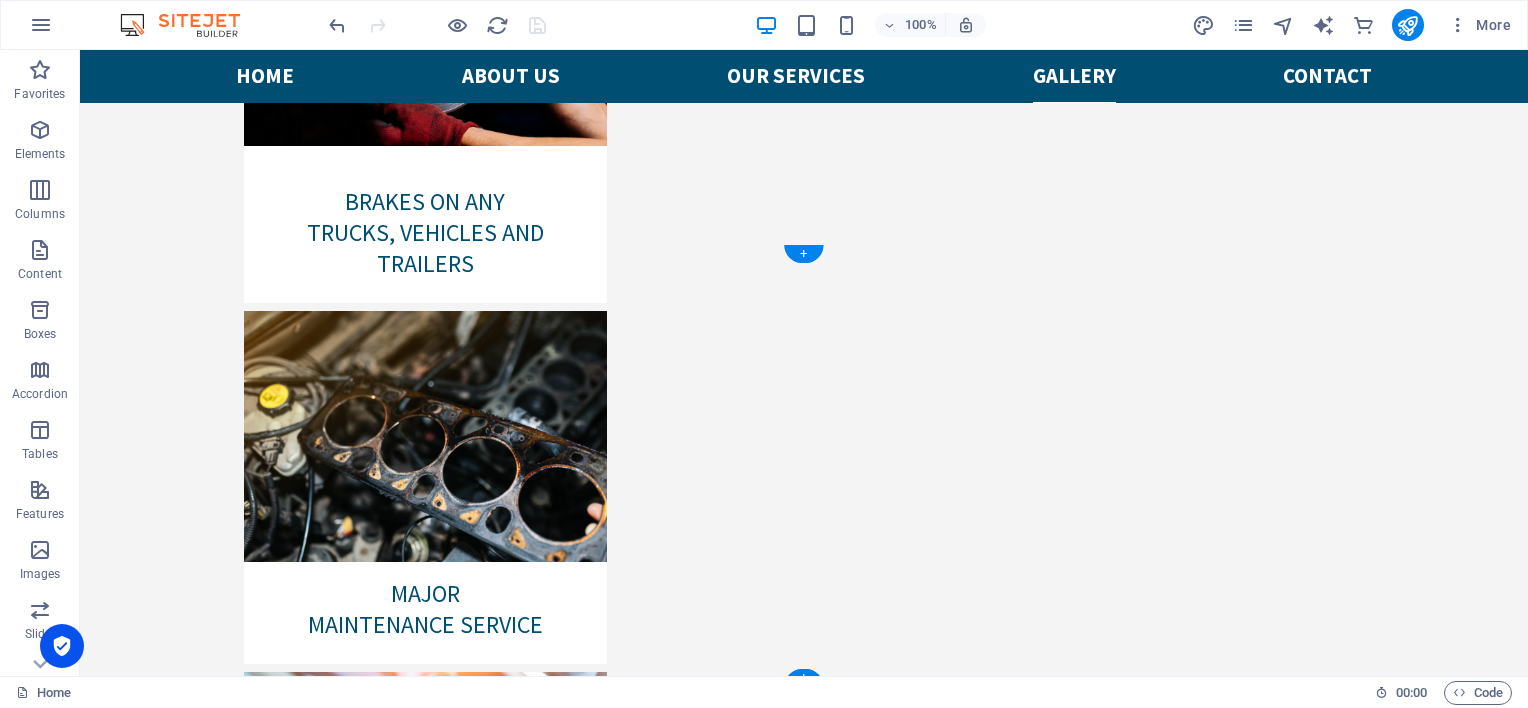 scroll, scrollTop: 6117, scrollLeft: 0, axis: vertical 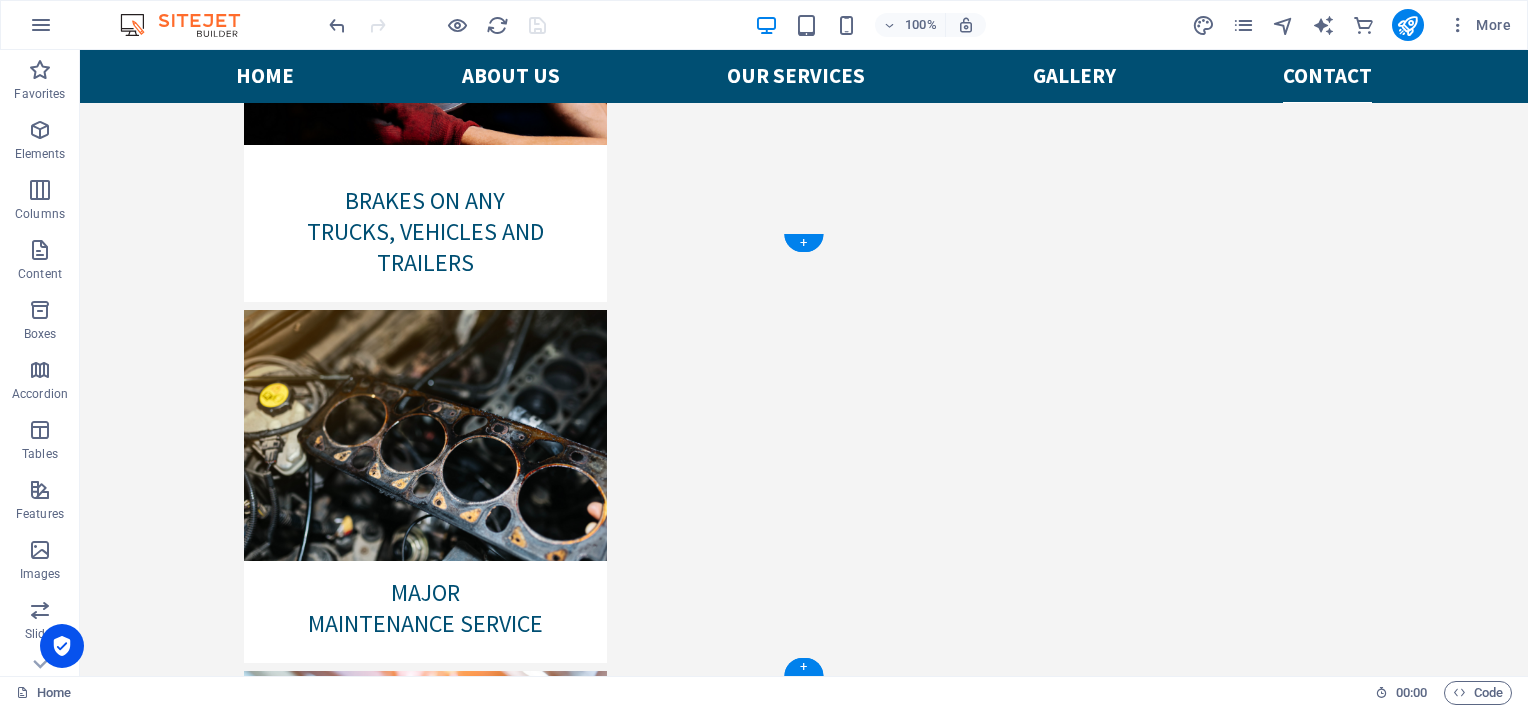 click at bounding box center [804, 8078] 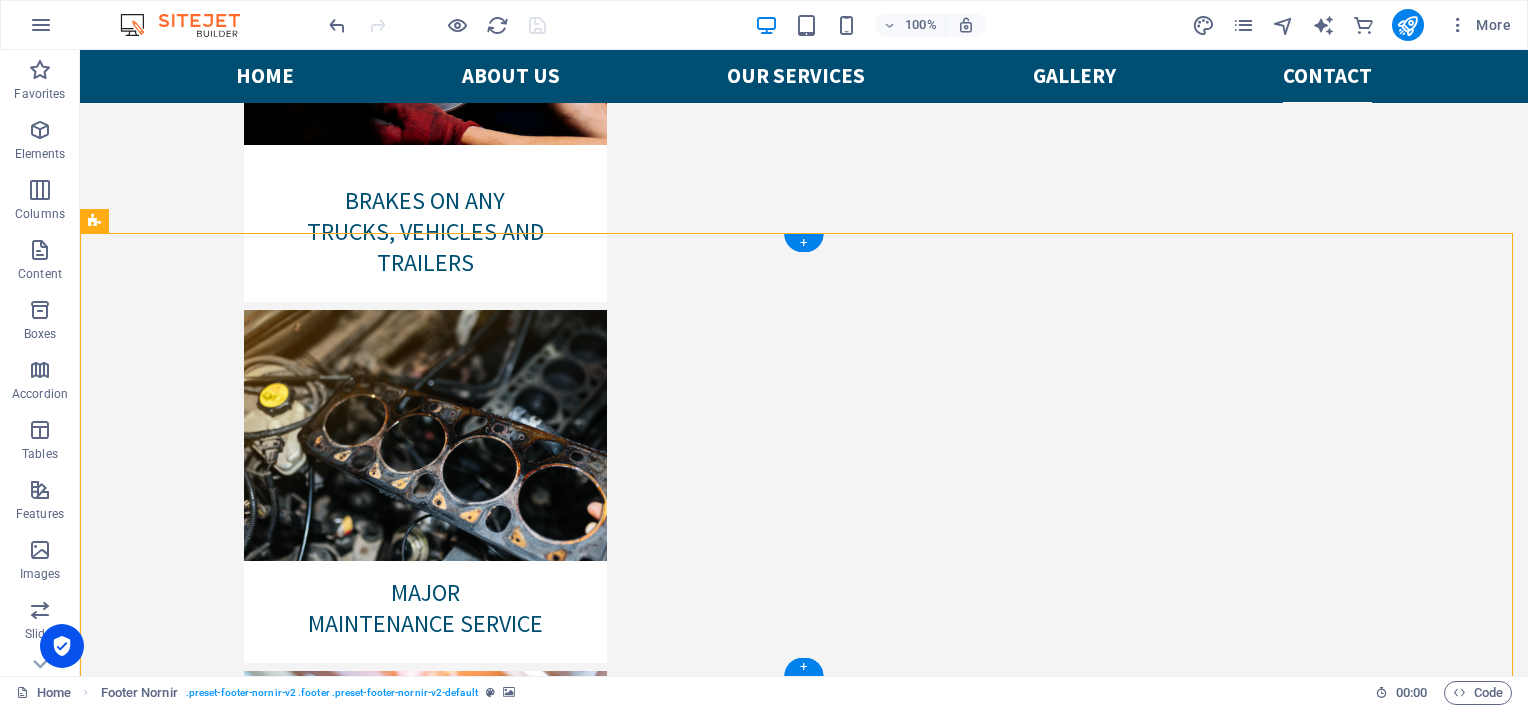 click at bounding box center (804, 8078) 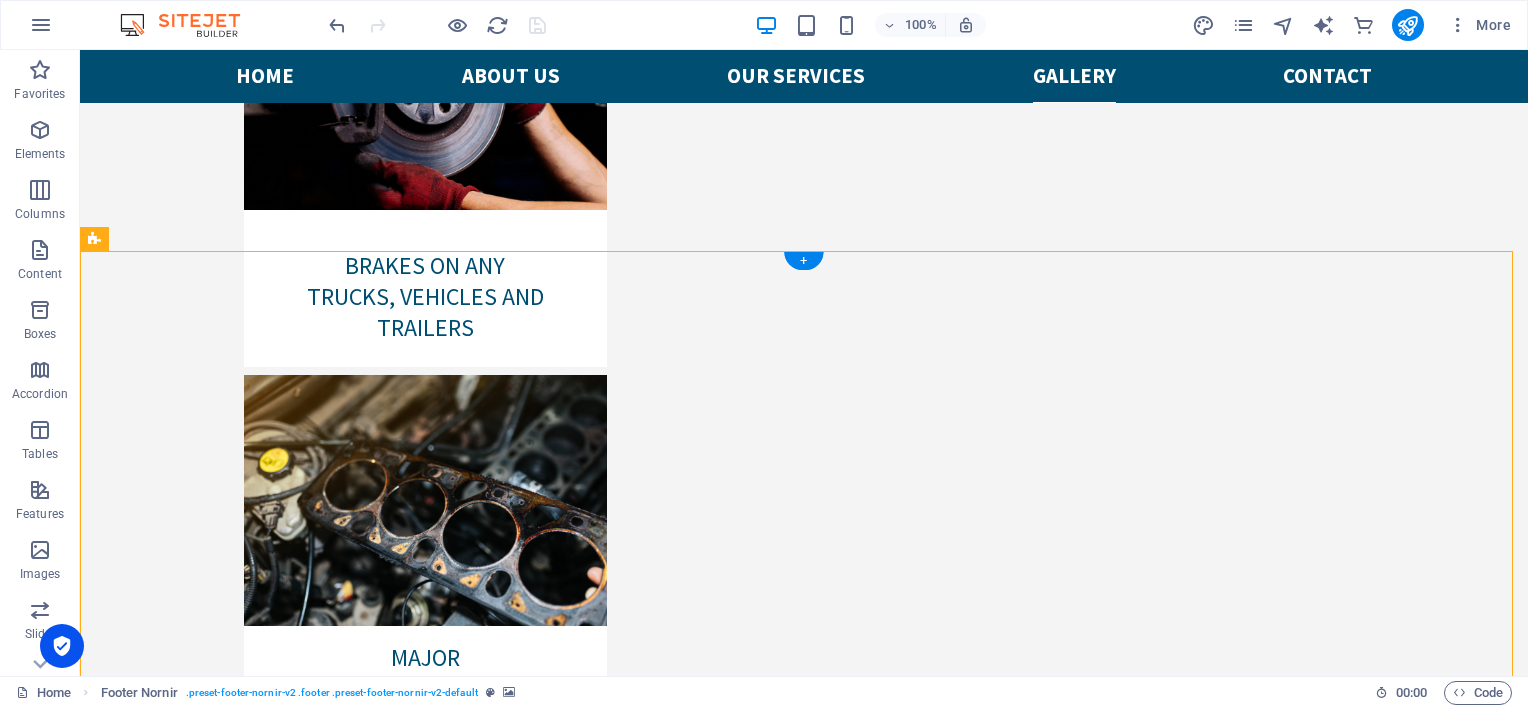 scroll, scrollTop: 6117, scrollLeft: 0, axis: vertical 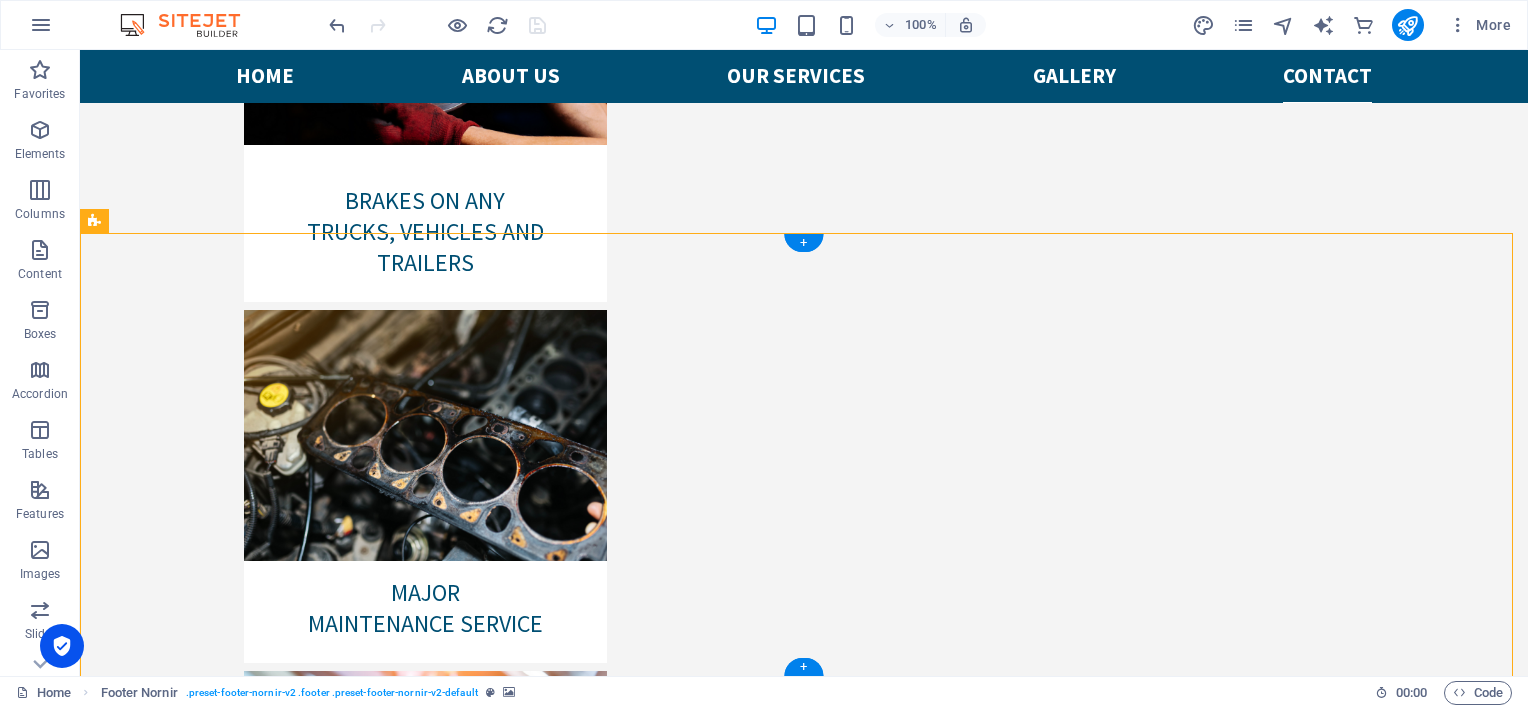 click at bounding box center (804, 8078) 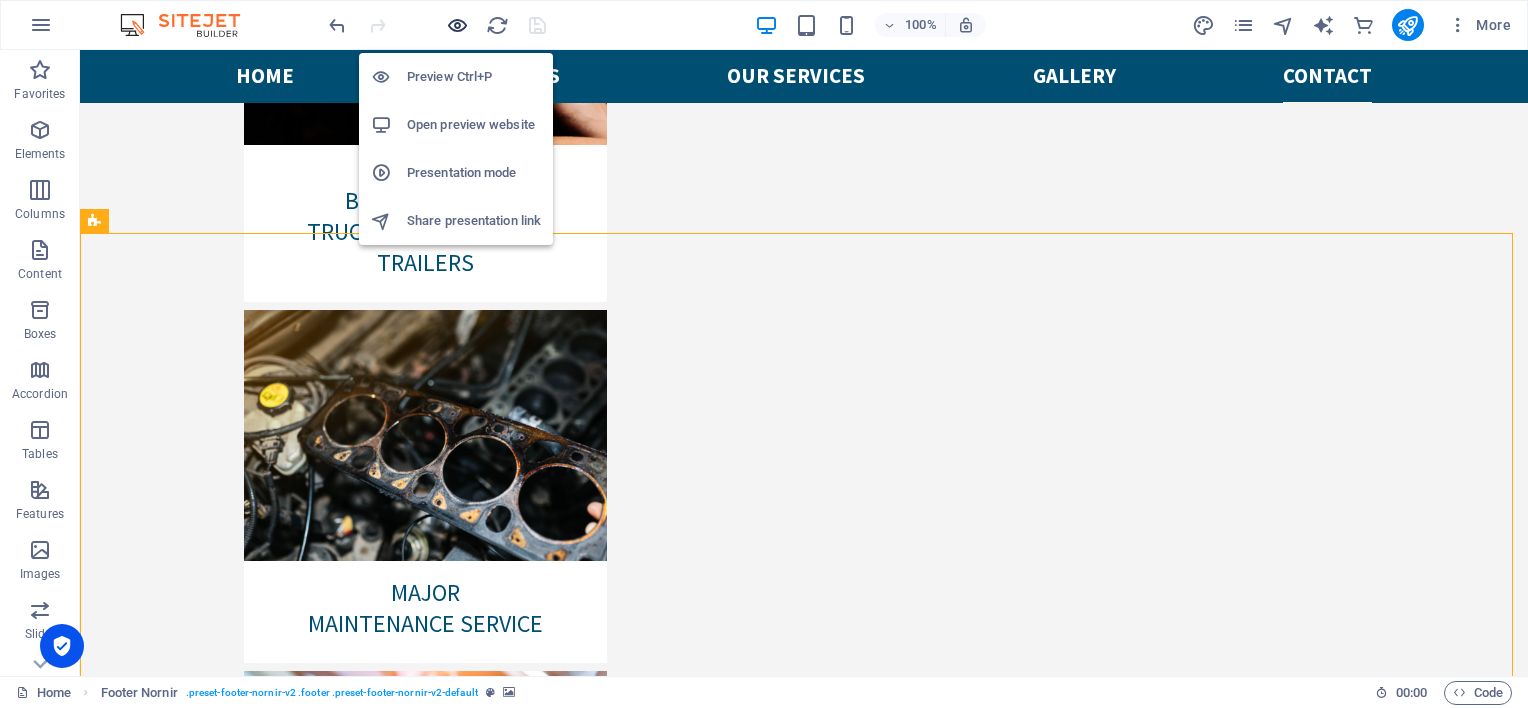 click at bounding box center (457, 25) 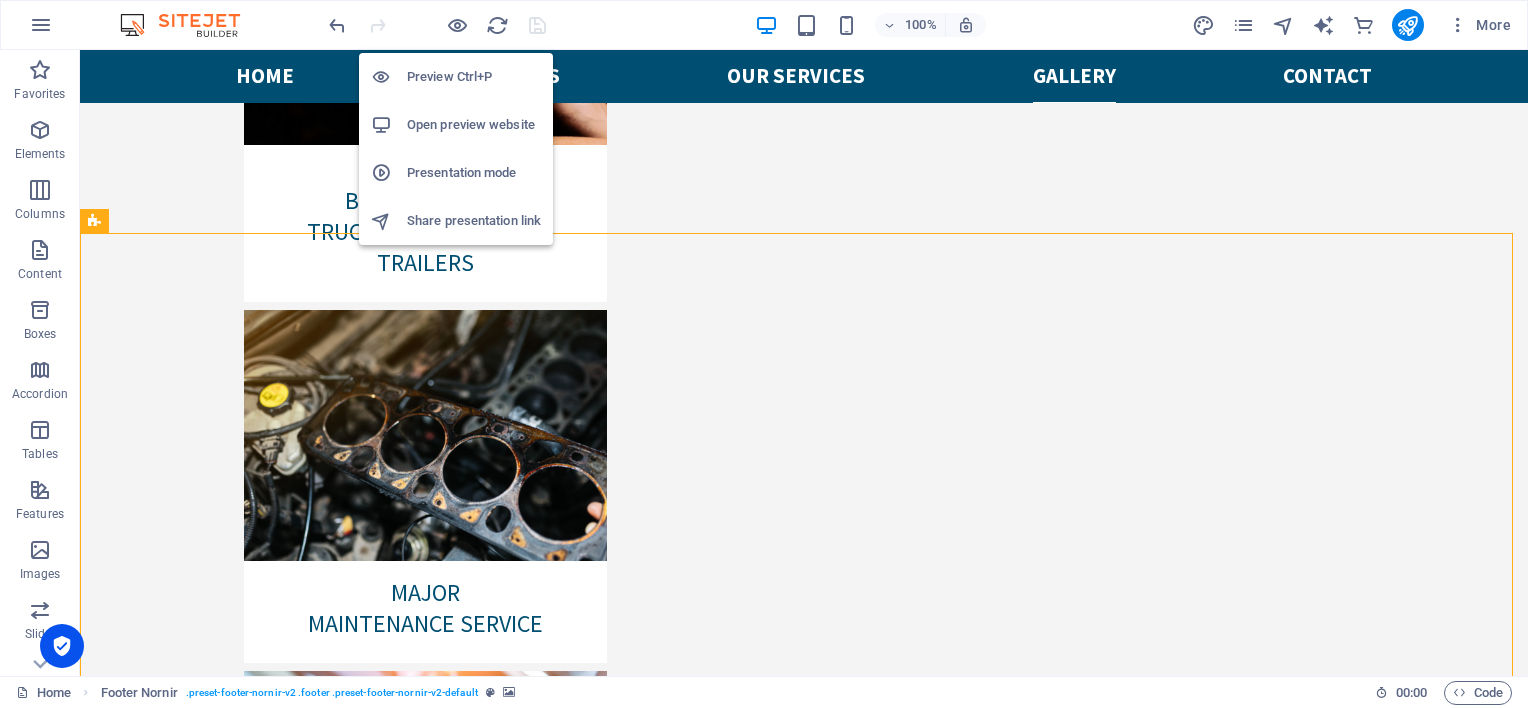 scroll, scrollTop: 6137, scrollLeft: 0, axis: vertical 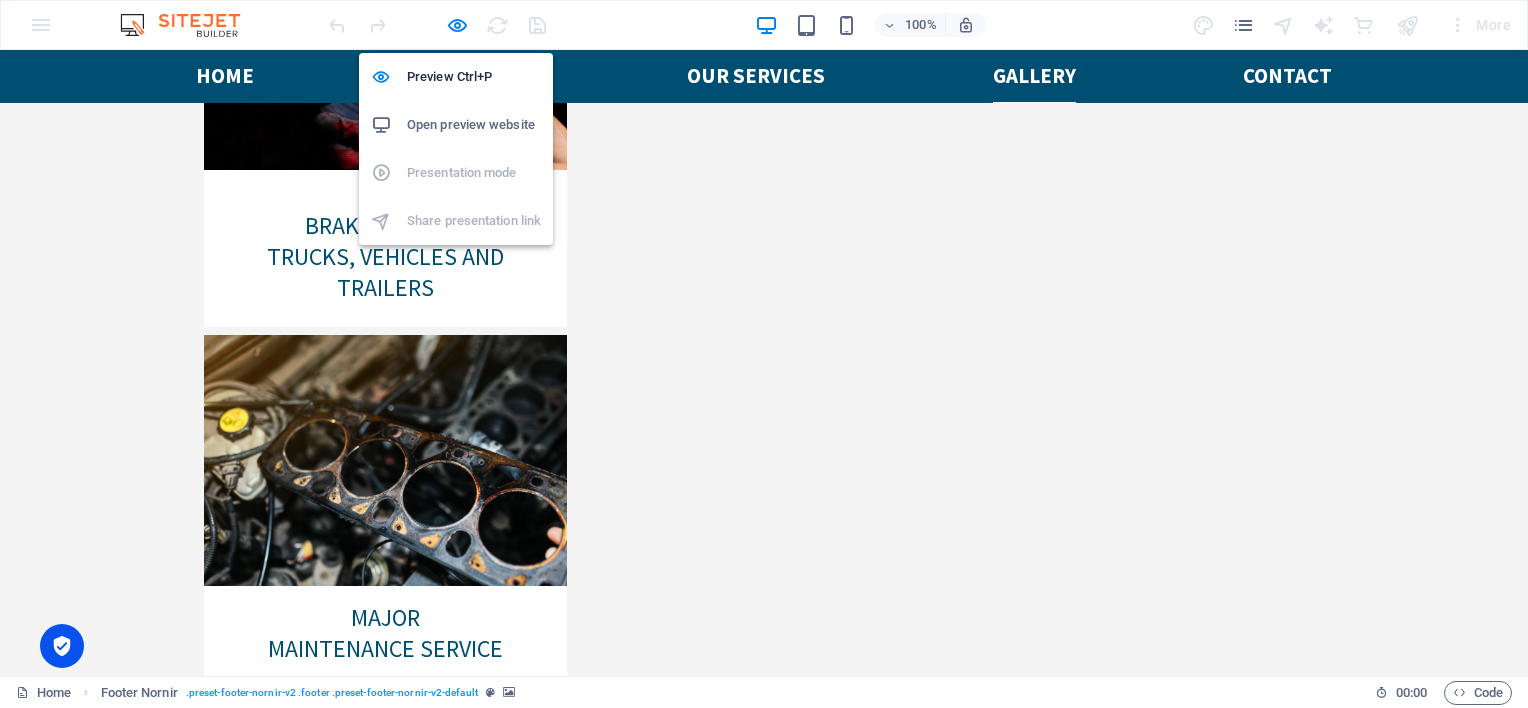 click on "Open preview website" at bounding box center (474, 125) 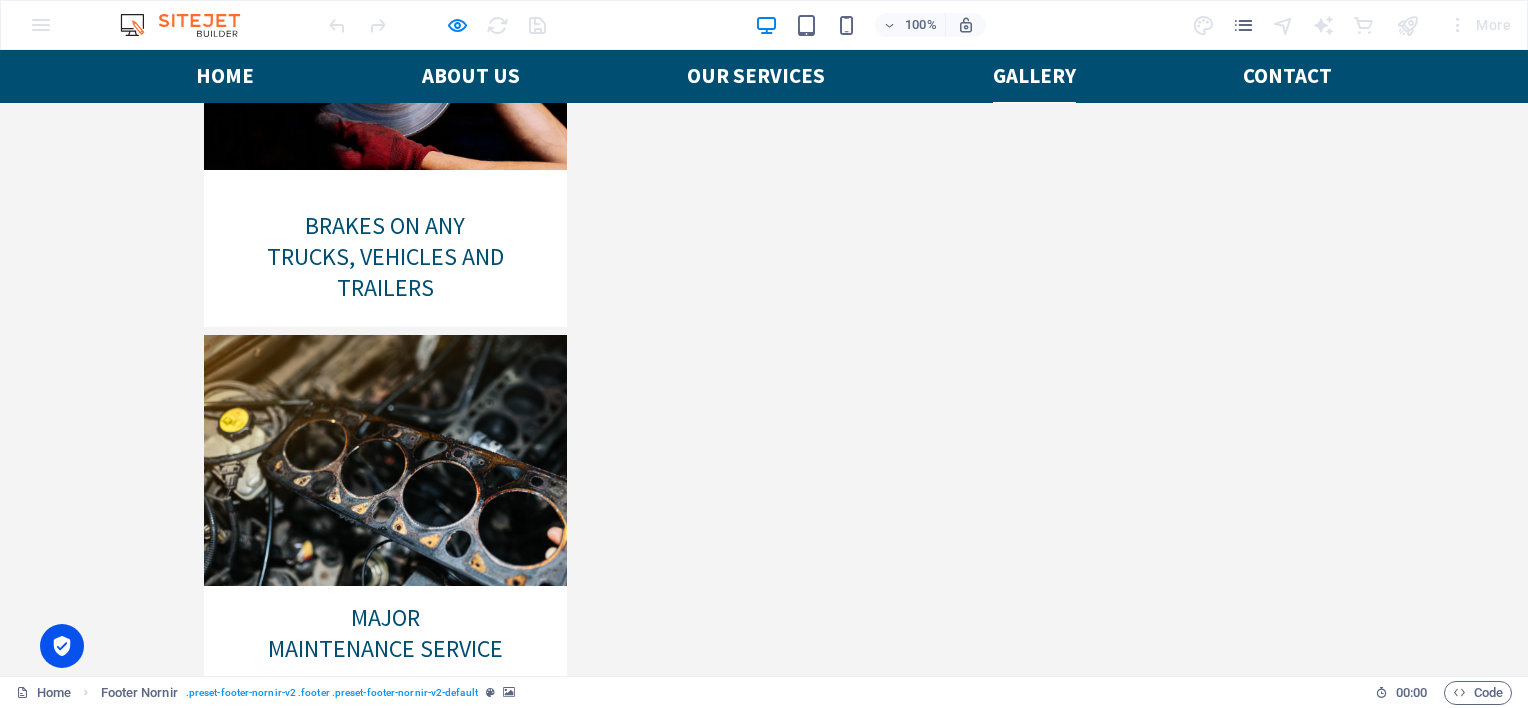click at bounding box center (764, 7372) 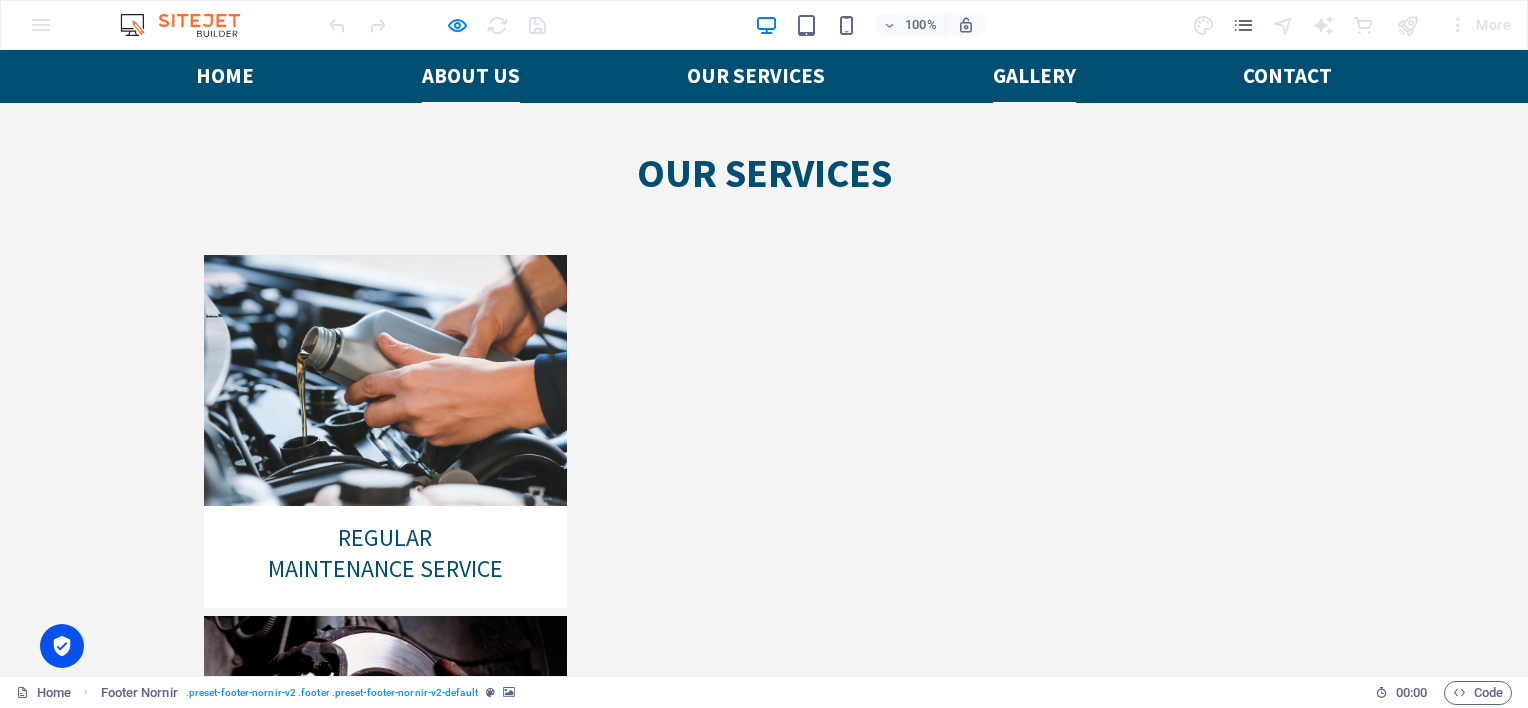 scroll, scrollTop: 5437, scrollLeft: 0, axis: vertical 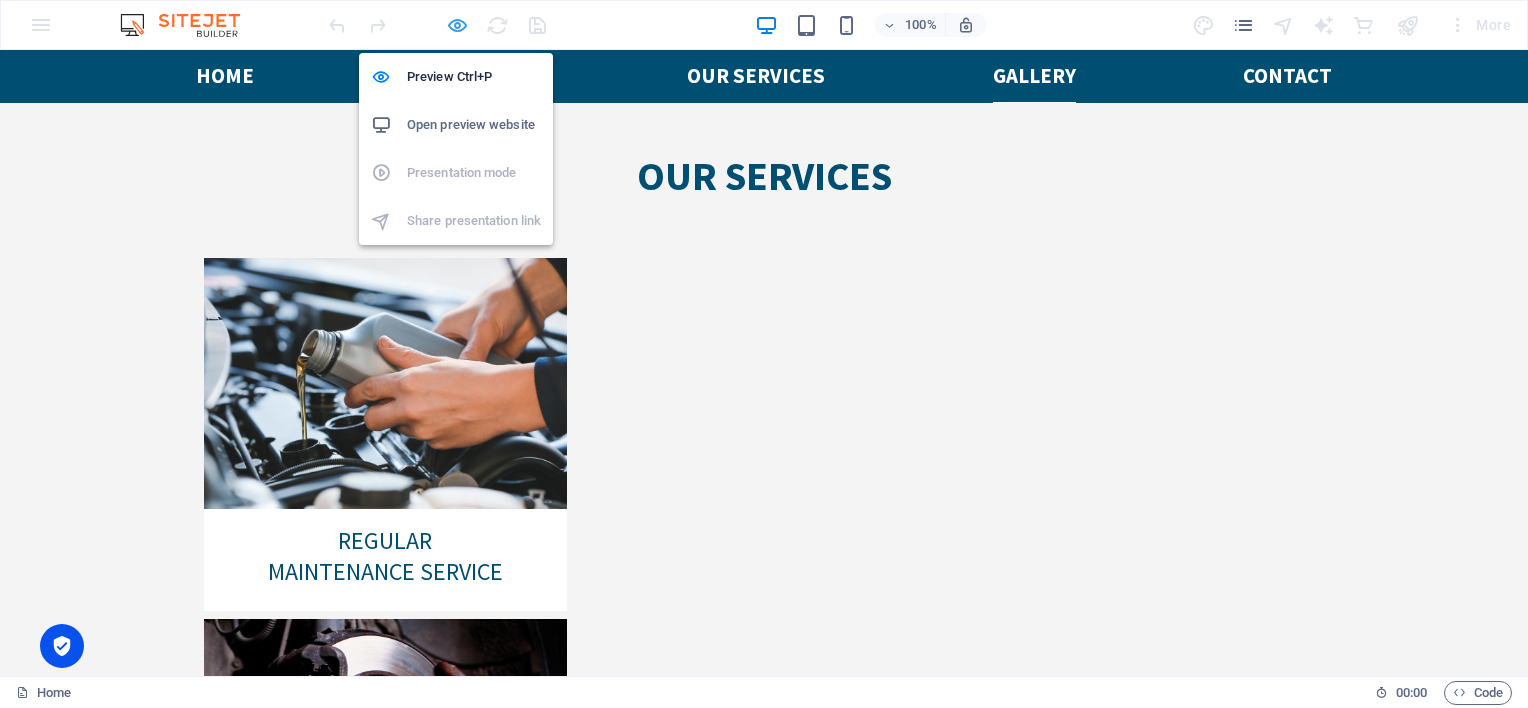 click at bounding box center [457, 25] 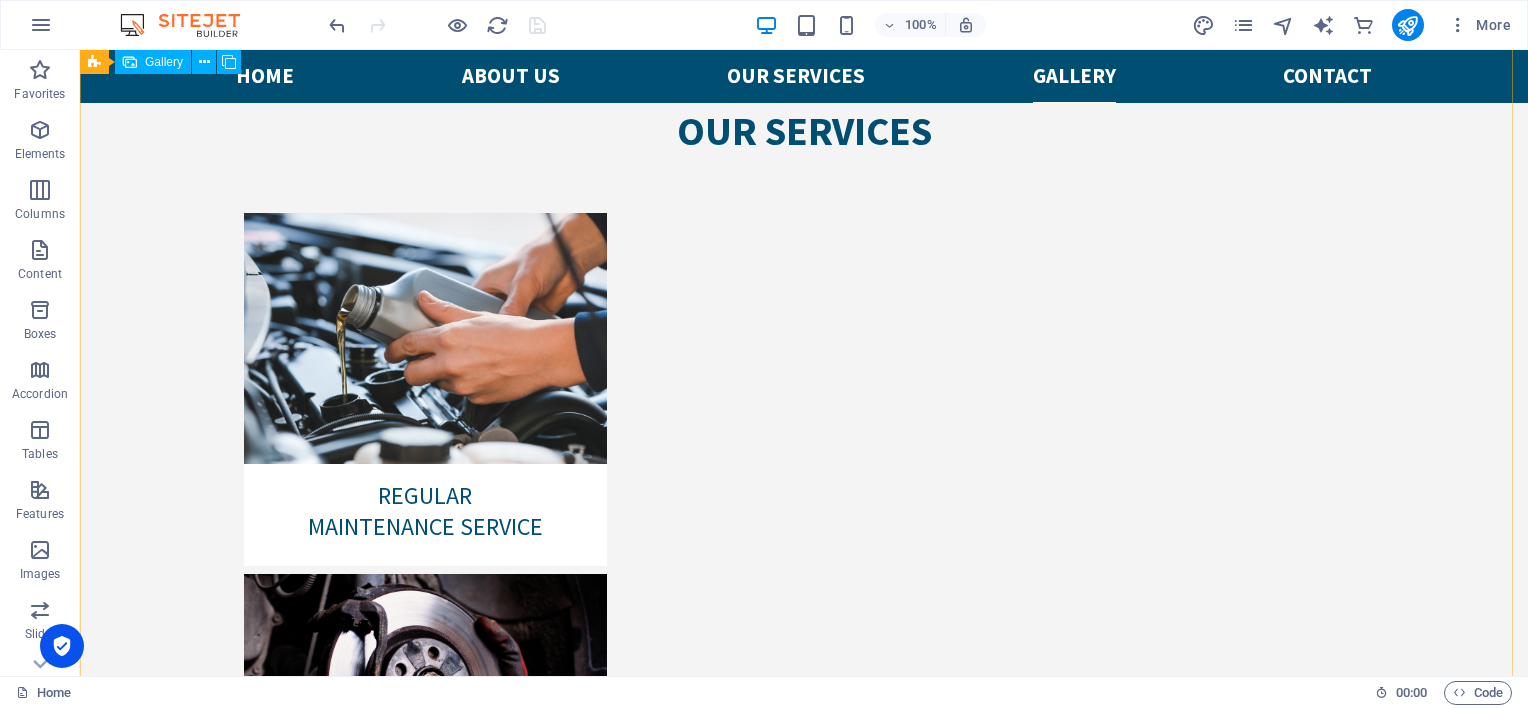 click at bounding box center [804, 7997] 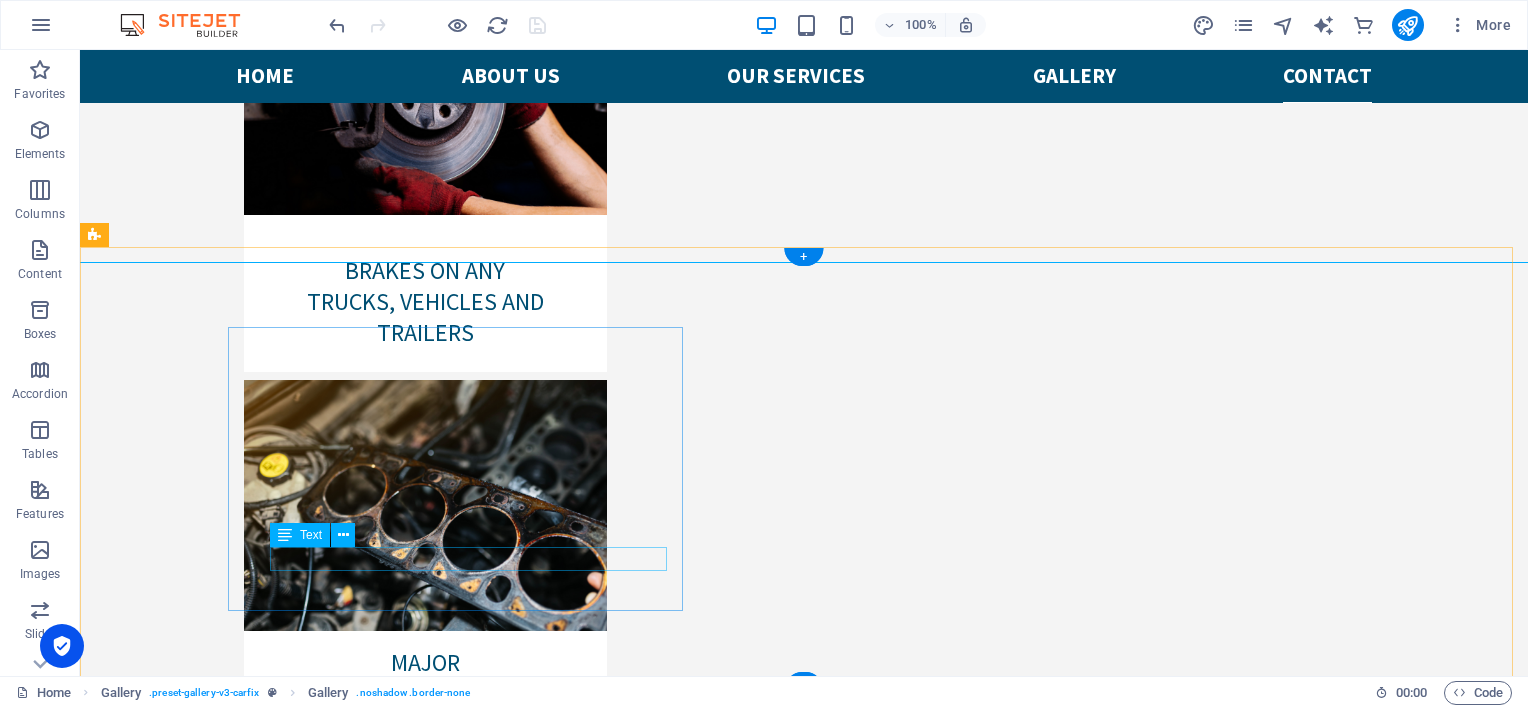 scroll, scrollTop: 6017, scrollLeft: 0, axis: vertical 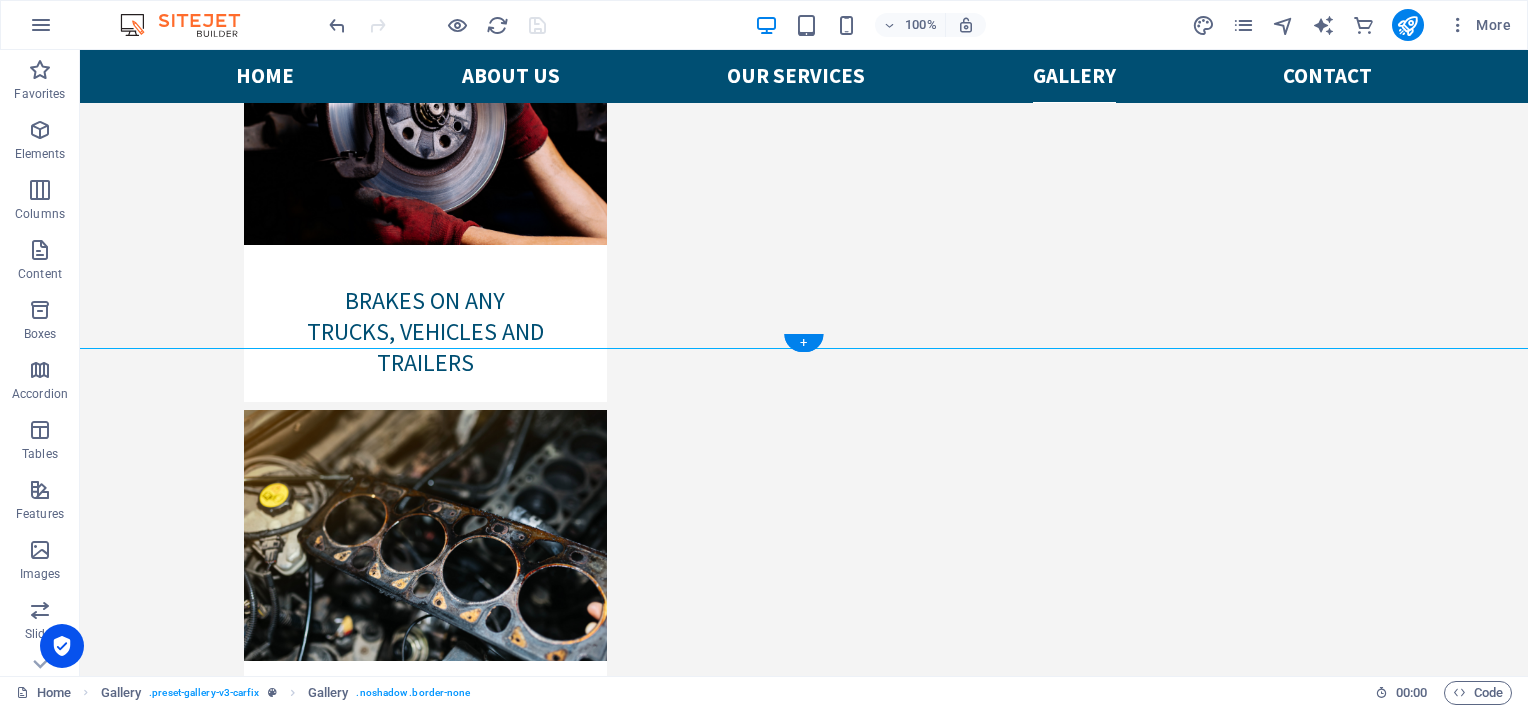 click at bounding box center (804, 8178) 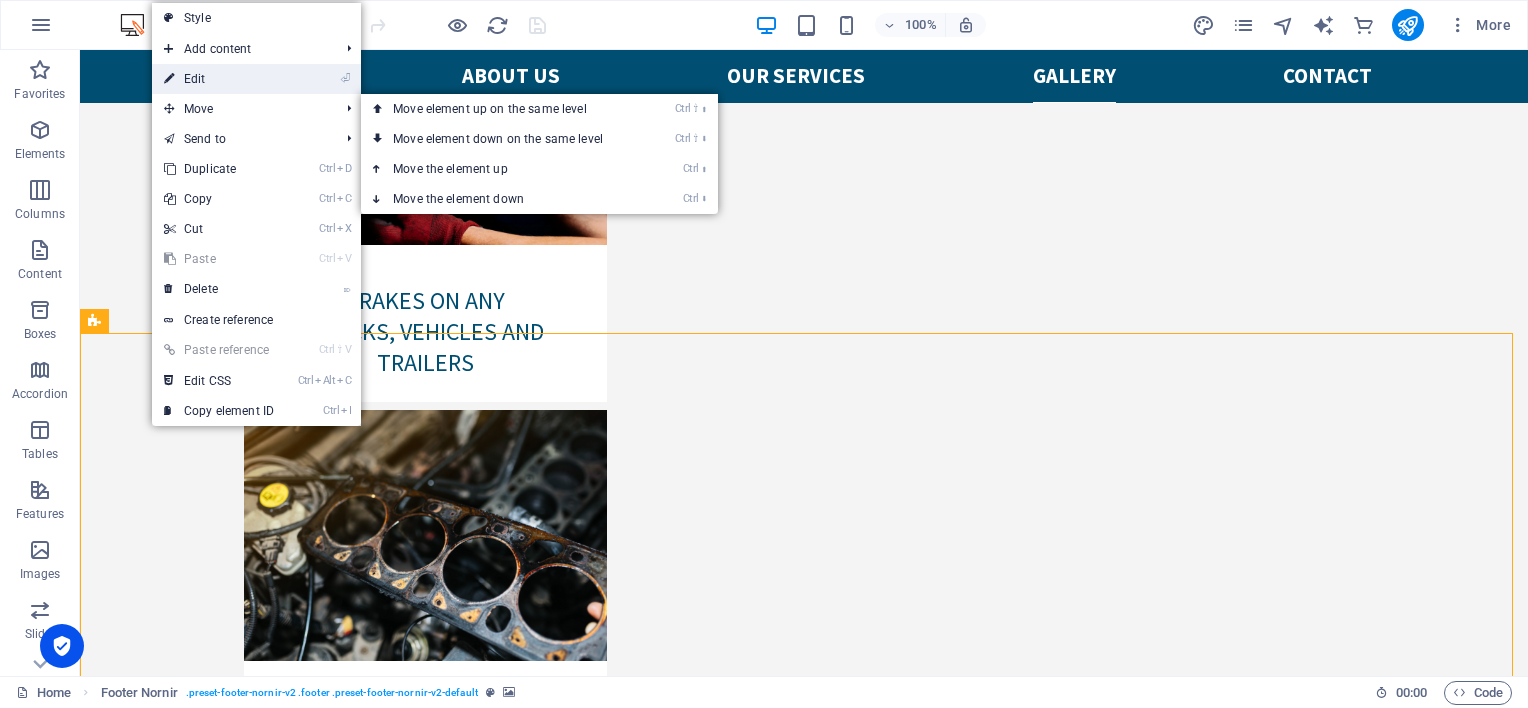 click on "⏎  Edit" at bounding box center [219, 79] 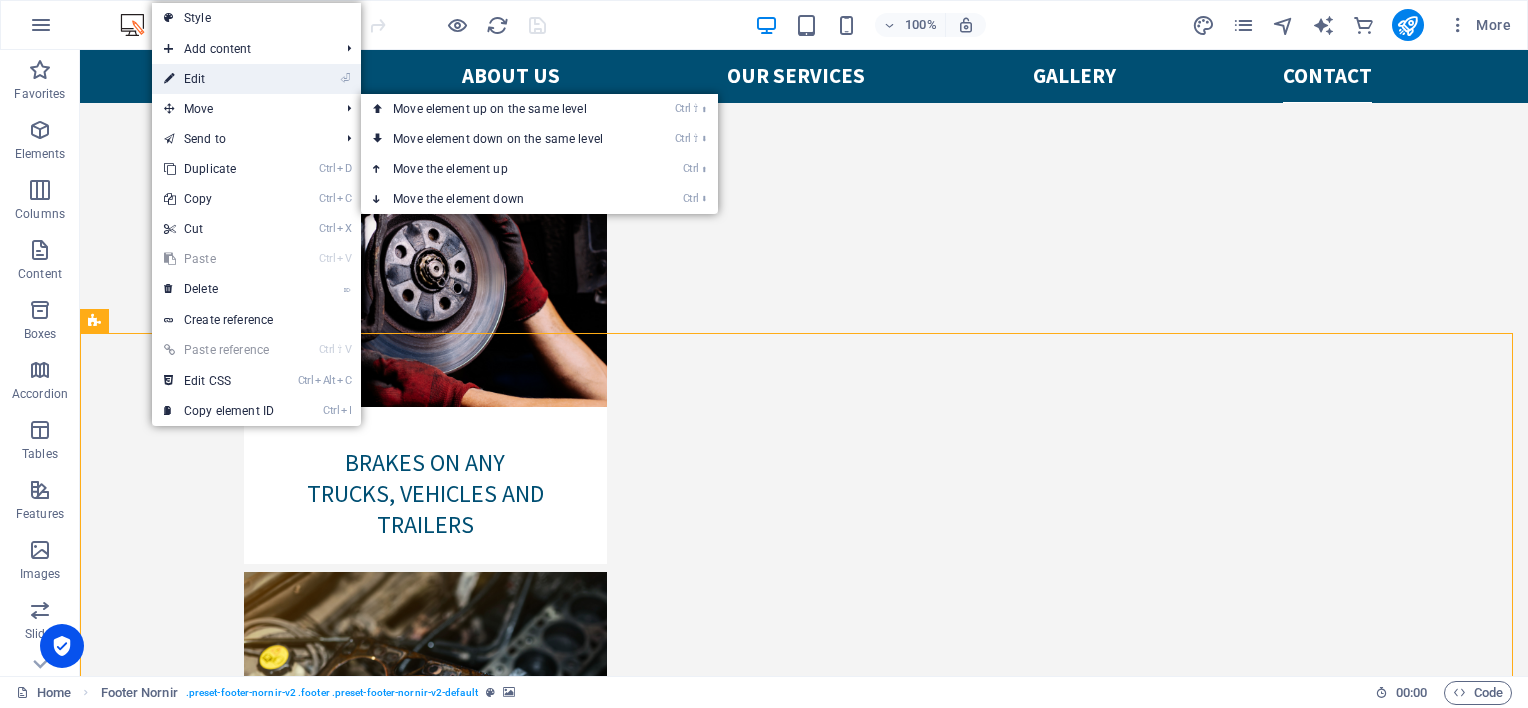 scroll, scrollTop: 5899, scrollLeft: 0, axis: vertical 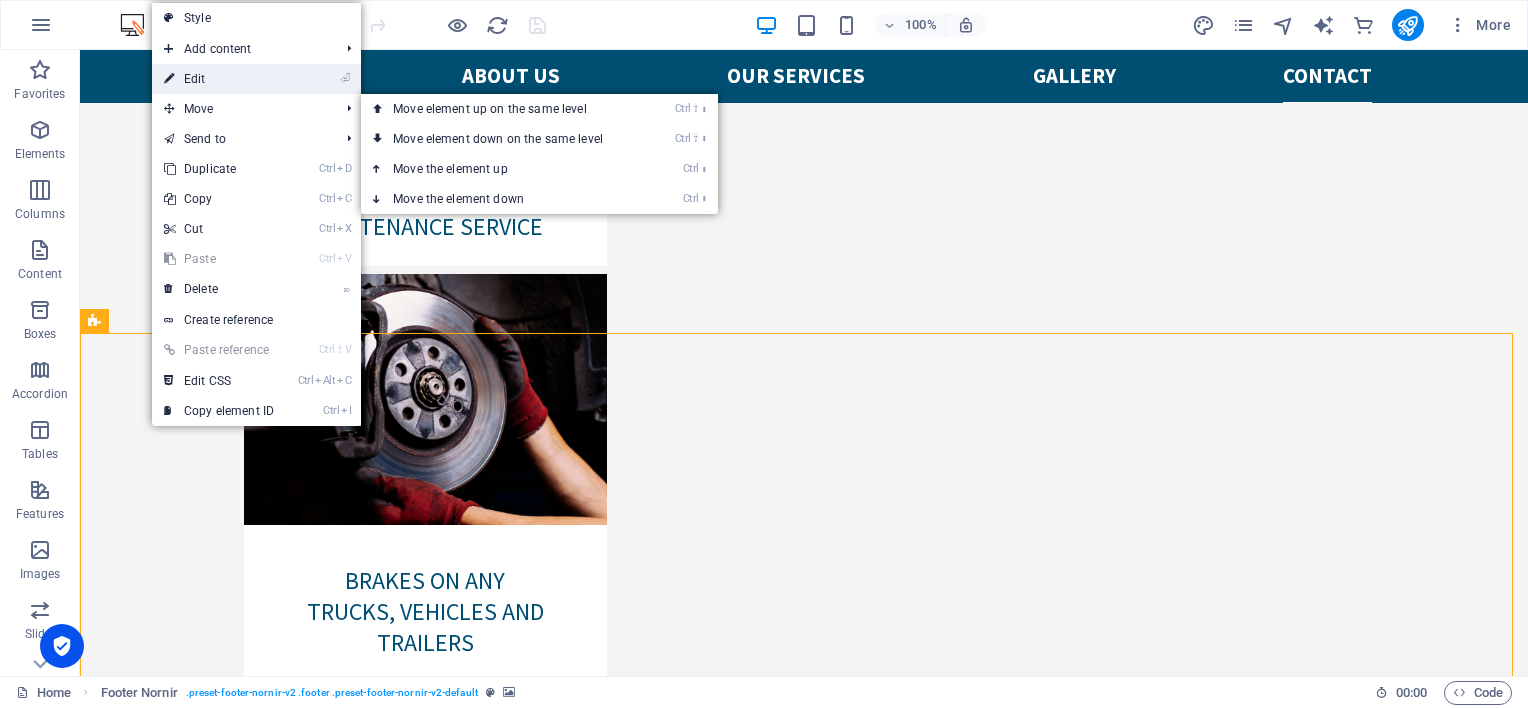 select on "2" 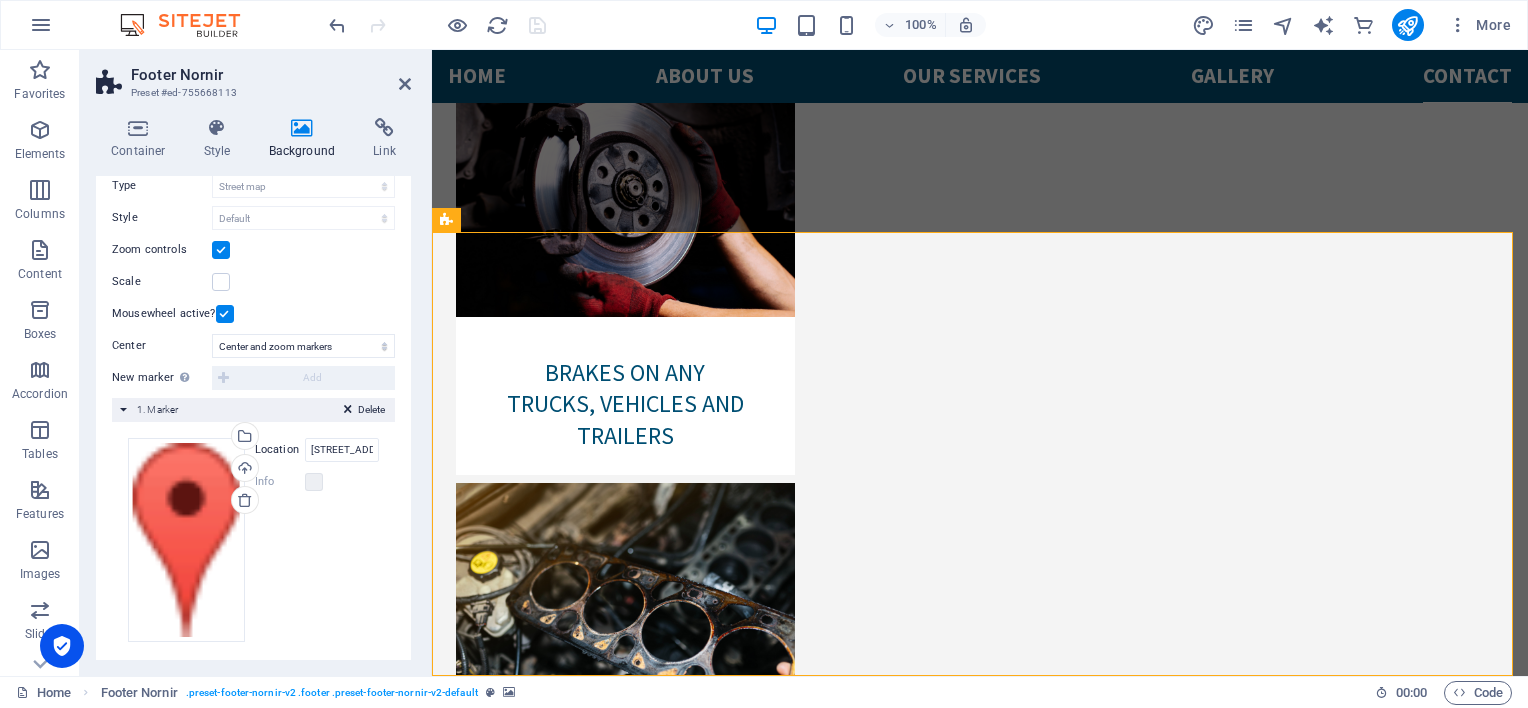scroll, scrollTop: 253, scrollLeft: 0, axis: vertical 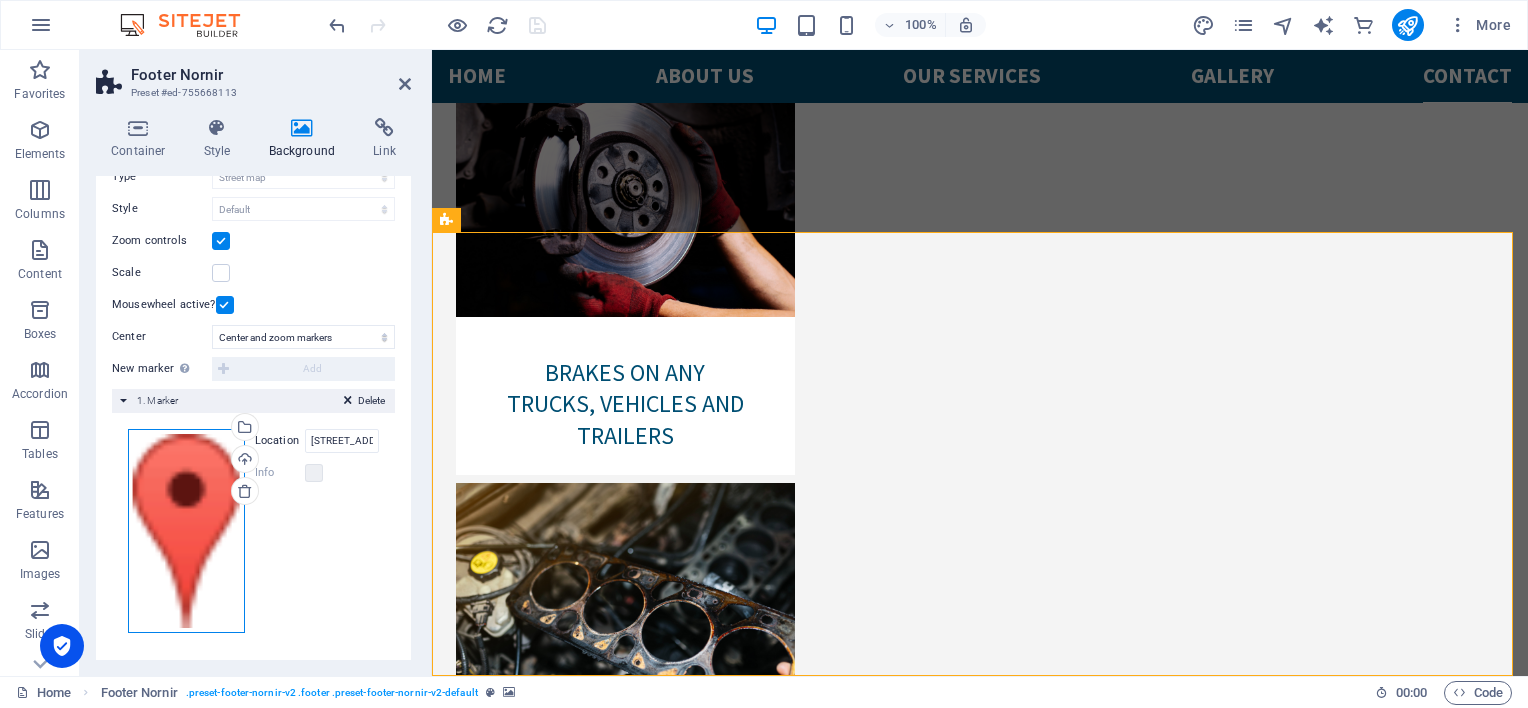 drag, startPoint x: 196, startPoint y: 495, endPoint x: 195, endPoint y: 516, distance: 21.023796 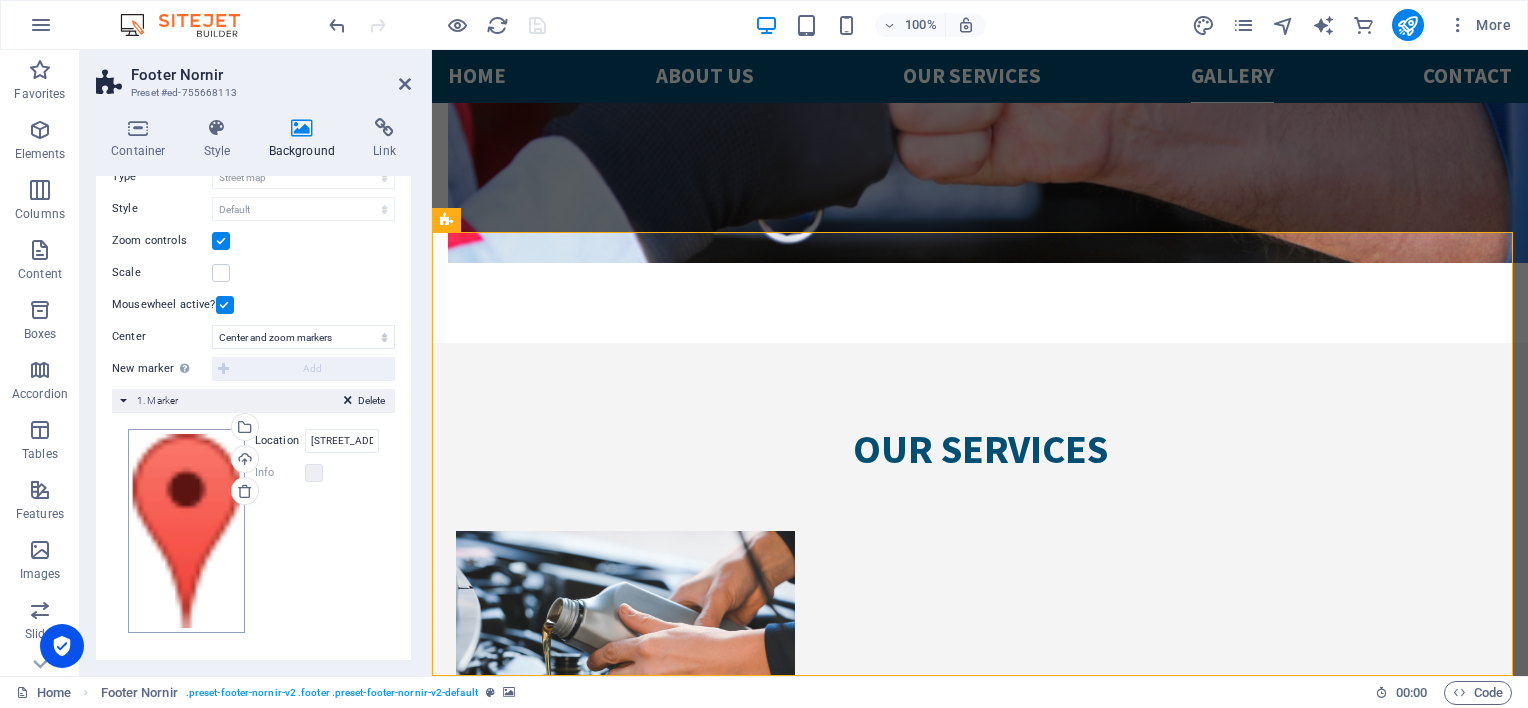 scroll, scrollTop: 5616, scrollLeft: 0, axis: vertical 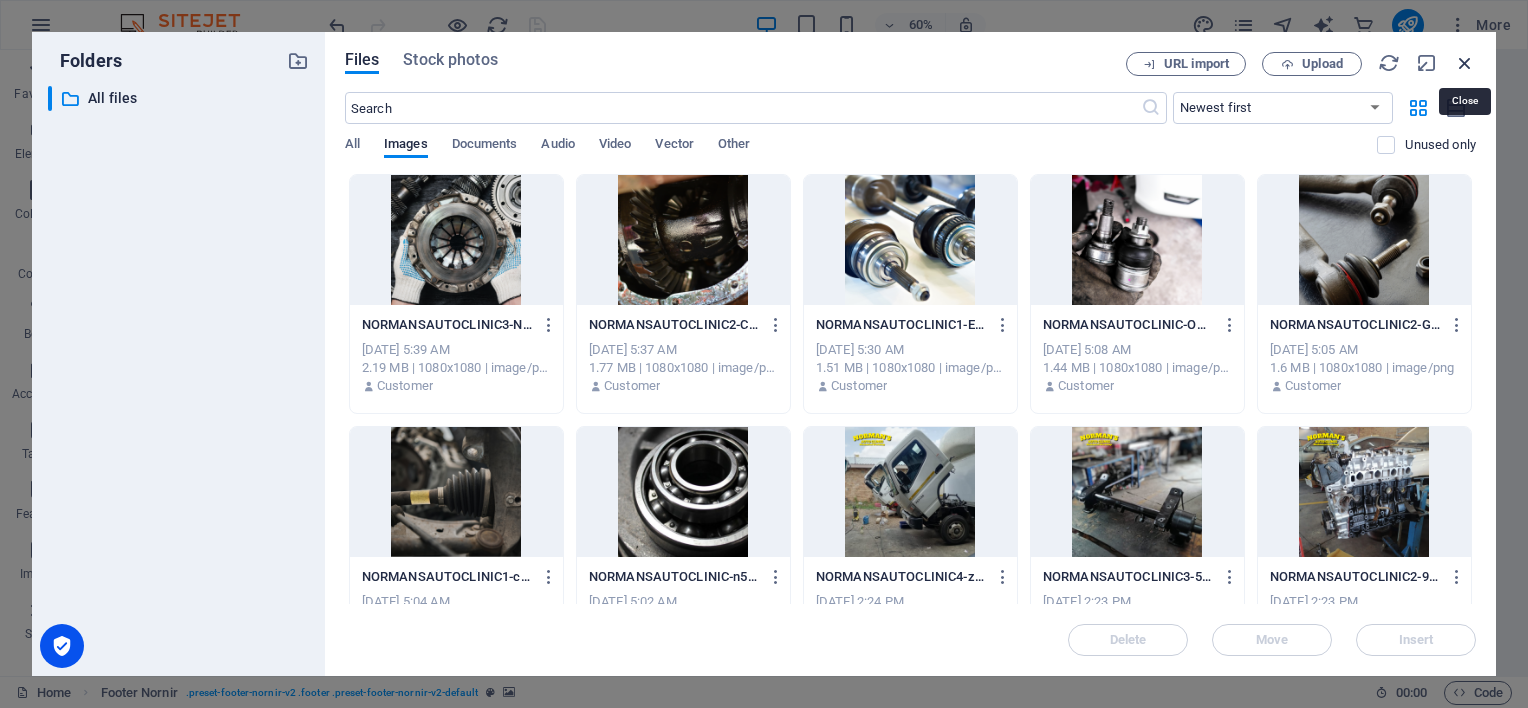 drag, startPoint x: 1470, startPoint y: 61, endPoint x: 971, endPoint y: 48, distance: 499.1693 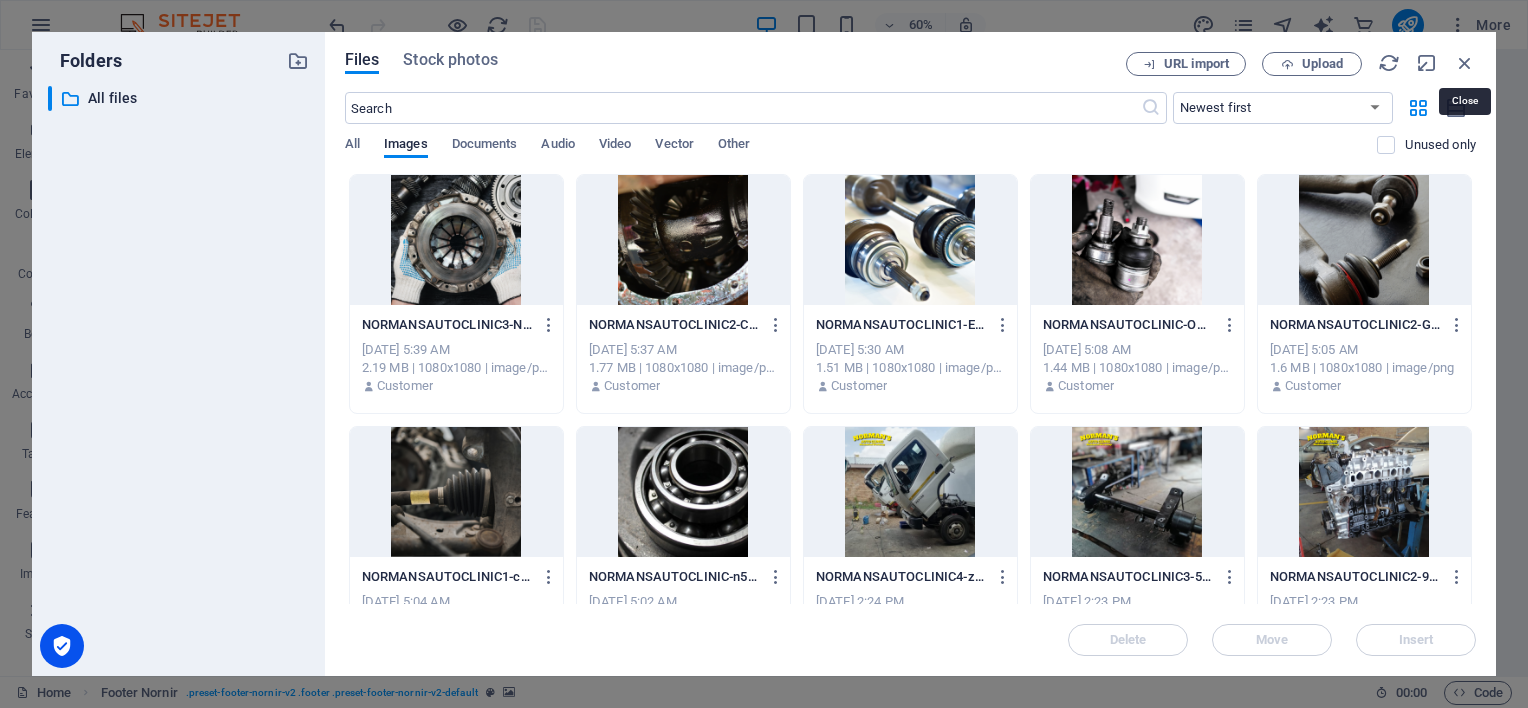 scroll, scrollTop: 5899, scrollLeft: 0, axis: vertical 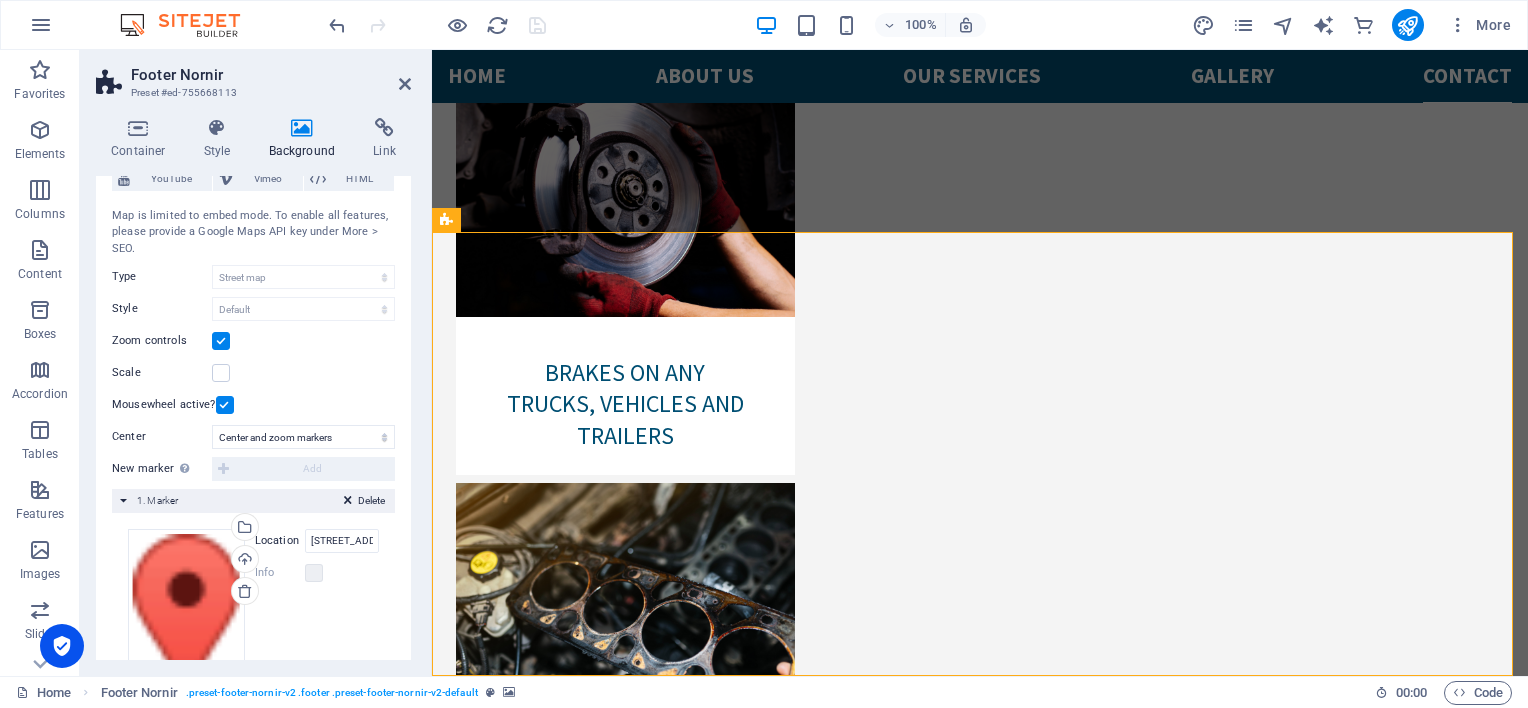 click on "Delete 1. Marker" at bounding box center [253, 501] 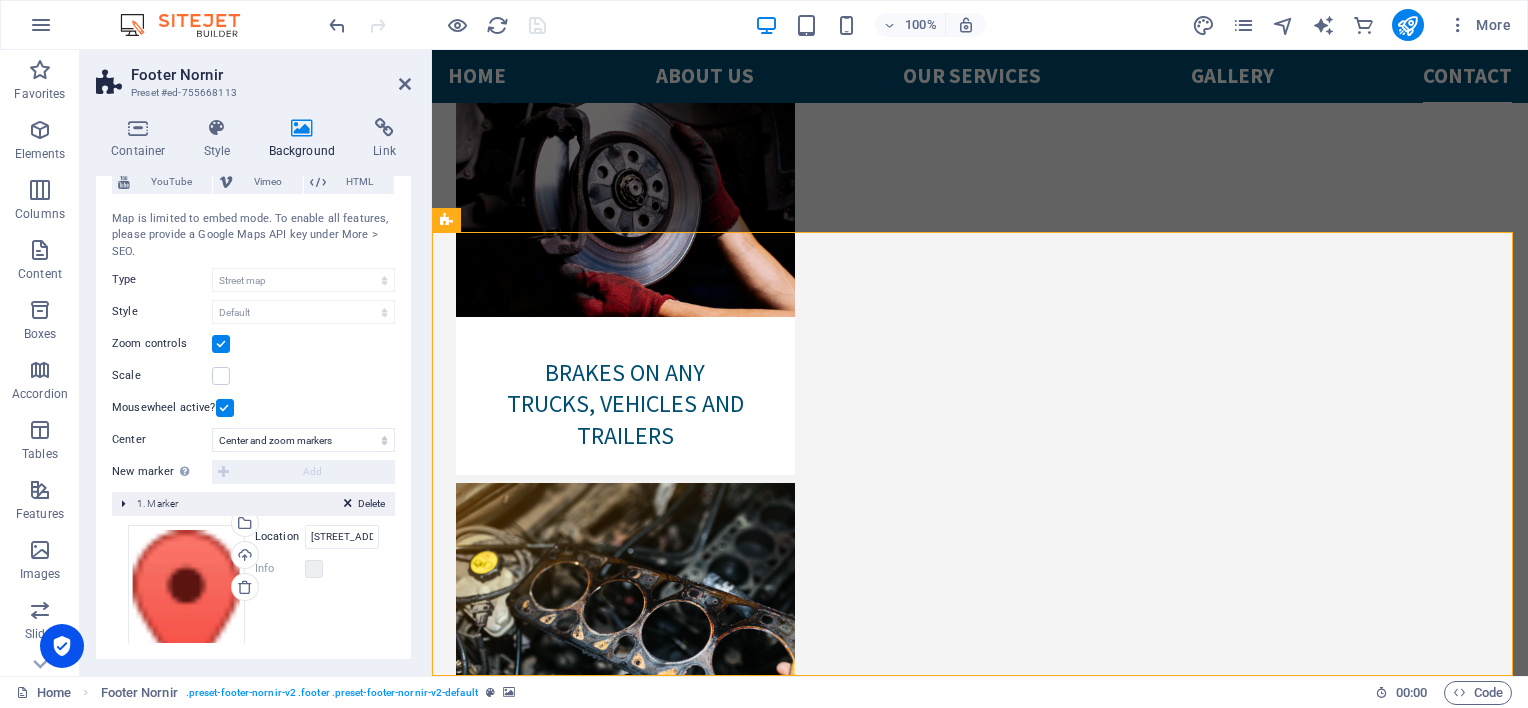 scroll, scrollTop: 21, scrollLeft: 0, axis: vertical 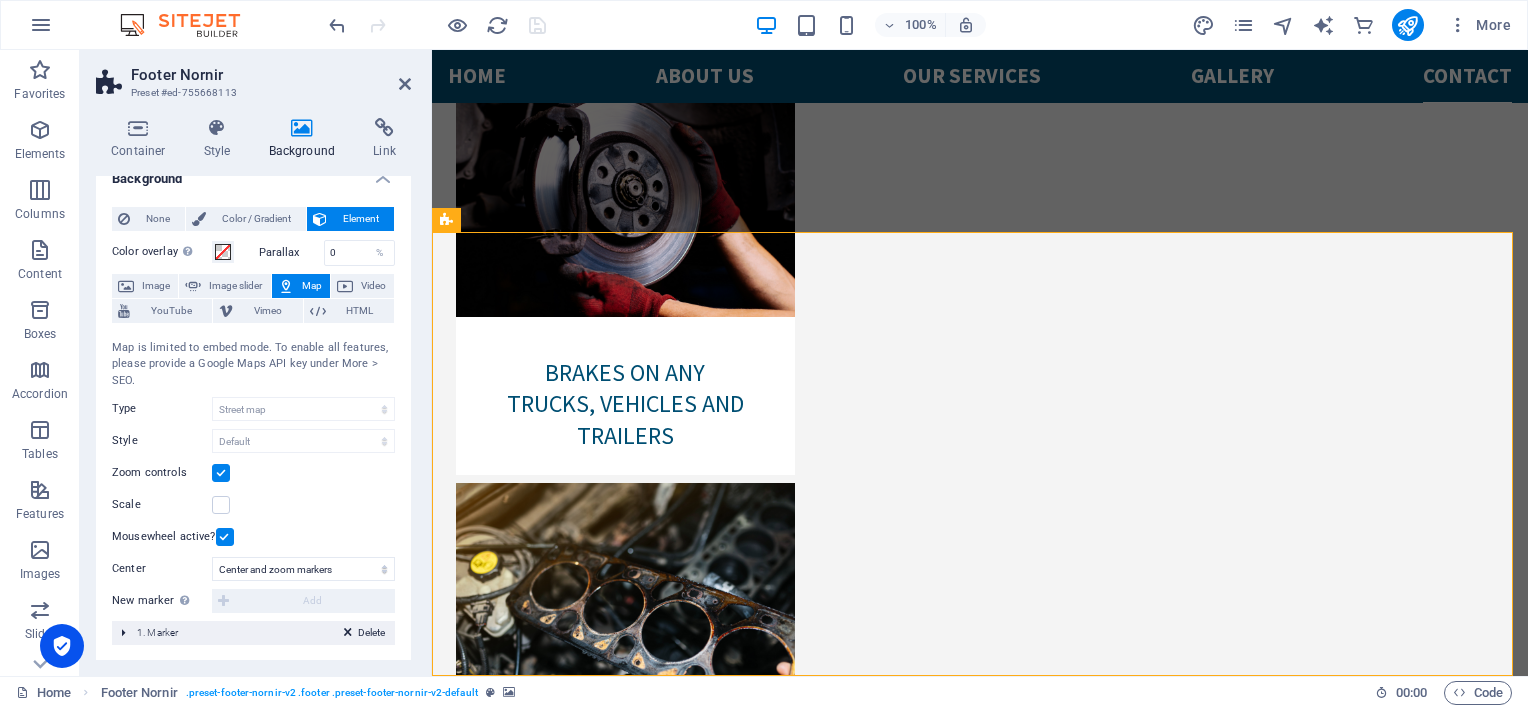 click on "Delete 1. Marker" at bounding box center [253, 633] 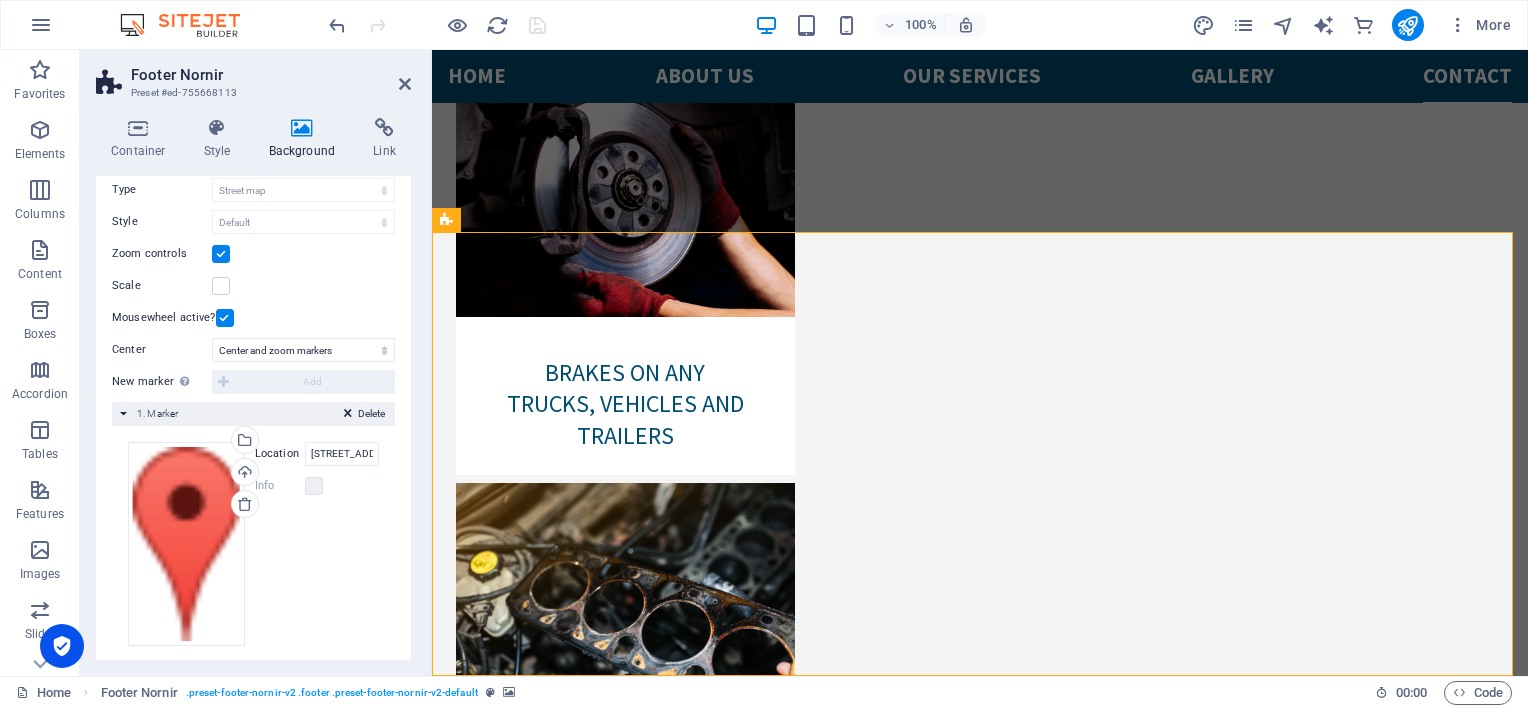 scroll, scrollTop: 253, scrollLeft: 0, axis: vertical 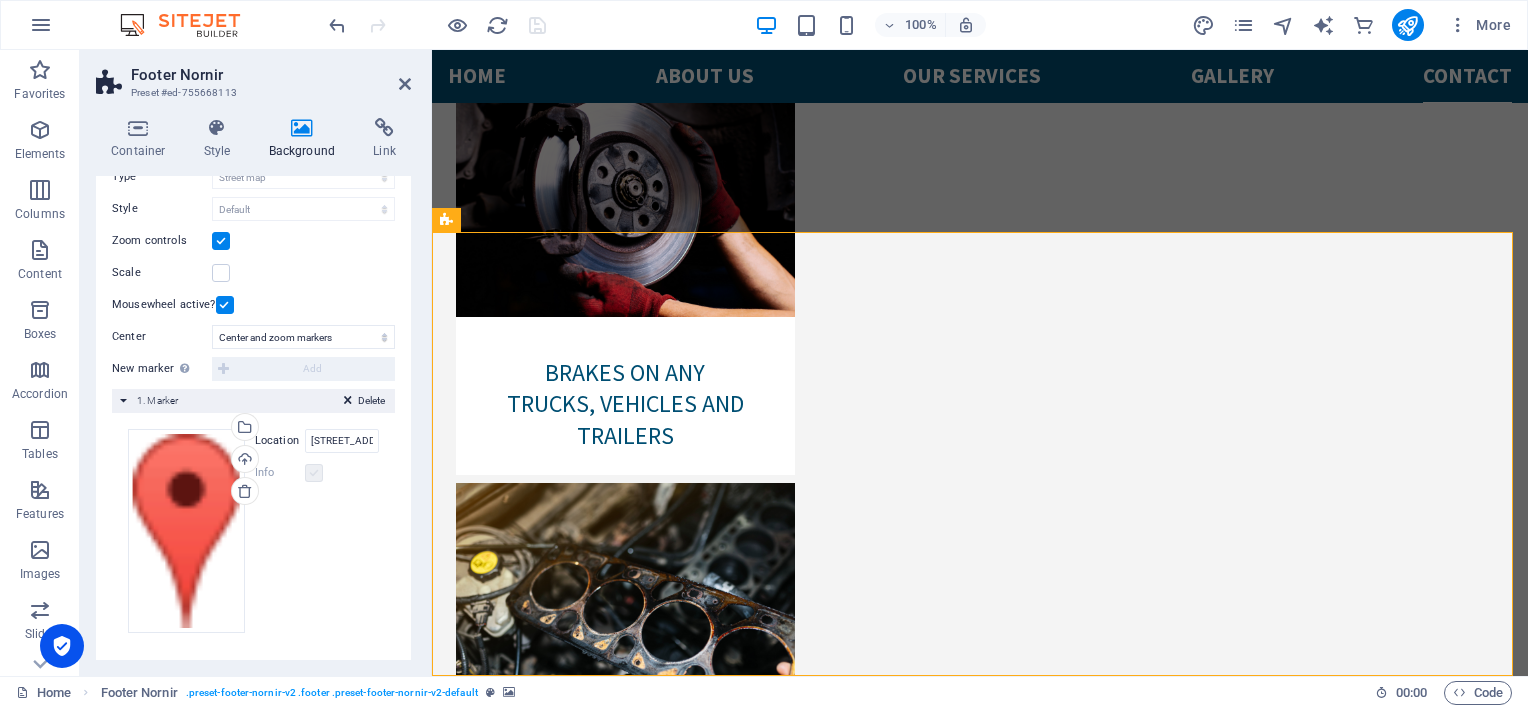 click at bounding box center [314, 473] 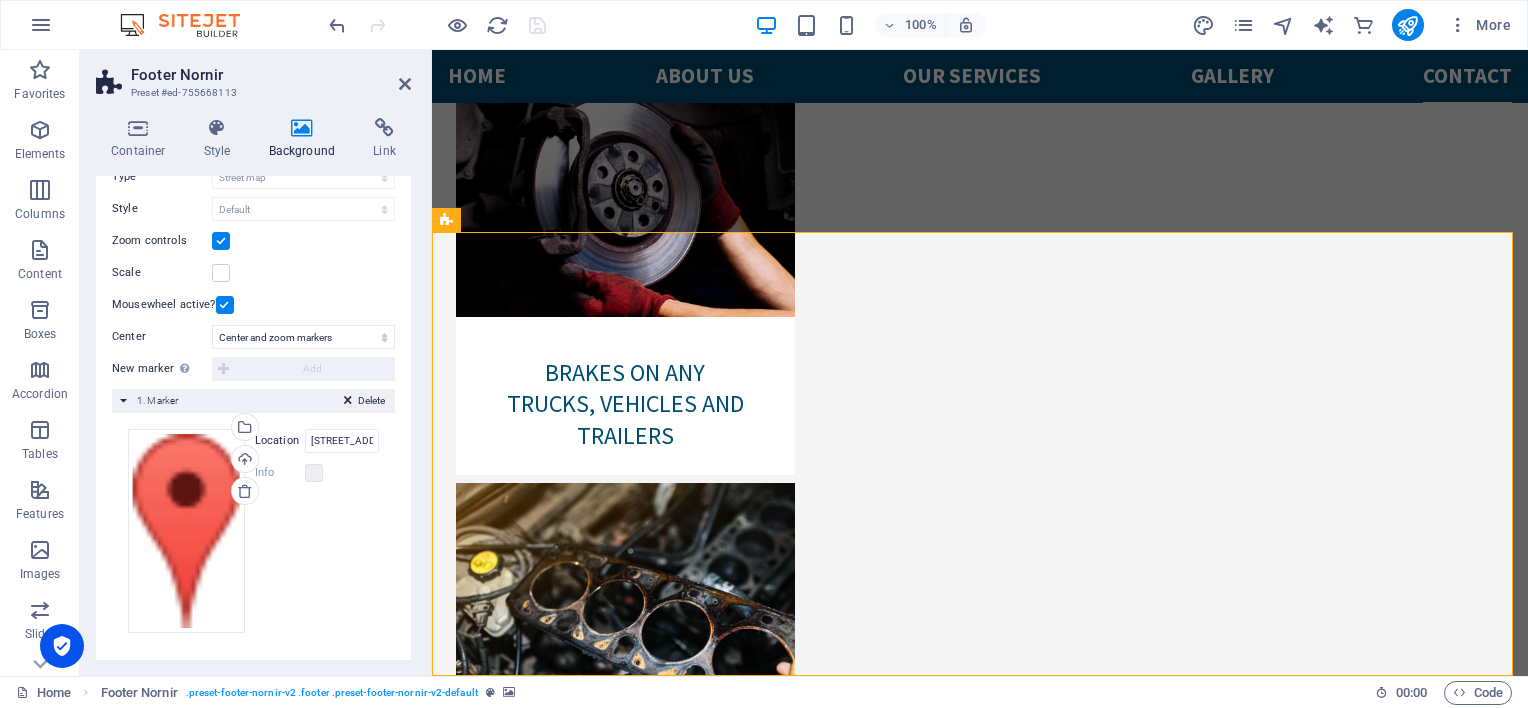 click on "Info" at bounding box center (280, 473) 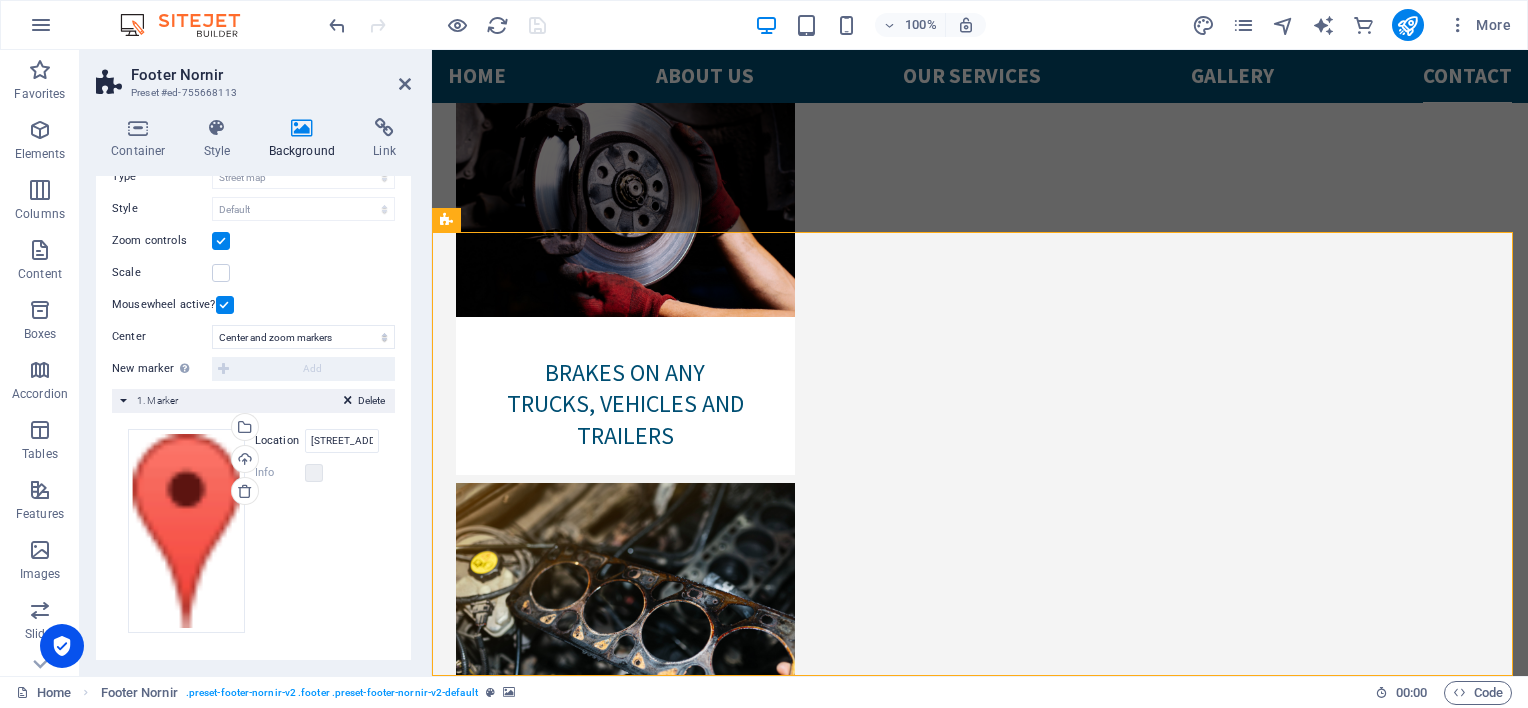 click on "Location" at bounding box center [280, 441] 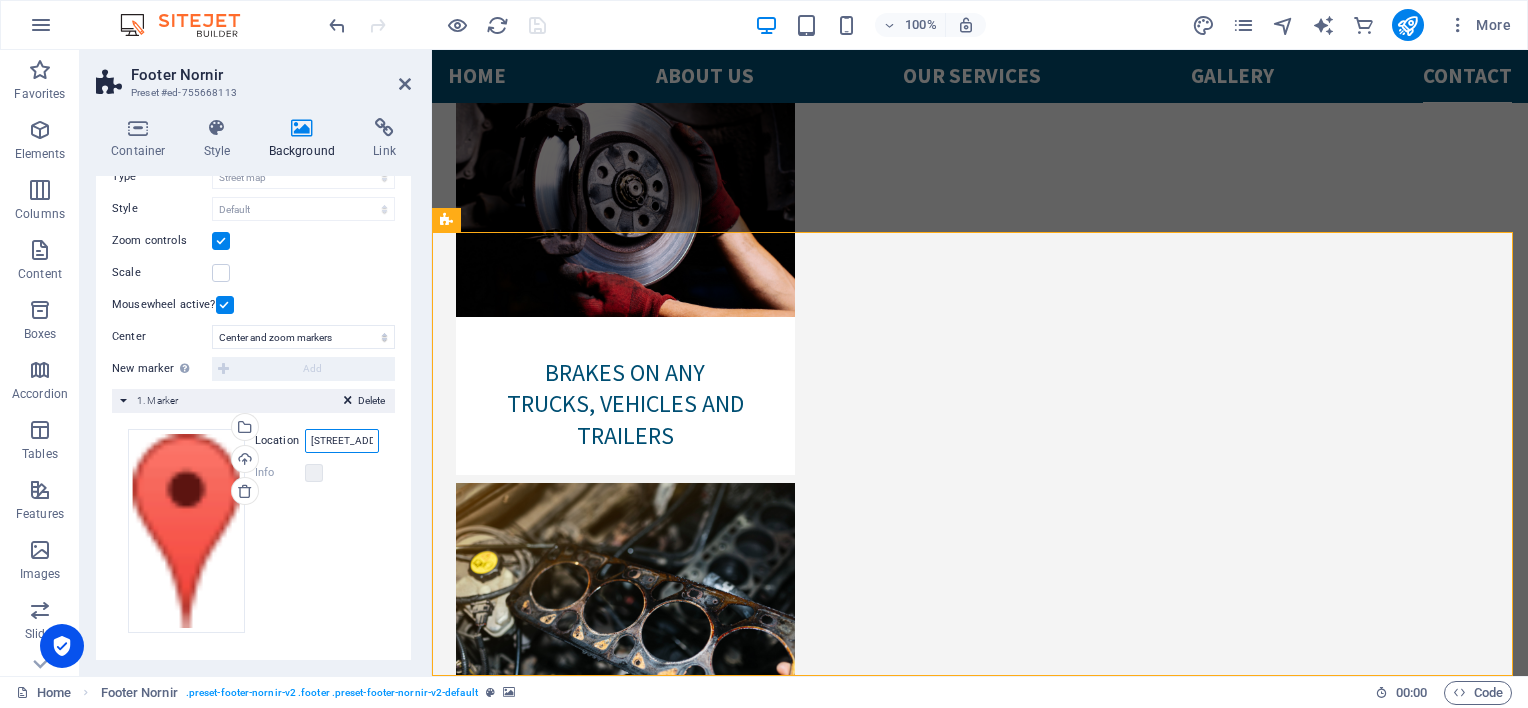 click on "[STREET_ADDRESS]" at bounding box center (342, 441) 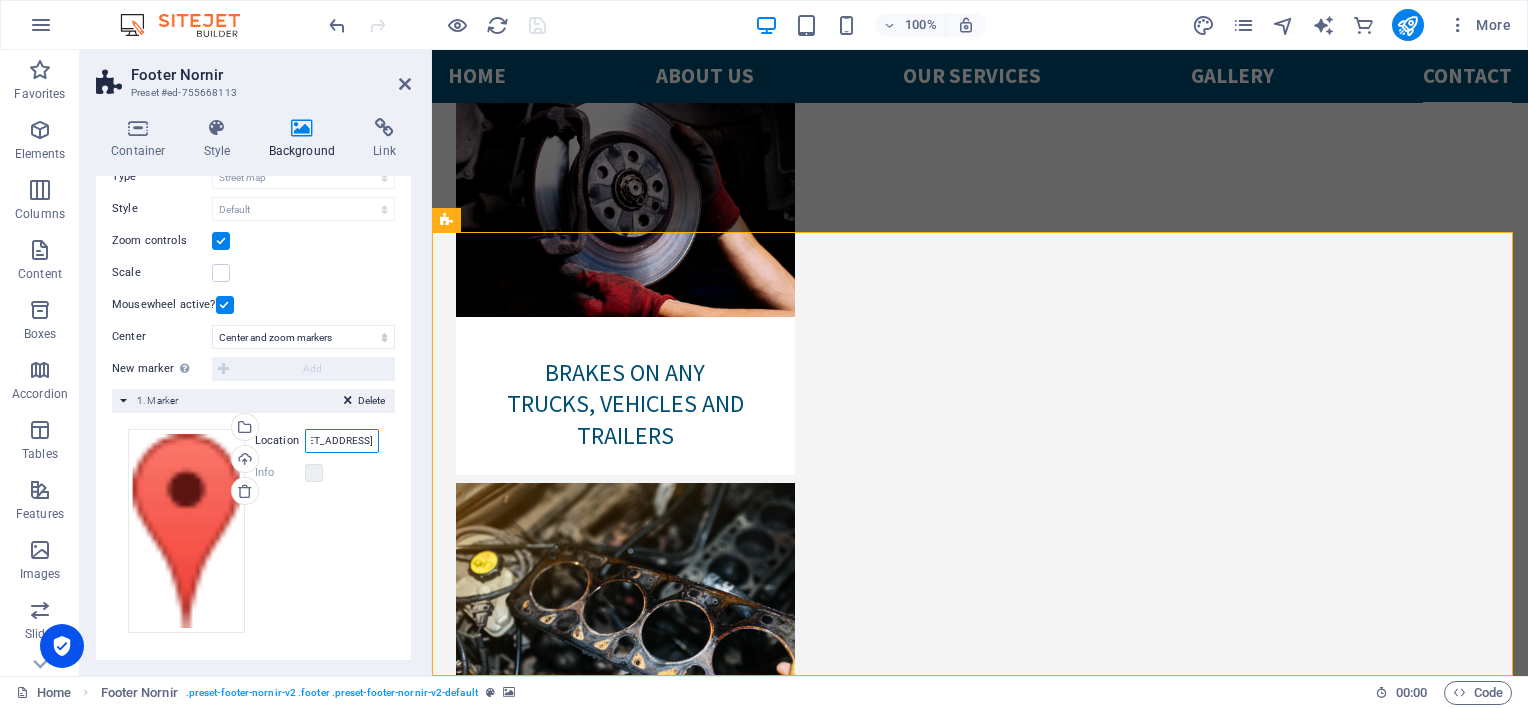 drag, startPoint x: 348, startPoint y: 438, endPoint x: 380, endPoint y: 416, distance: 38.832977 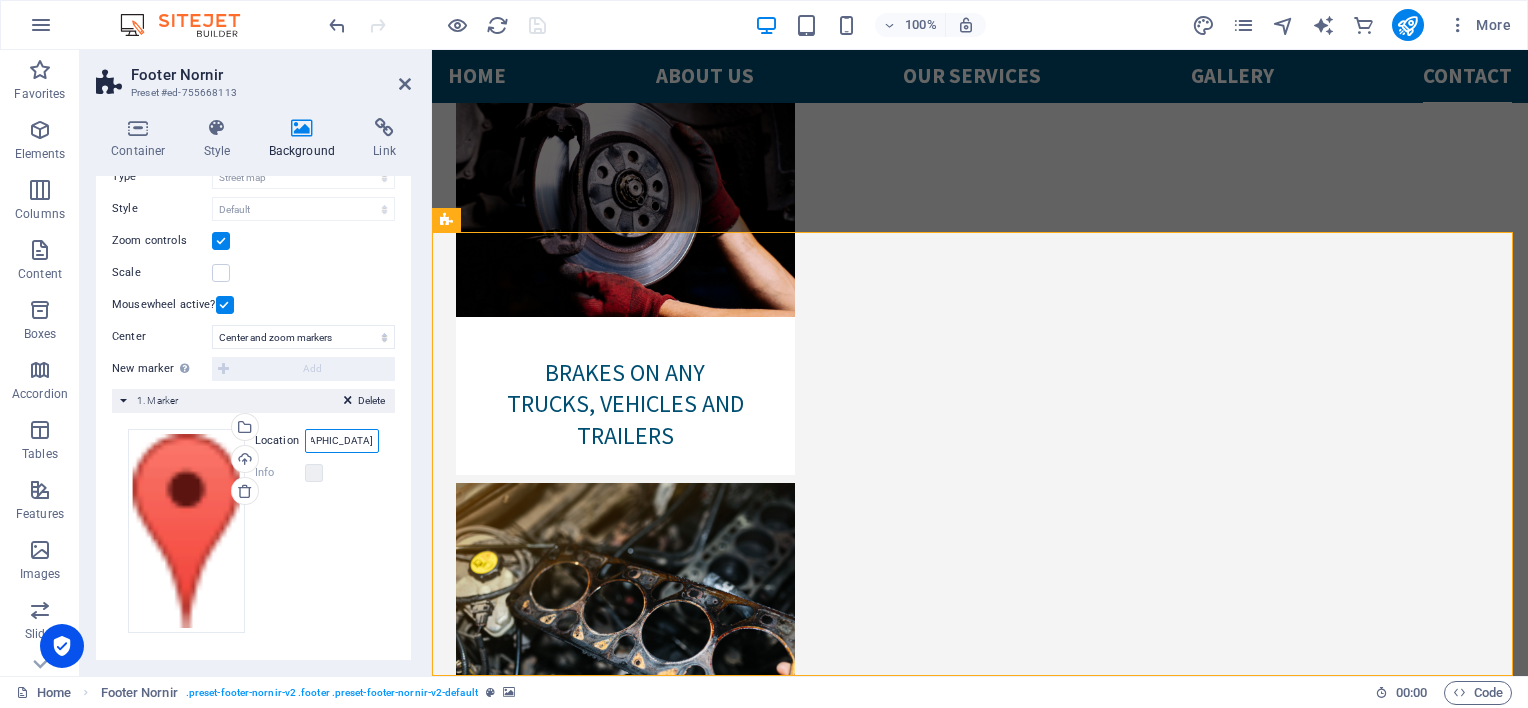 scroll, scrollTop: 0, scrollLeft: 177, axis: horizontal 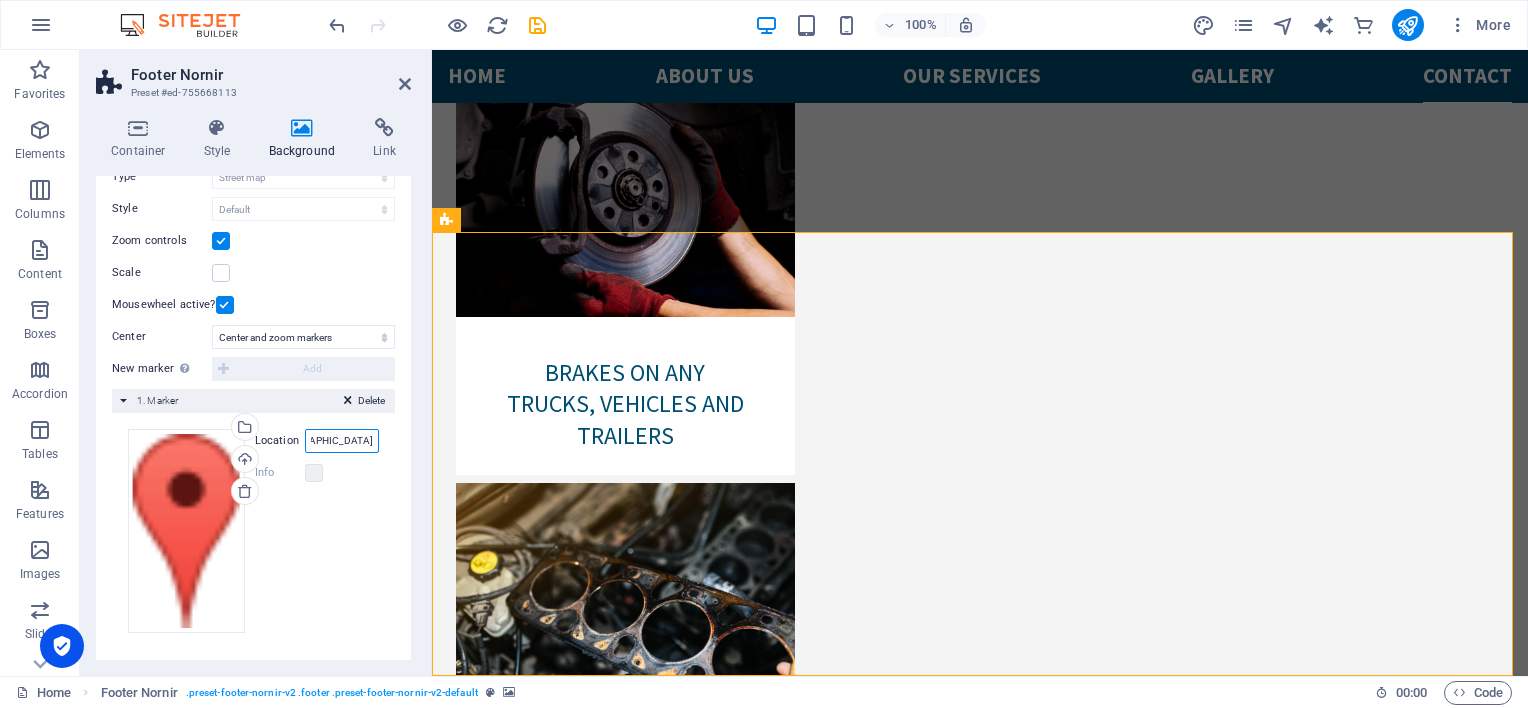 type on "[STREET_ADDRESS]  [GEOGRAPHIC_DATA]" 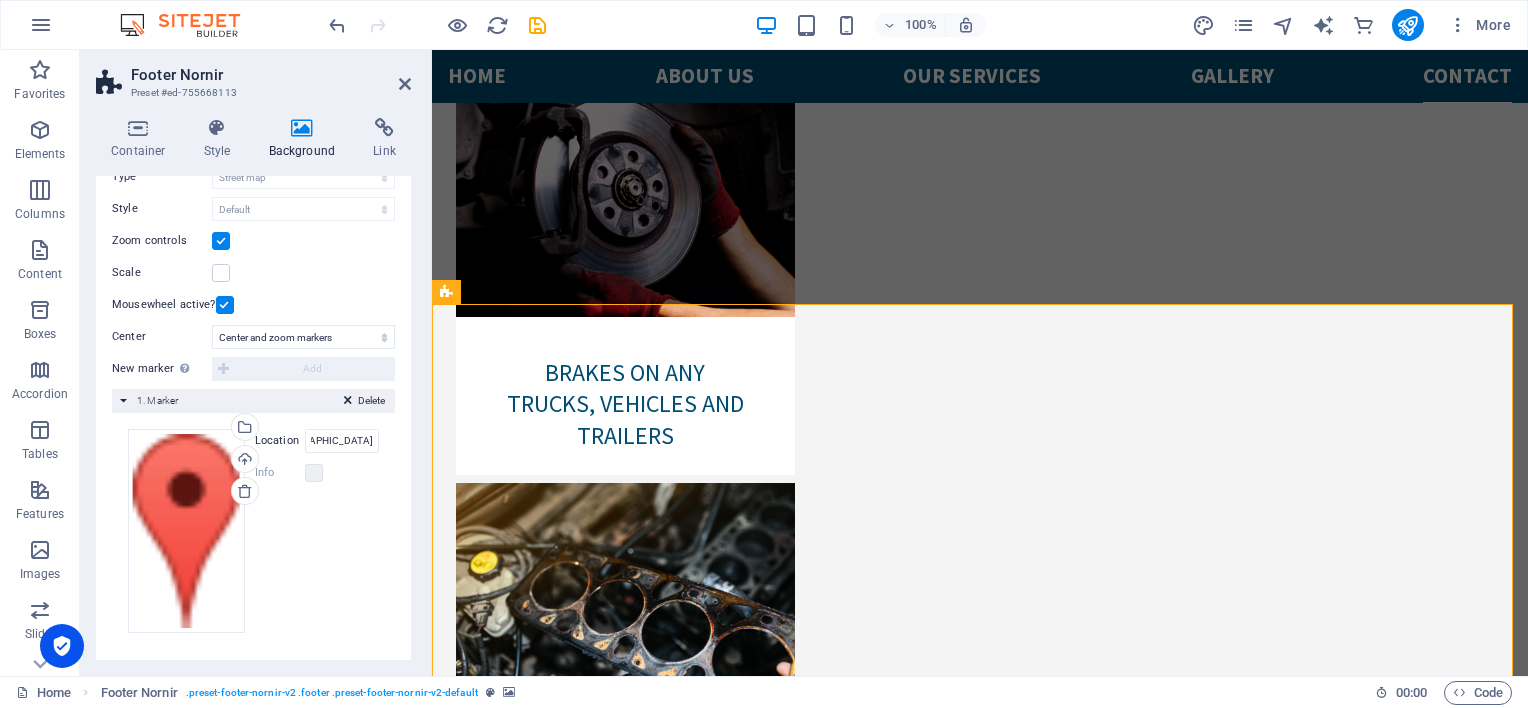 scroll, scrollTop: 0, scrollLeft: 0, axis: both 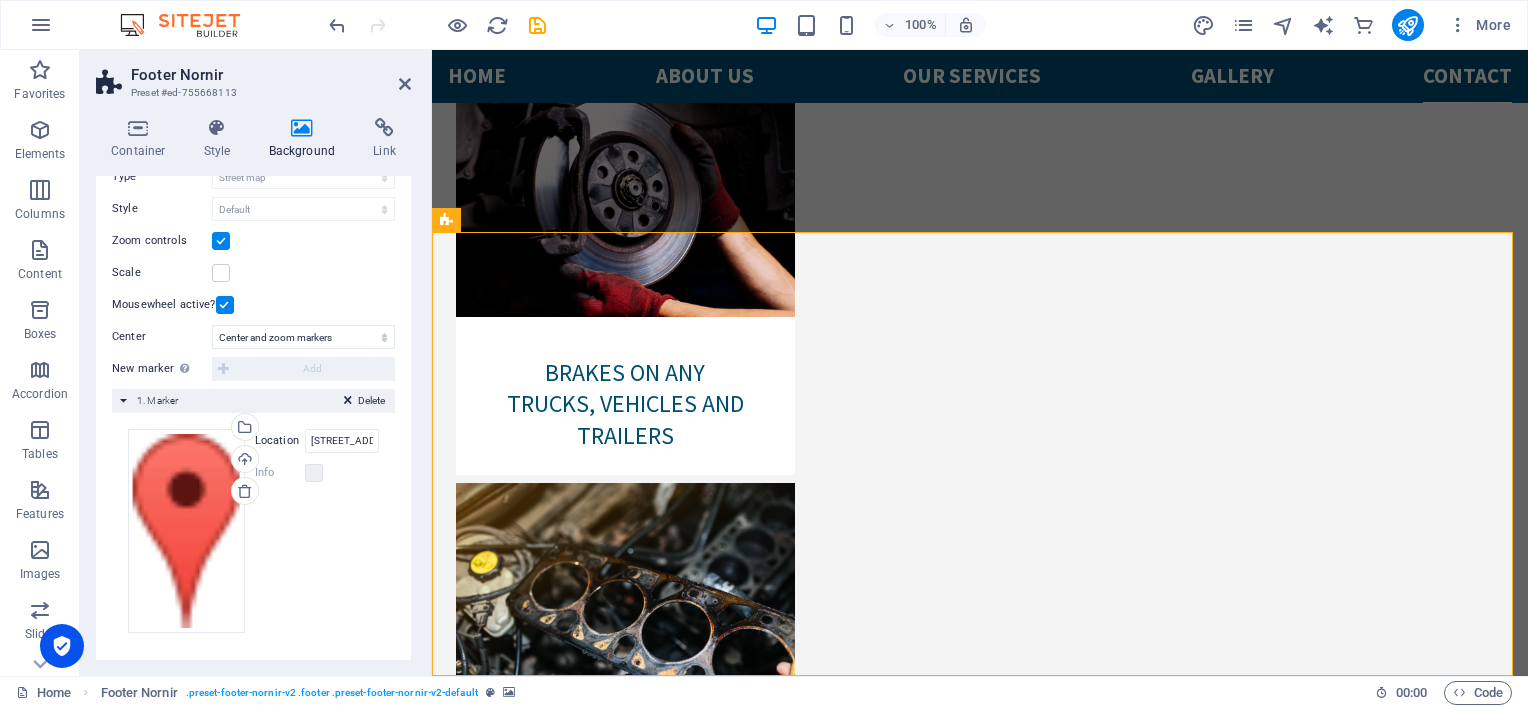 drag, startPoint x: 975, startPoint y: 428, endPoint x: 942, endPoint y: 420, distance: 33.955853 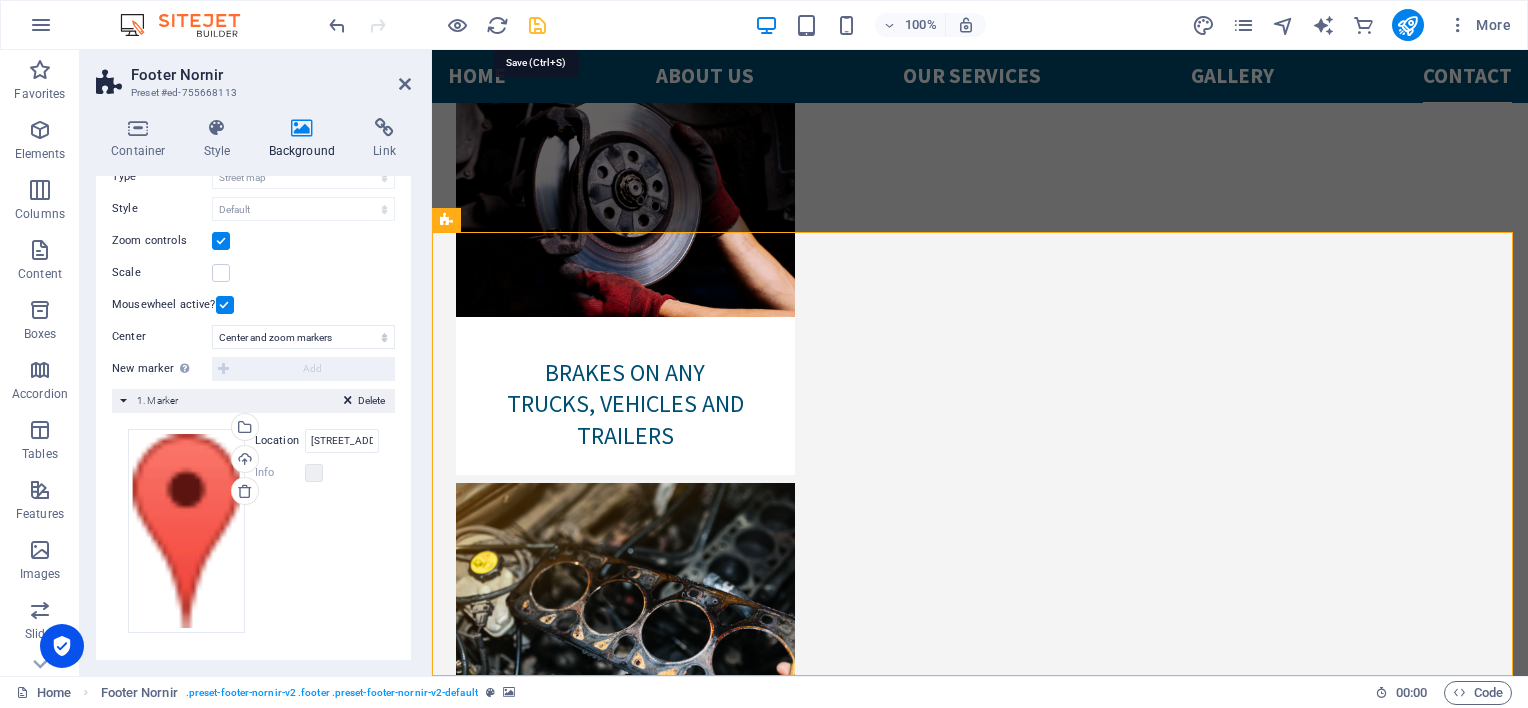 drag, startPoint x: 538, startPoint y: 24, endPoint x: 470, endPoint y: 3, distance: 71.168816 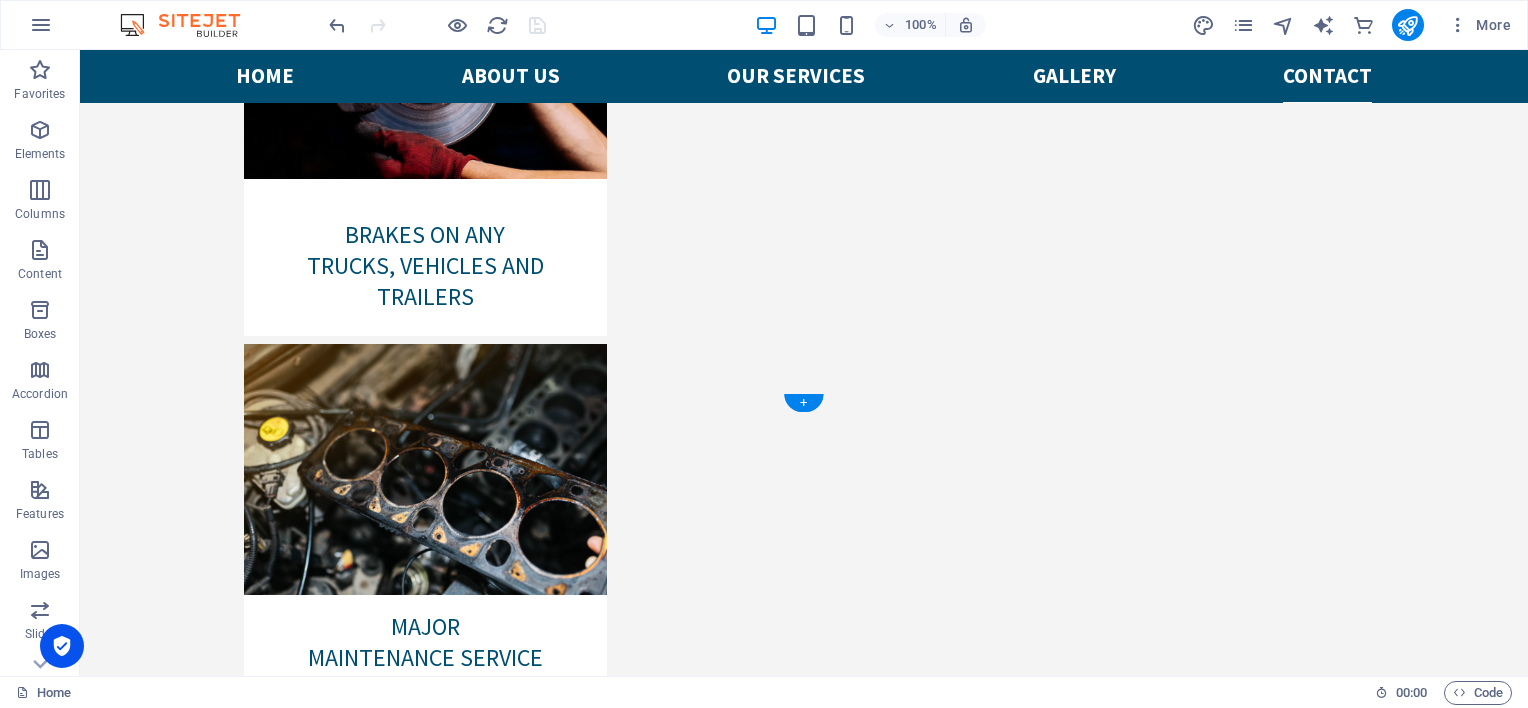 scroll, scrollTop: 6117, scrollLeft: 0, axis: vertical 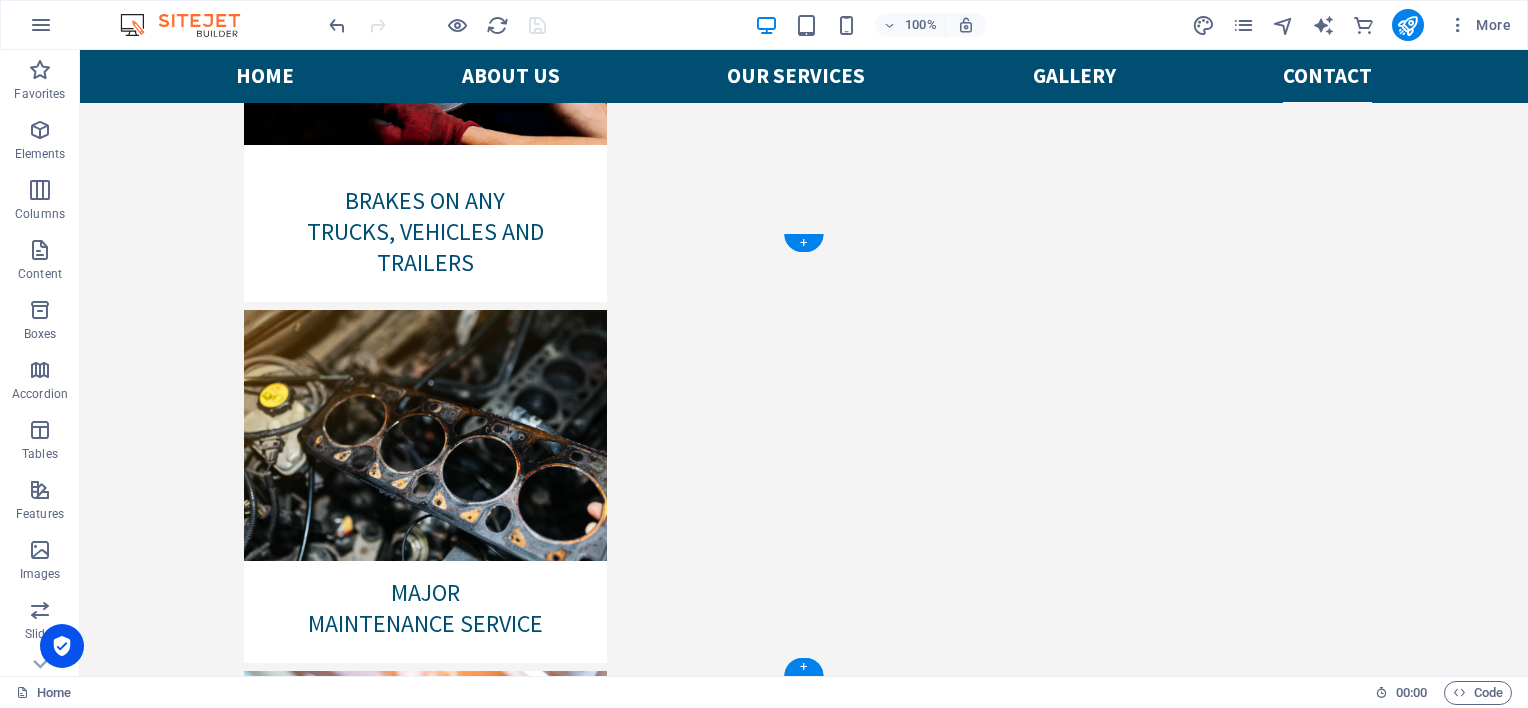 click at bounding box center [804, 8078] 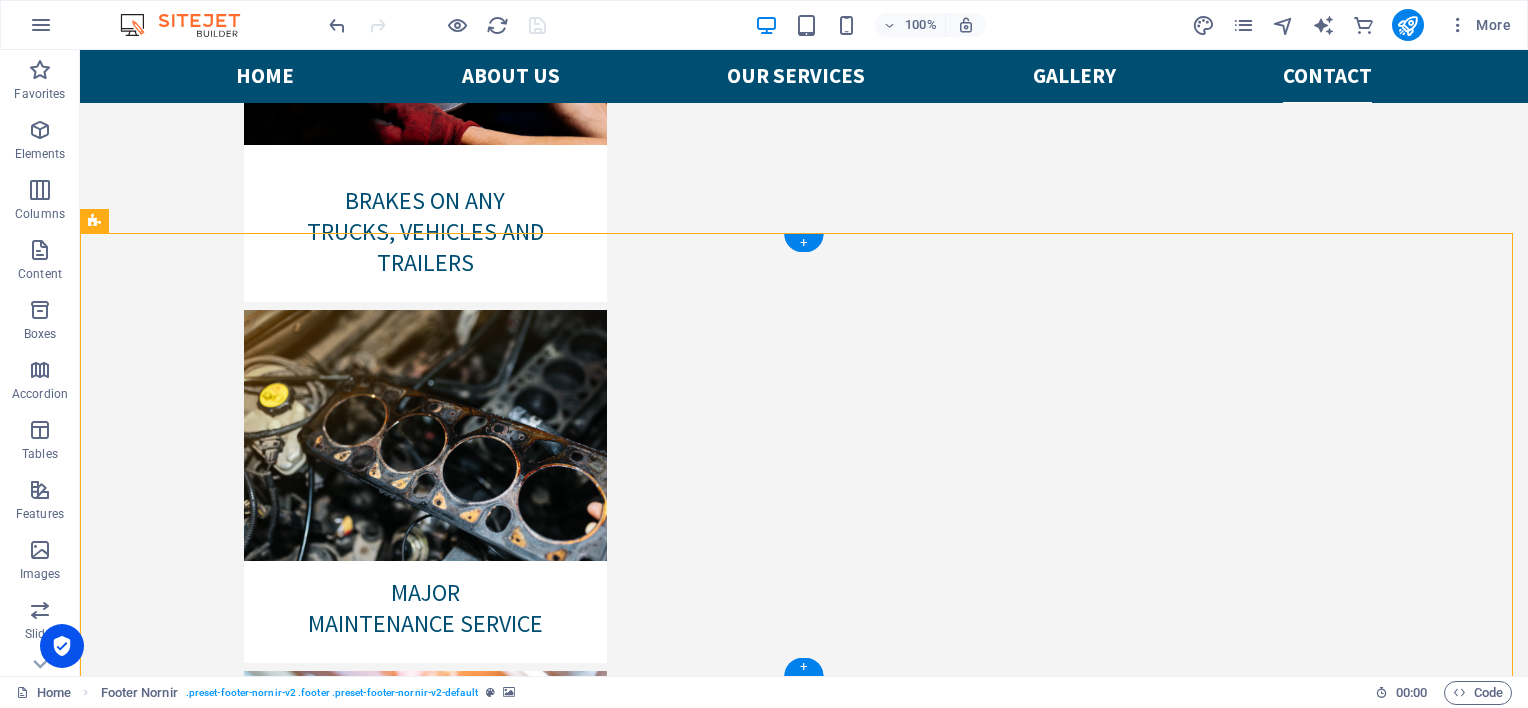 click at bounding box center (804, 8078) 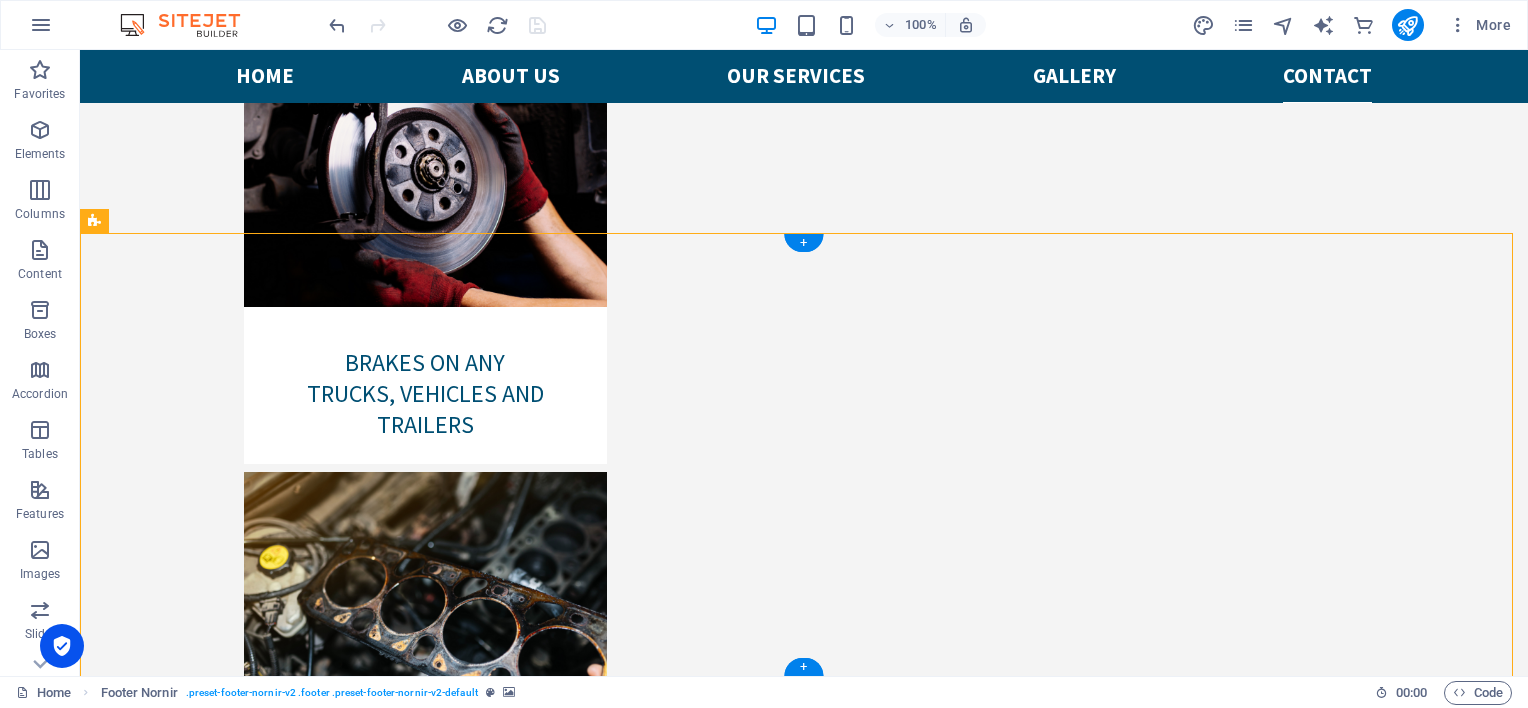 scroll, scrollTop: 5899, scrollLeft: 0, axis: vertical 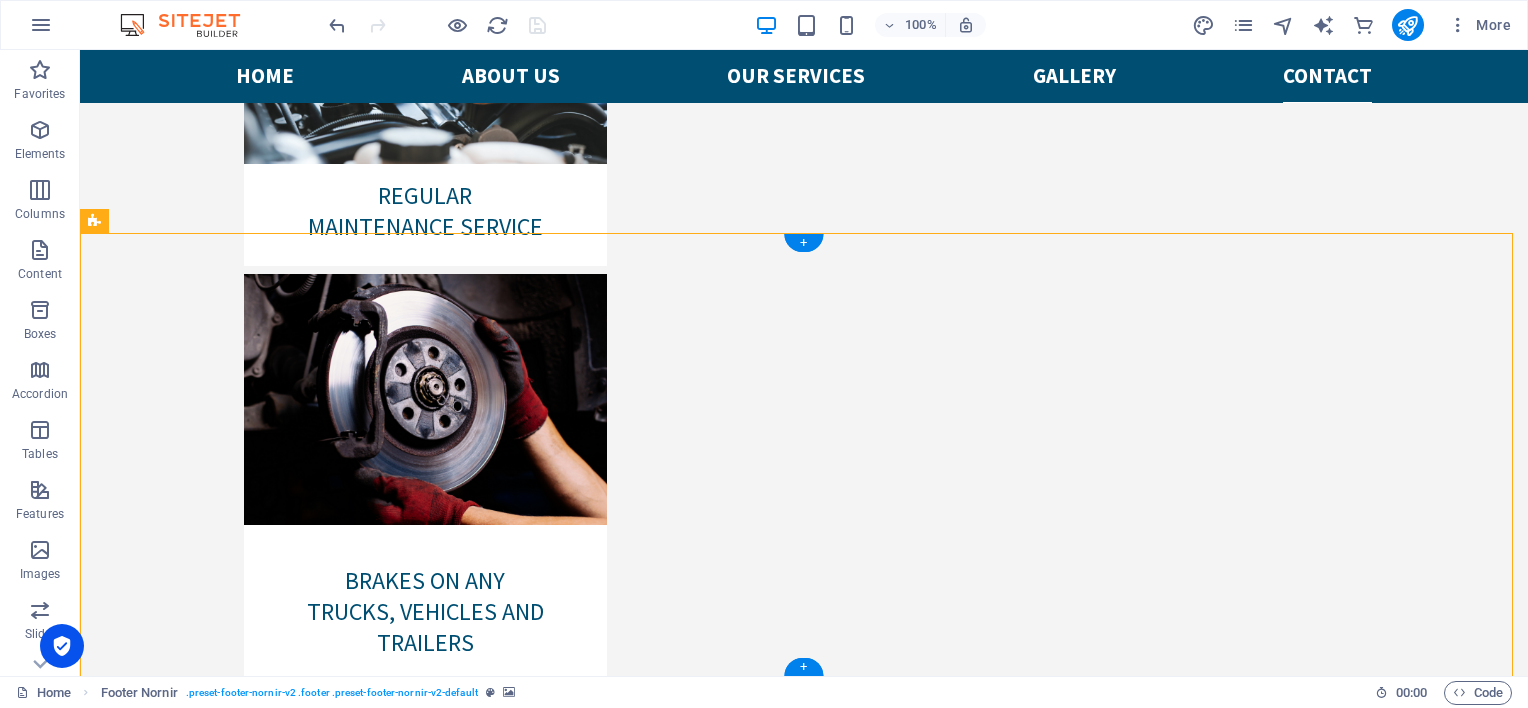 select on "2" 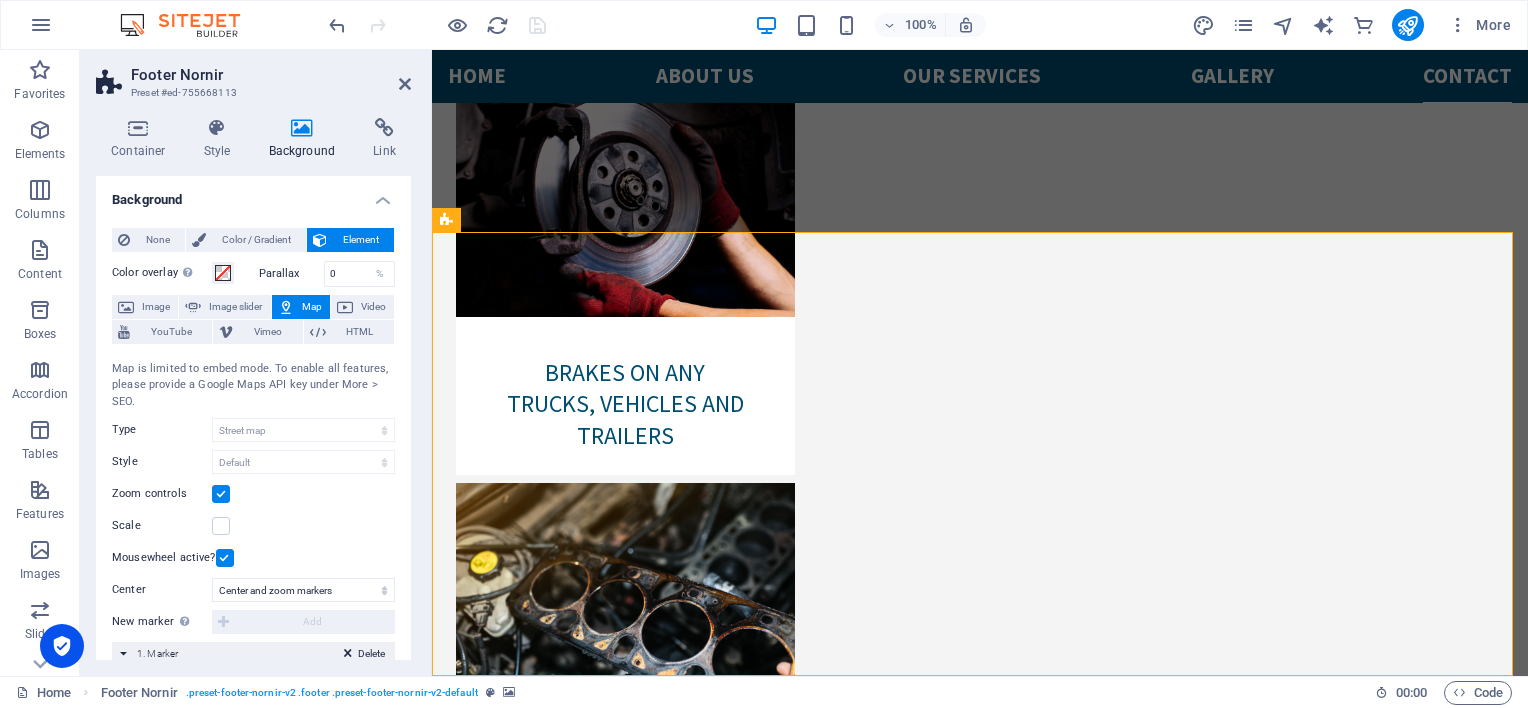 drag, startPoint x: 977, startPoint y: 429, endPoint x: 964, endPoint y: 424, distance: 13.928389 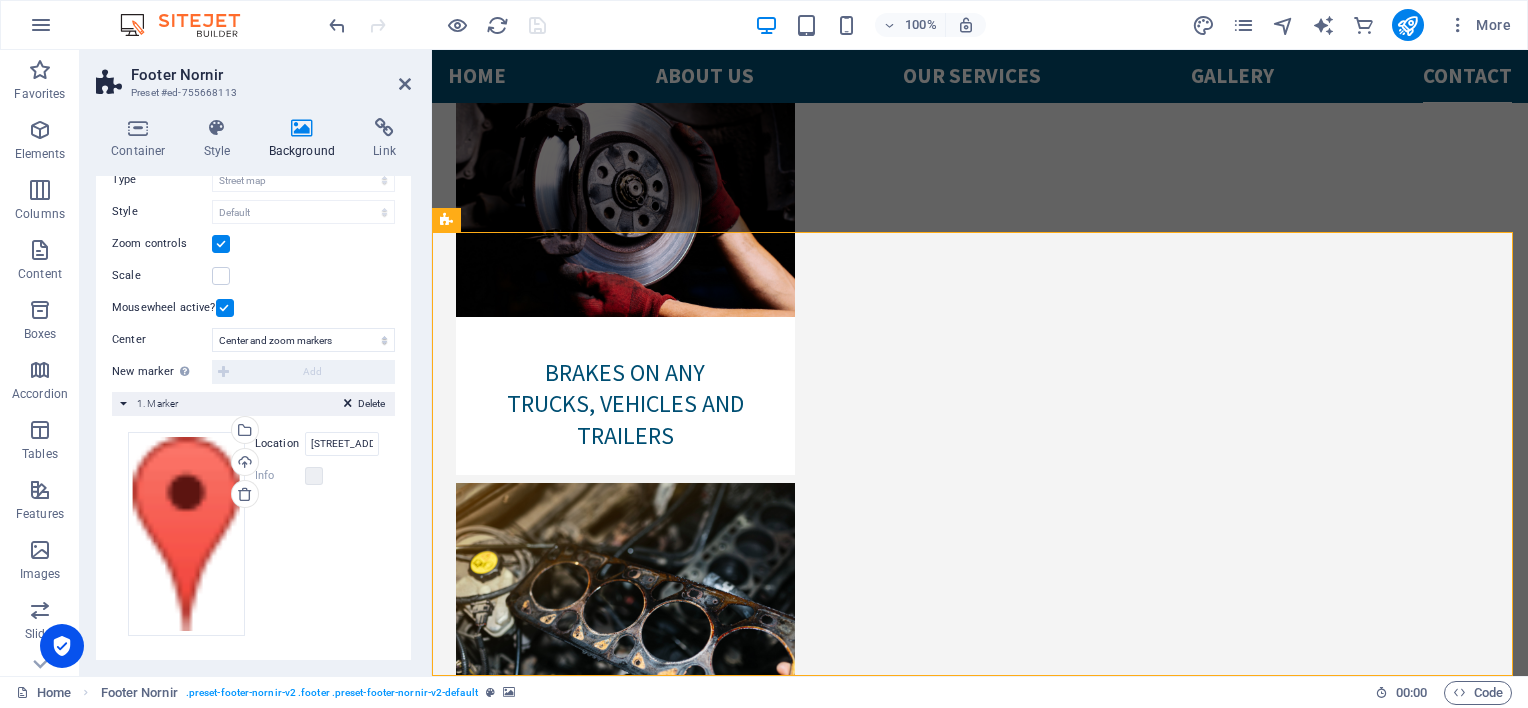 scroll, scrollTop: 253, scrollLeft: 0, axis: vertical 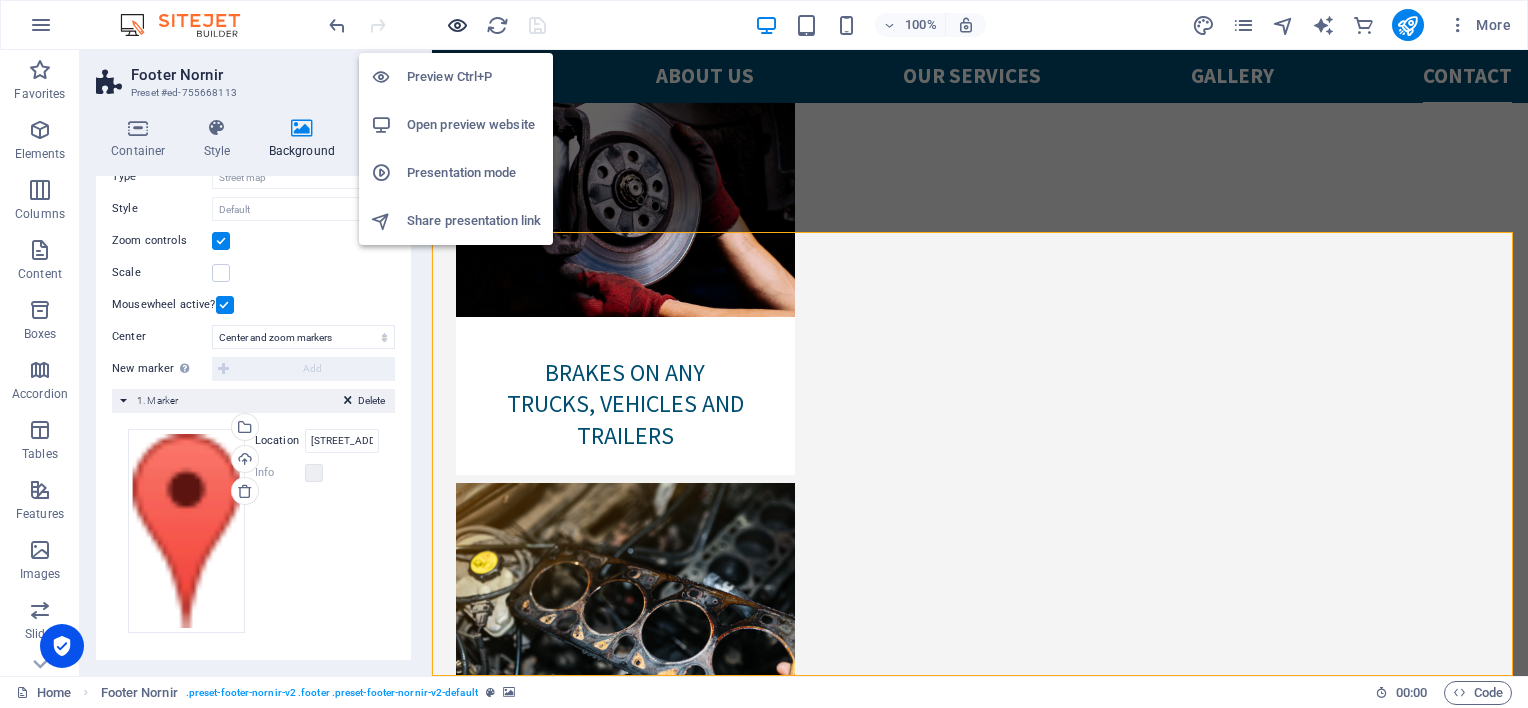 click at bounding box center [457, 25] 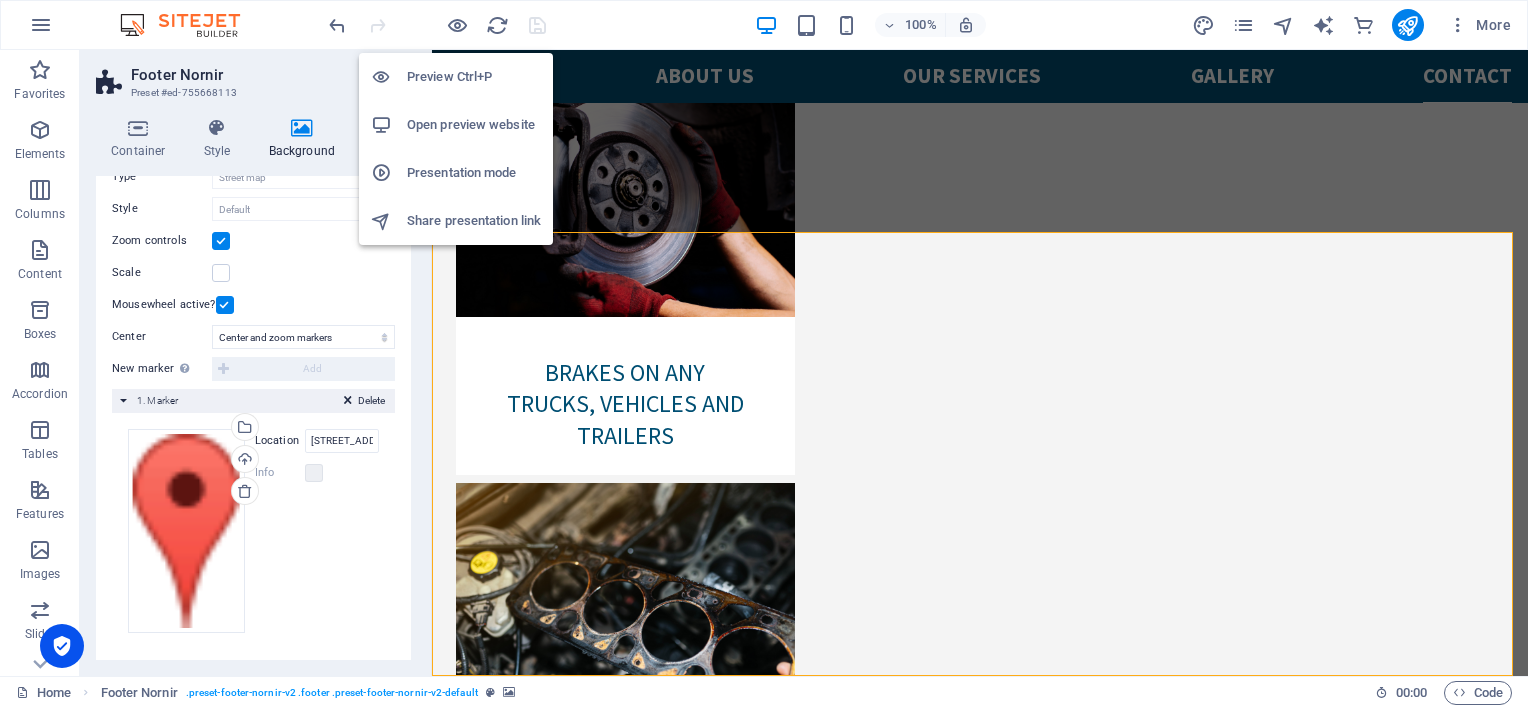 scroll, scrollTop: 6137, scrollLeft: 0, axis: vertical 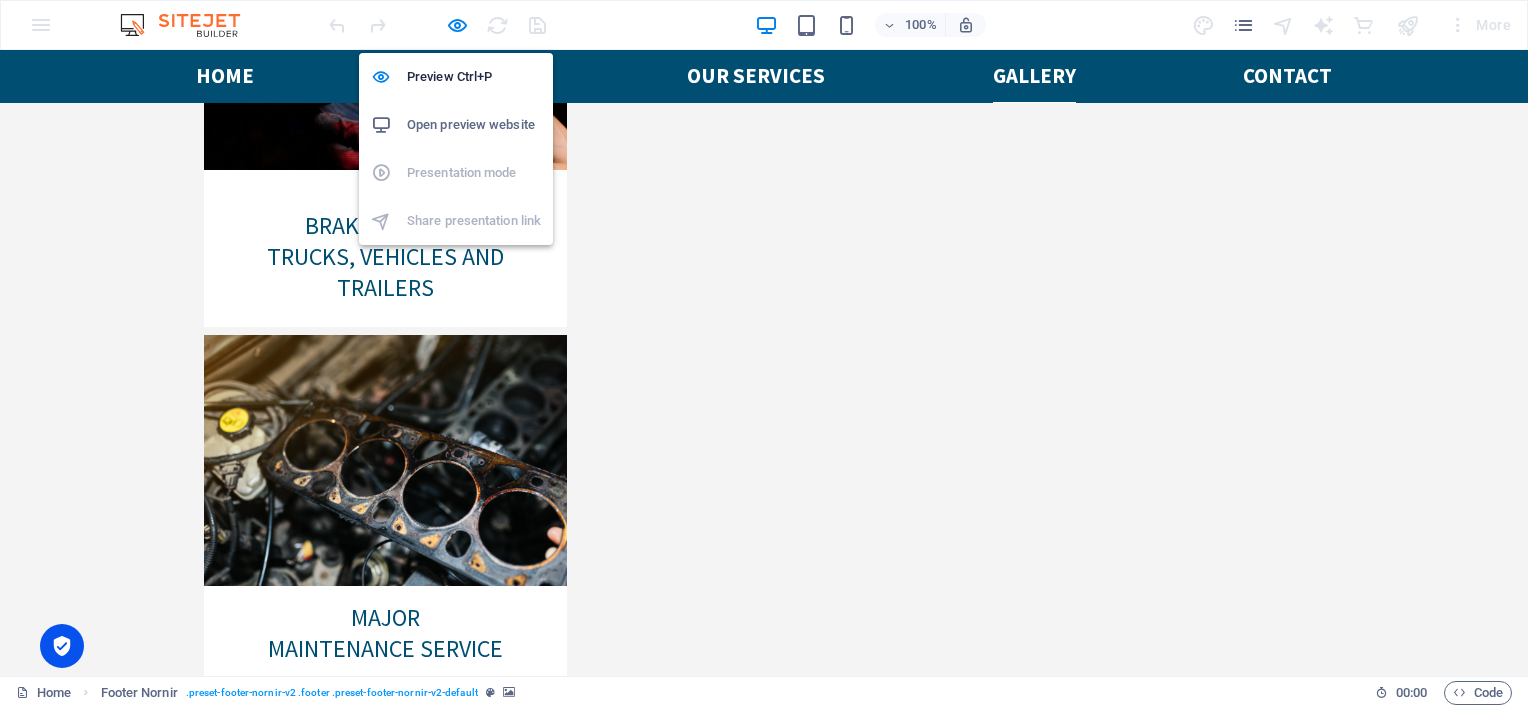 click on "Open preview website" at bounding box center [474, 125] 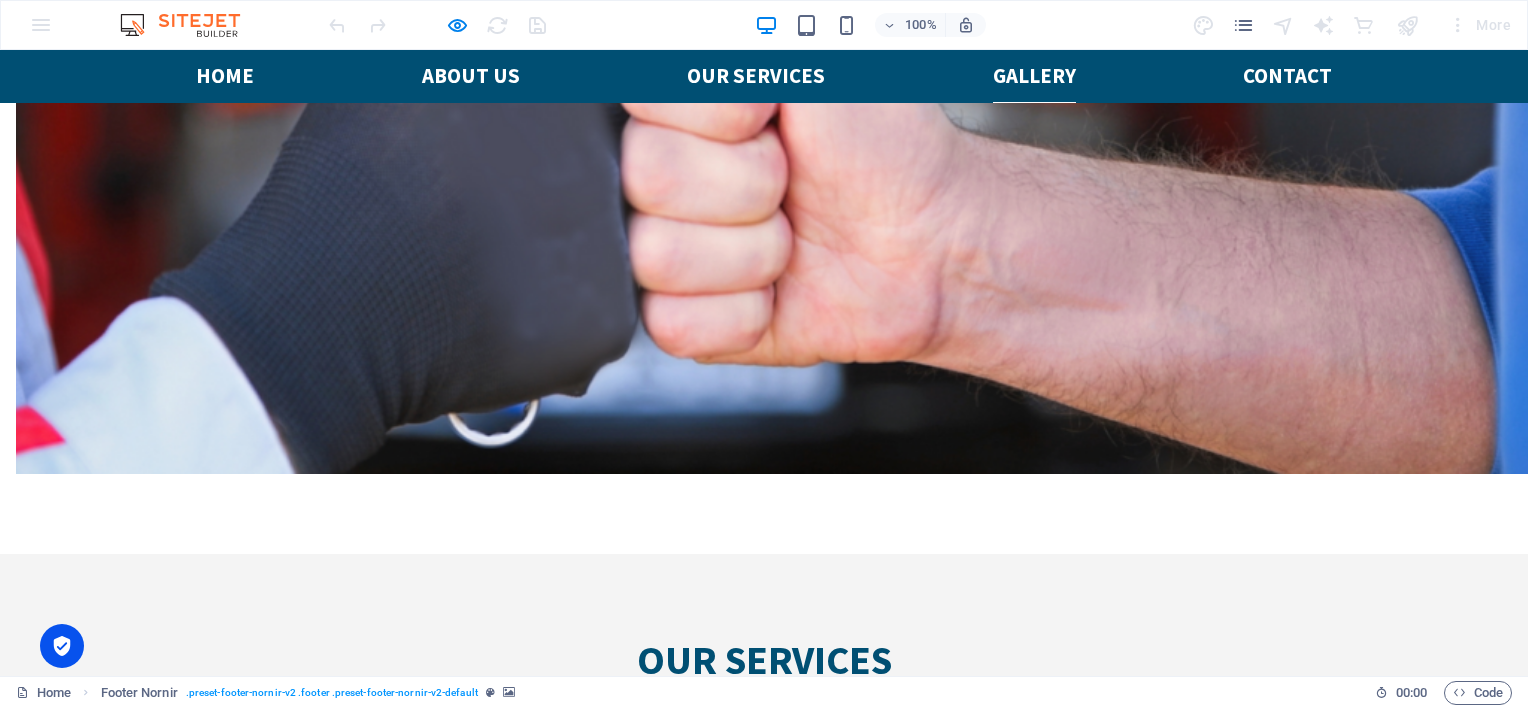 scroll, scrollTop: 4537, scrollLeft: 0, axis: vertical 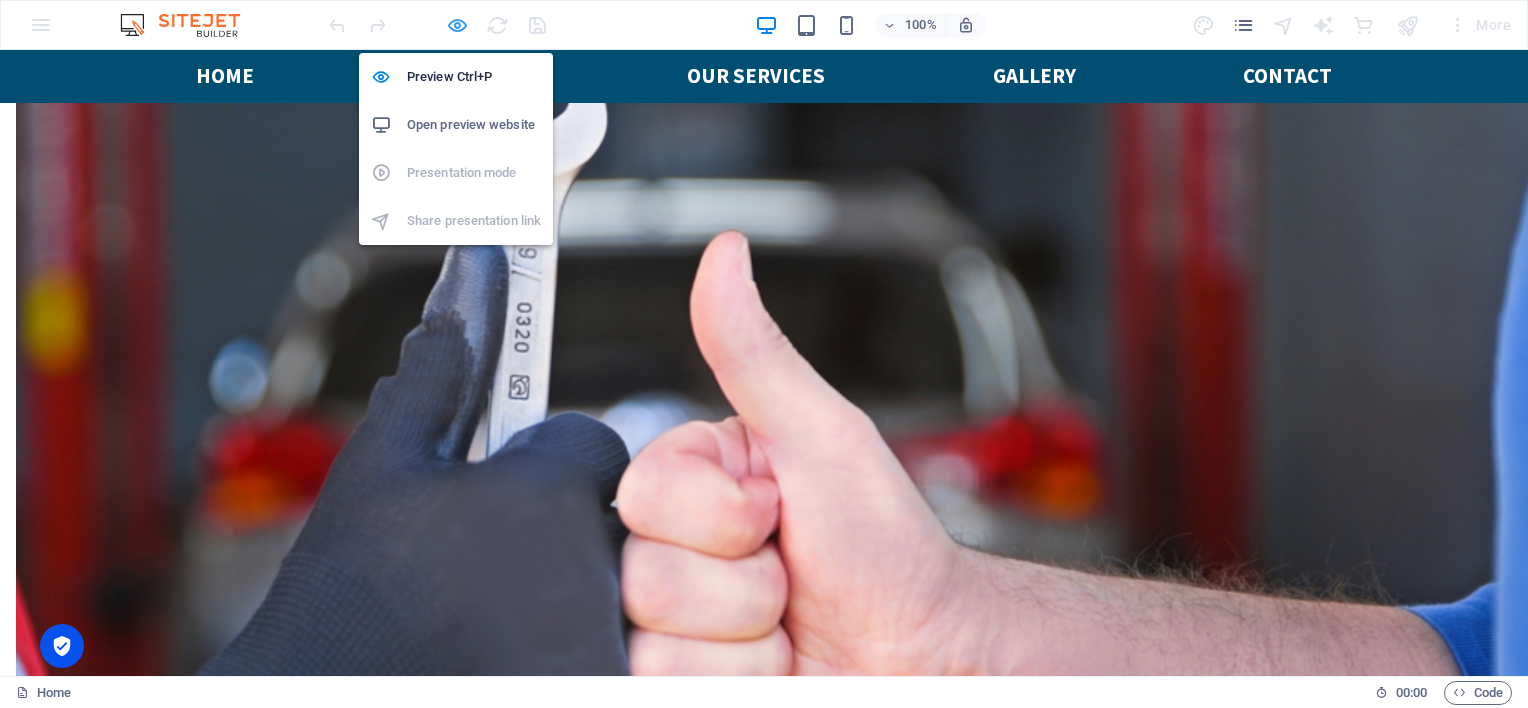 click at bounding box center [457, 25] 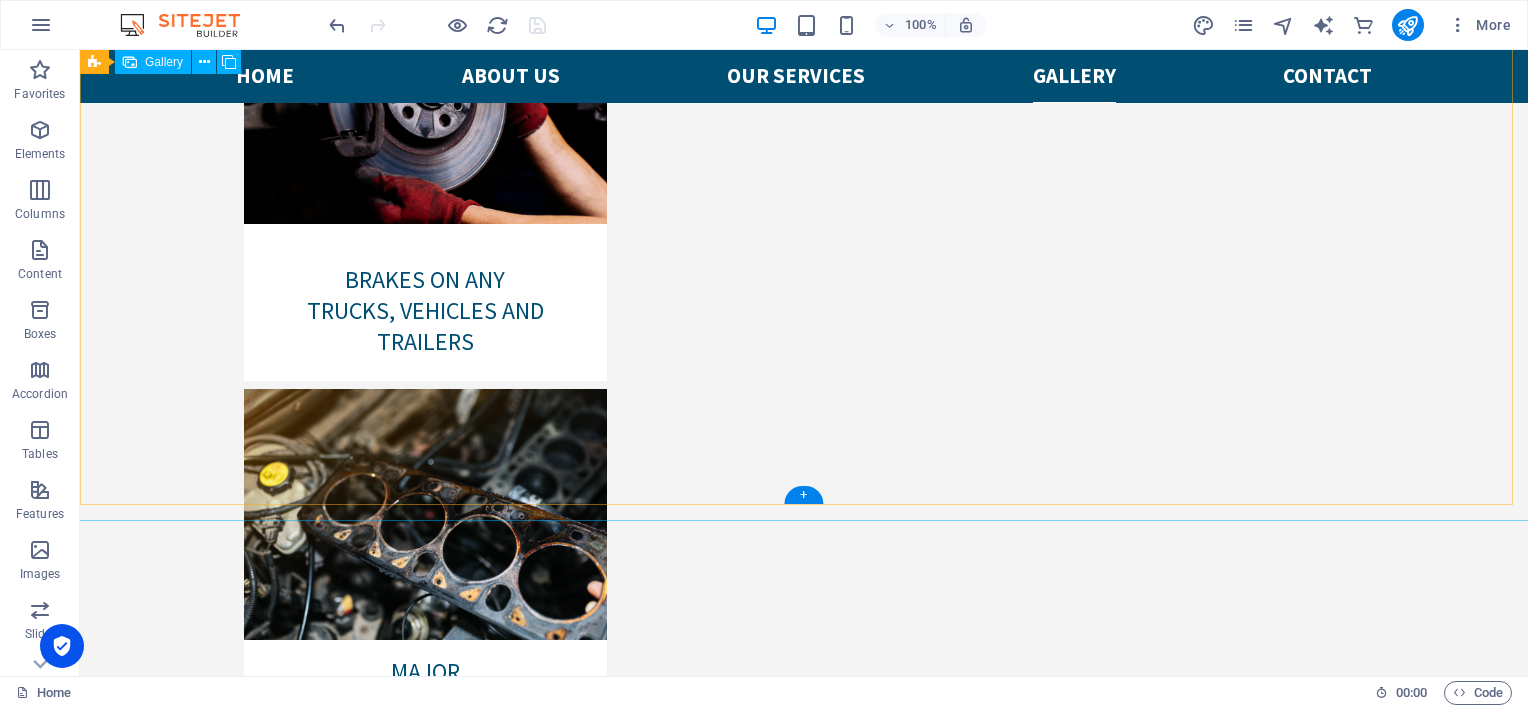 scroll, scrollTop: 6117, scrollLeft: 0, axis: vertical 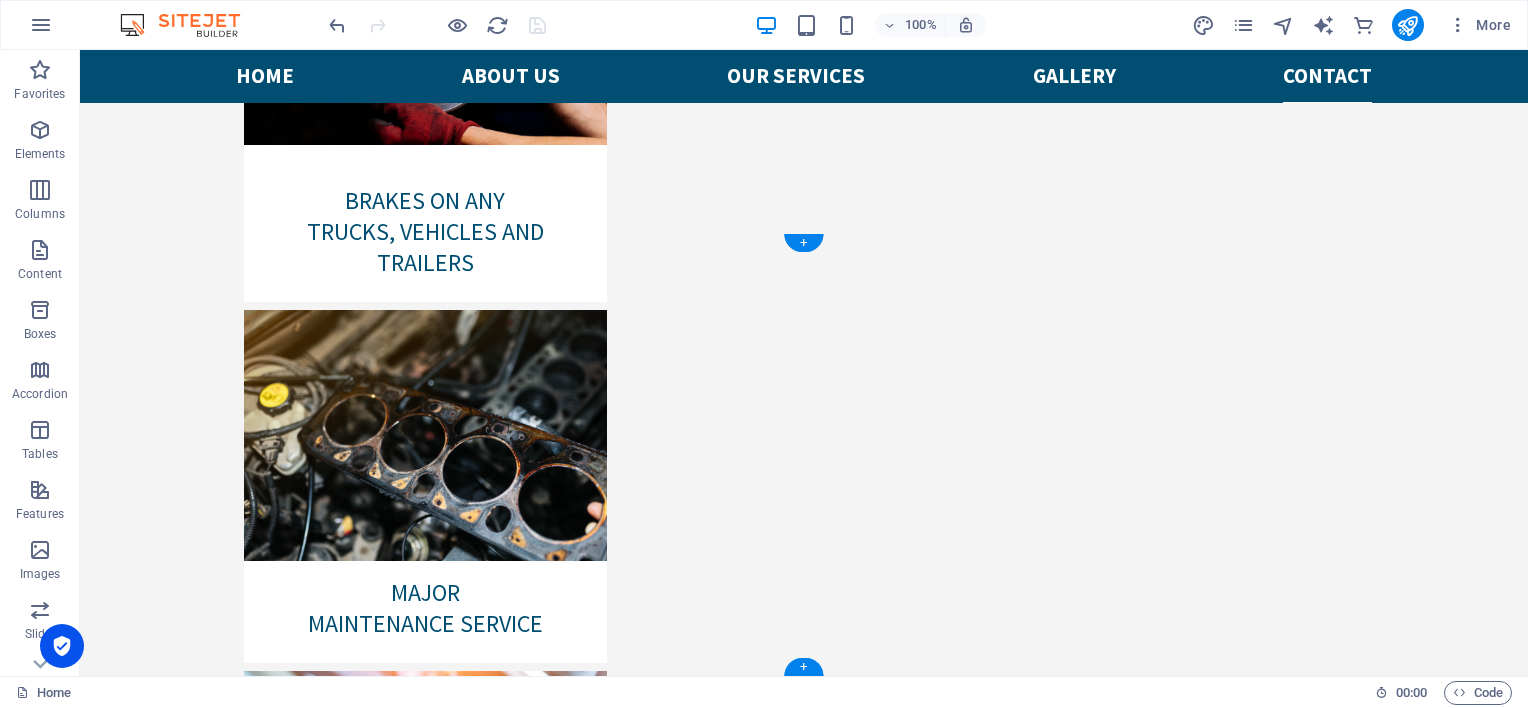 click at bounding box center [804, 8078] 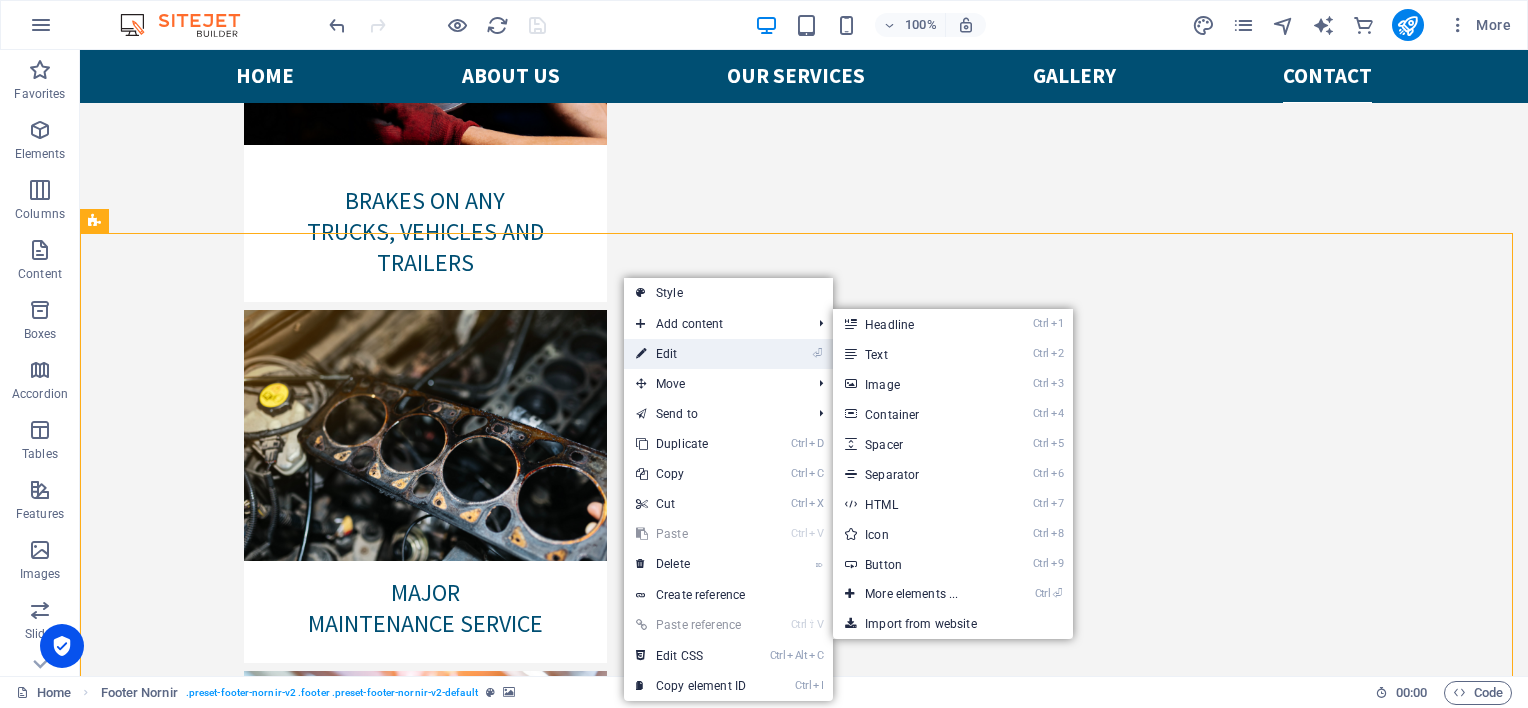 drag, startPoint x: 668, startPoint y: 348, endPoint x: 224, endPoint y: 290, distance: 447.77228 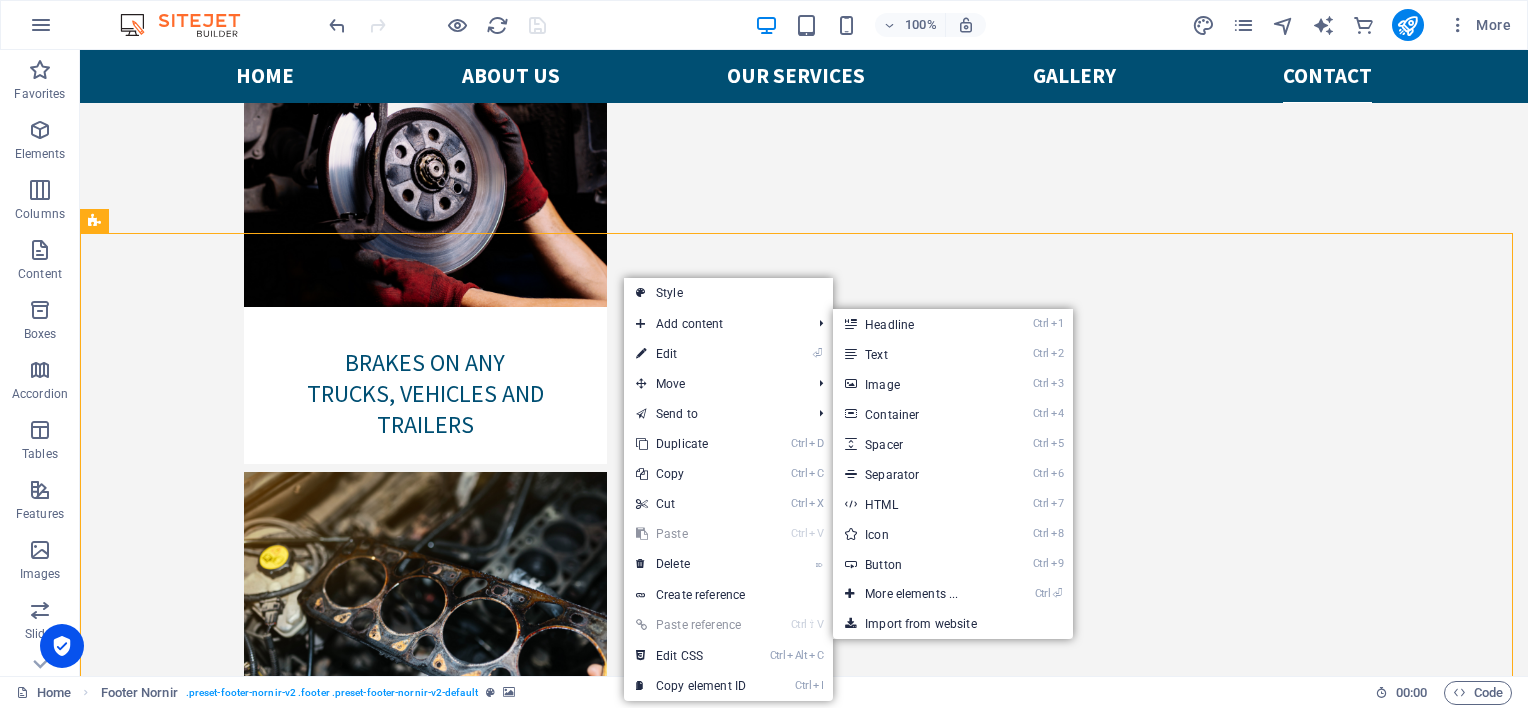 scroll, scrollTop: 5899, scrollLeft: 0, axis: vertical 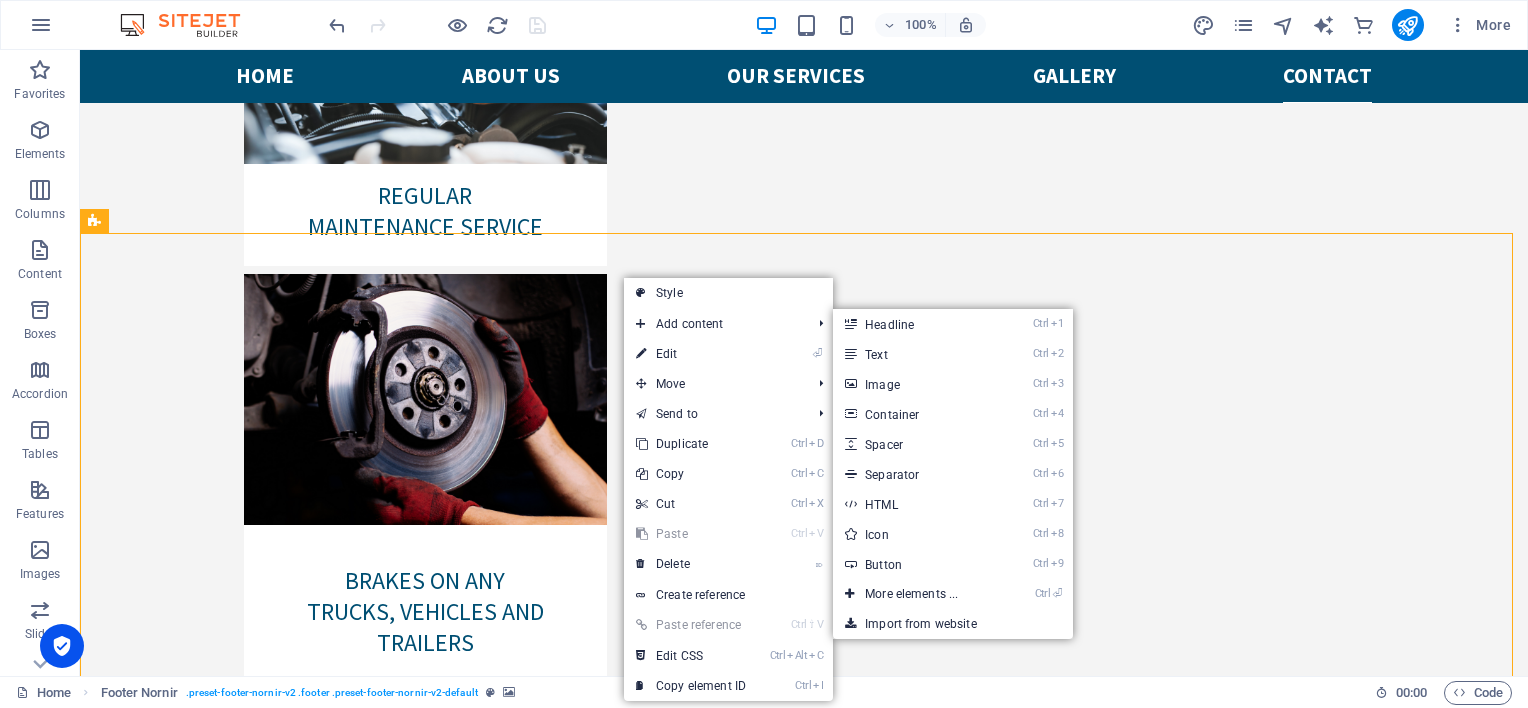 select on "2" 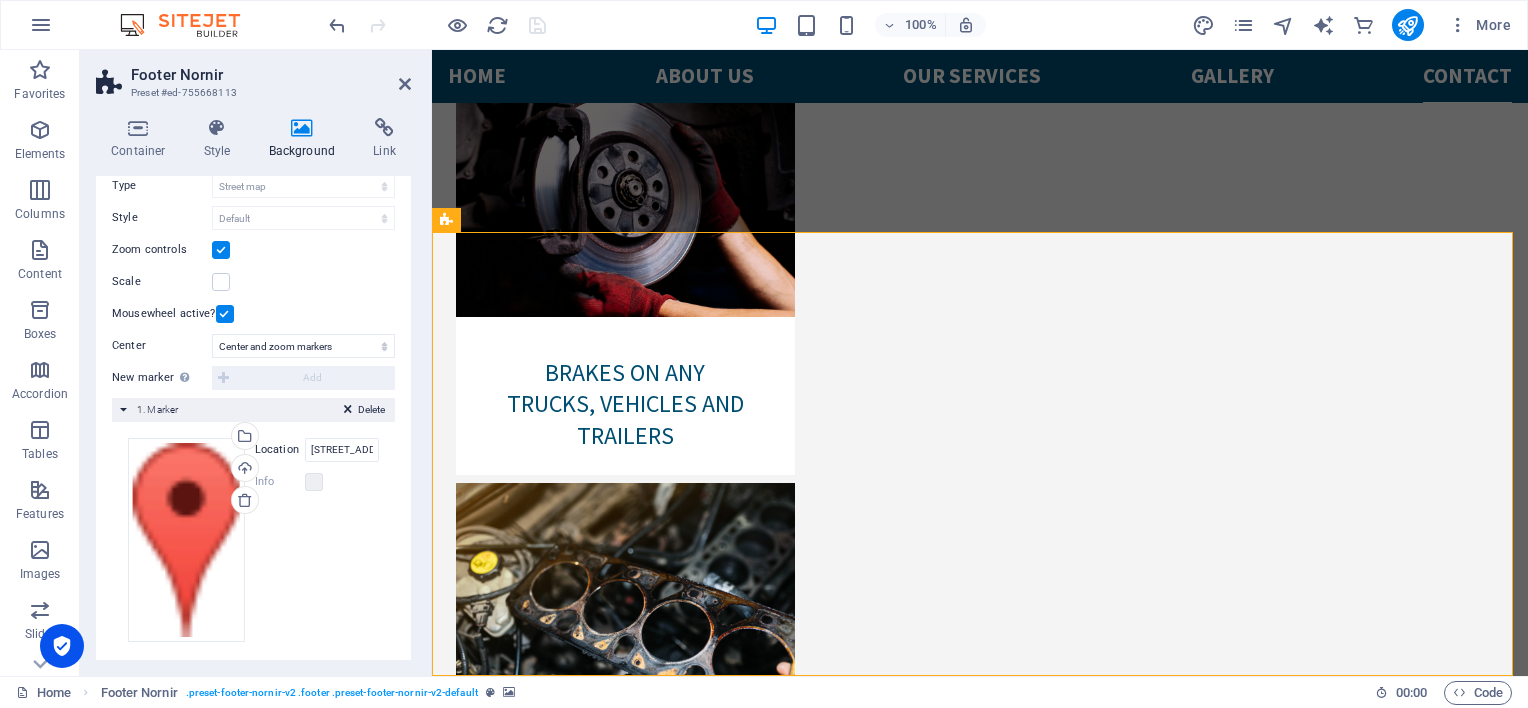 scroll, scrollTop: 253, scrollLeft: 0, axis: vertical 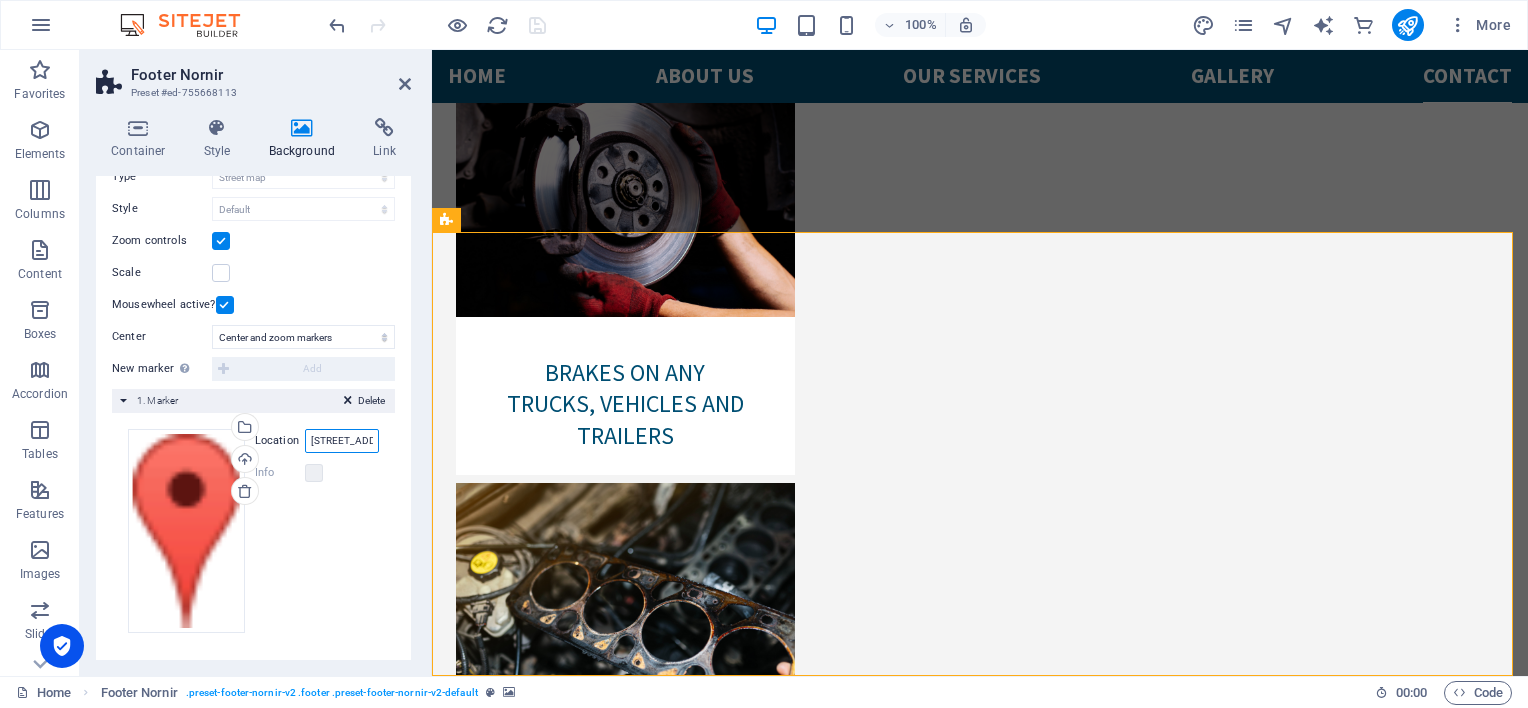 click on "[STREET_ADDRESS]  [GEOGRAPHIC_DATA]" at bounding box center [342, 441] 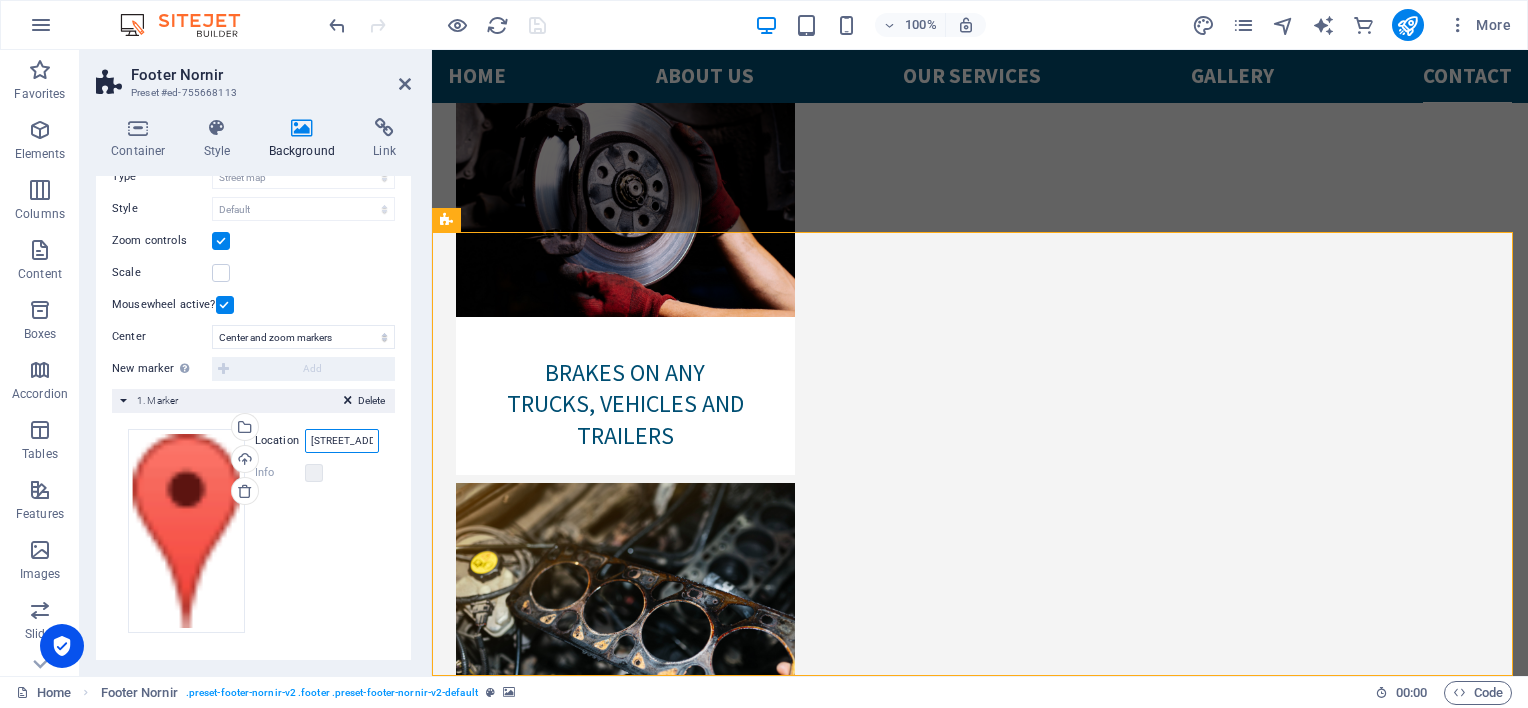 click on "[STREET_ADDRESS]  [GEOGRAPHIC_DATA]" at bounding box center [342, 441] 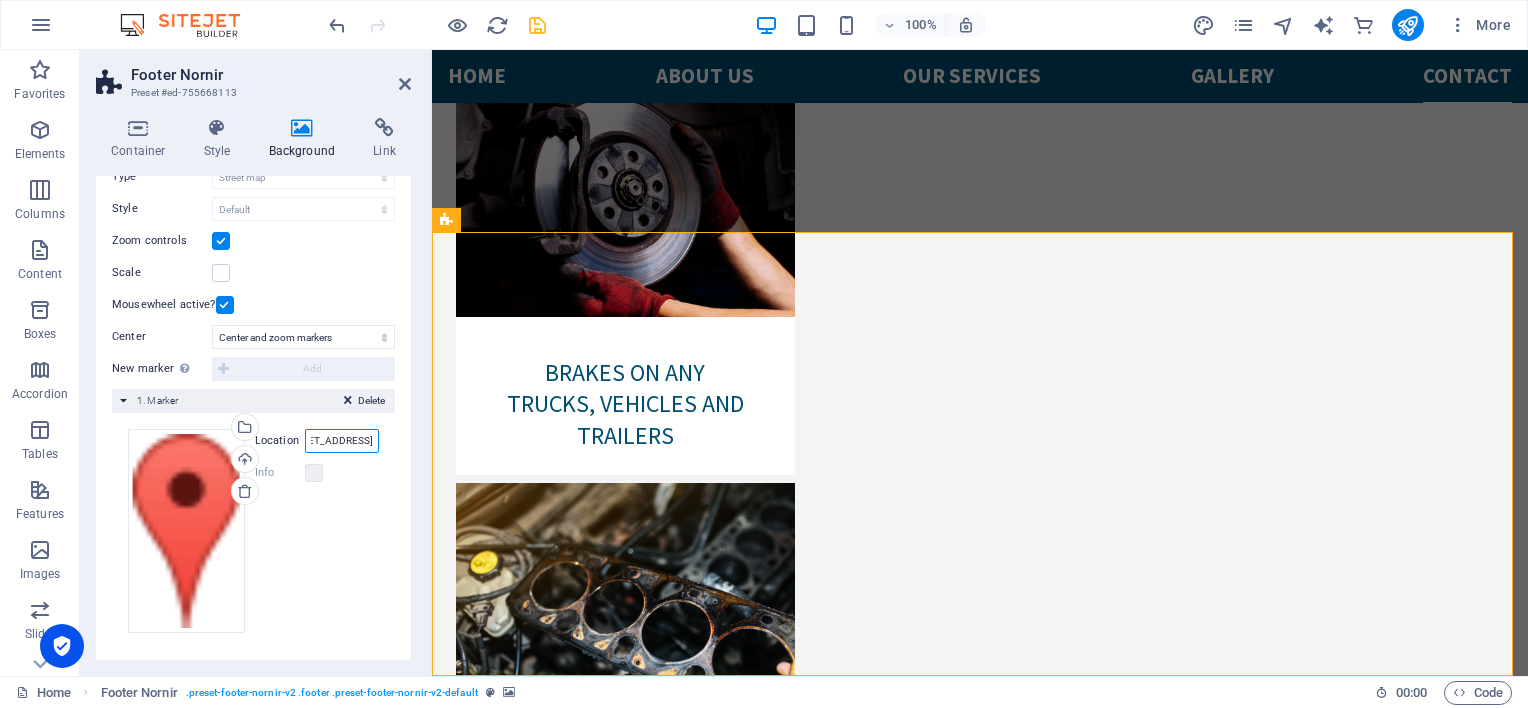 scroll, scrollTop: 0, scrollLeft: 113, axis: horizontal 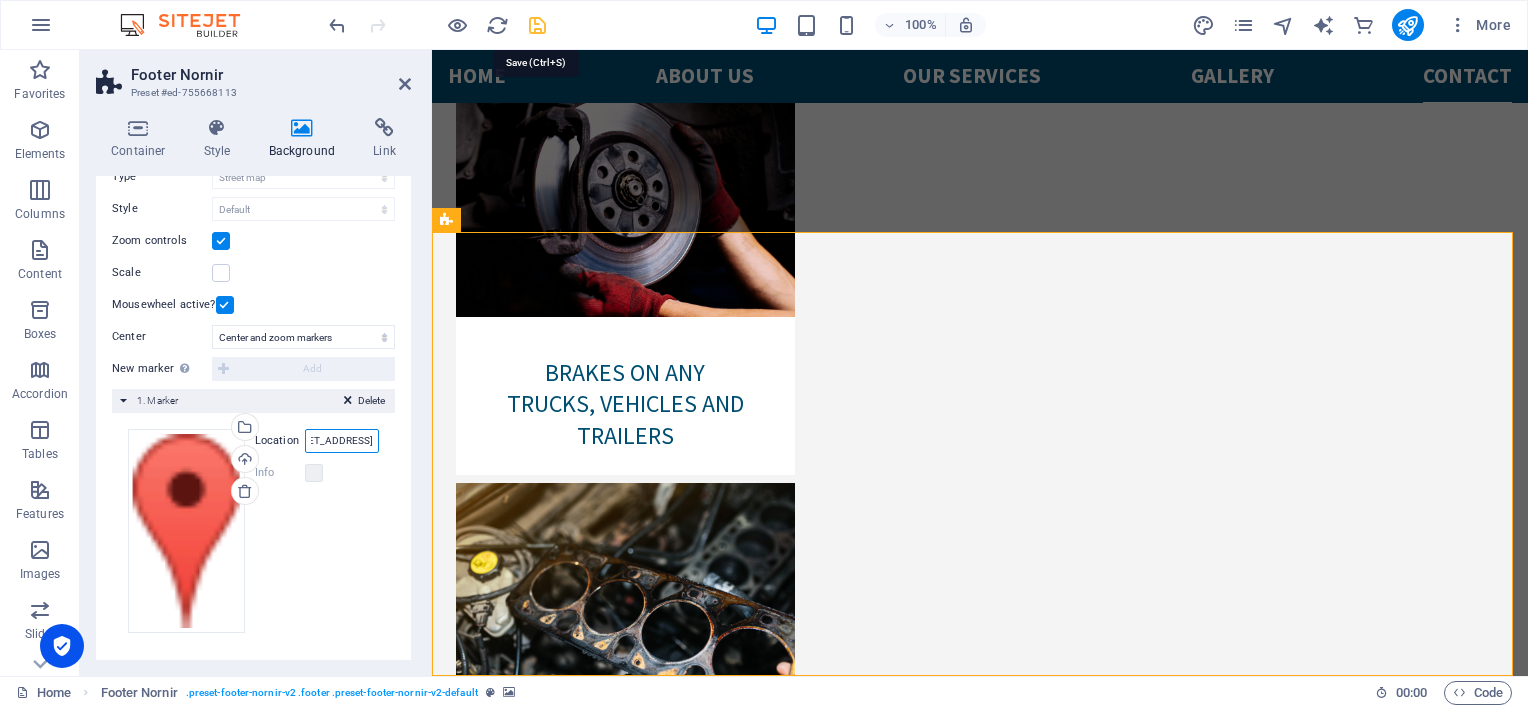 type on "[STREET_ADDRESS]" 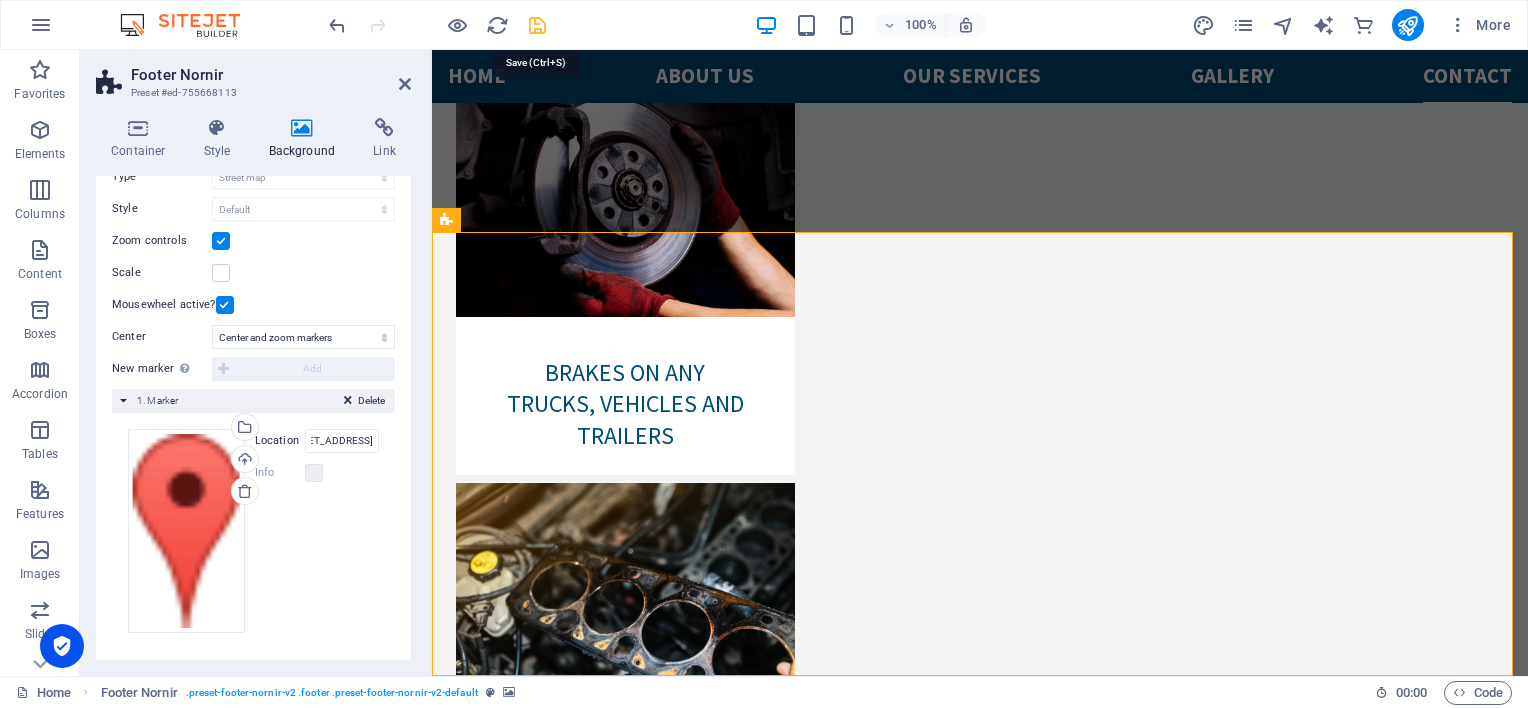 click at bounding box center (537, 25) 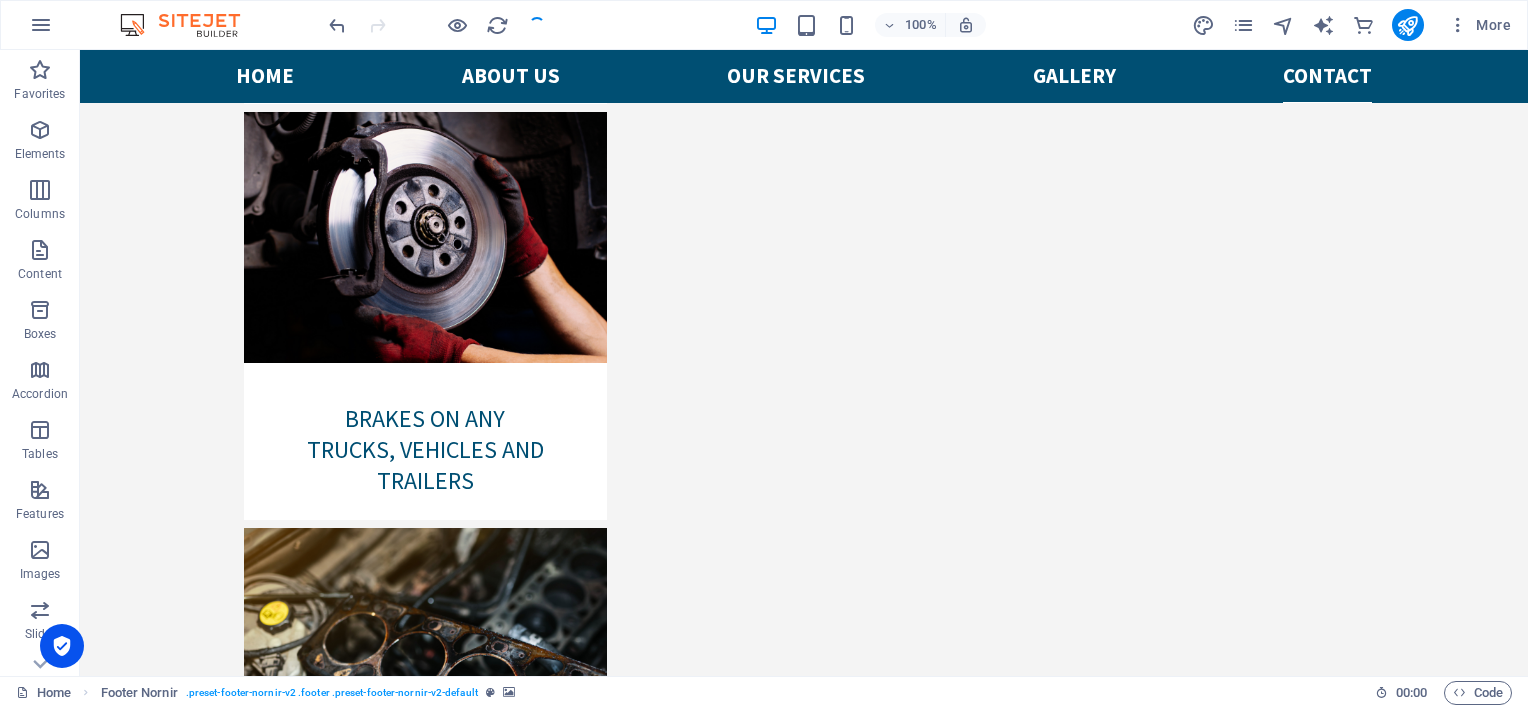 scroll, scrollTop: 6117, scrollLeft: 0, axis: vertical 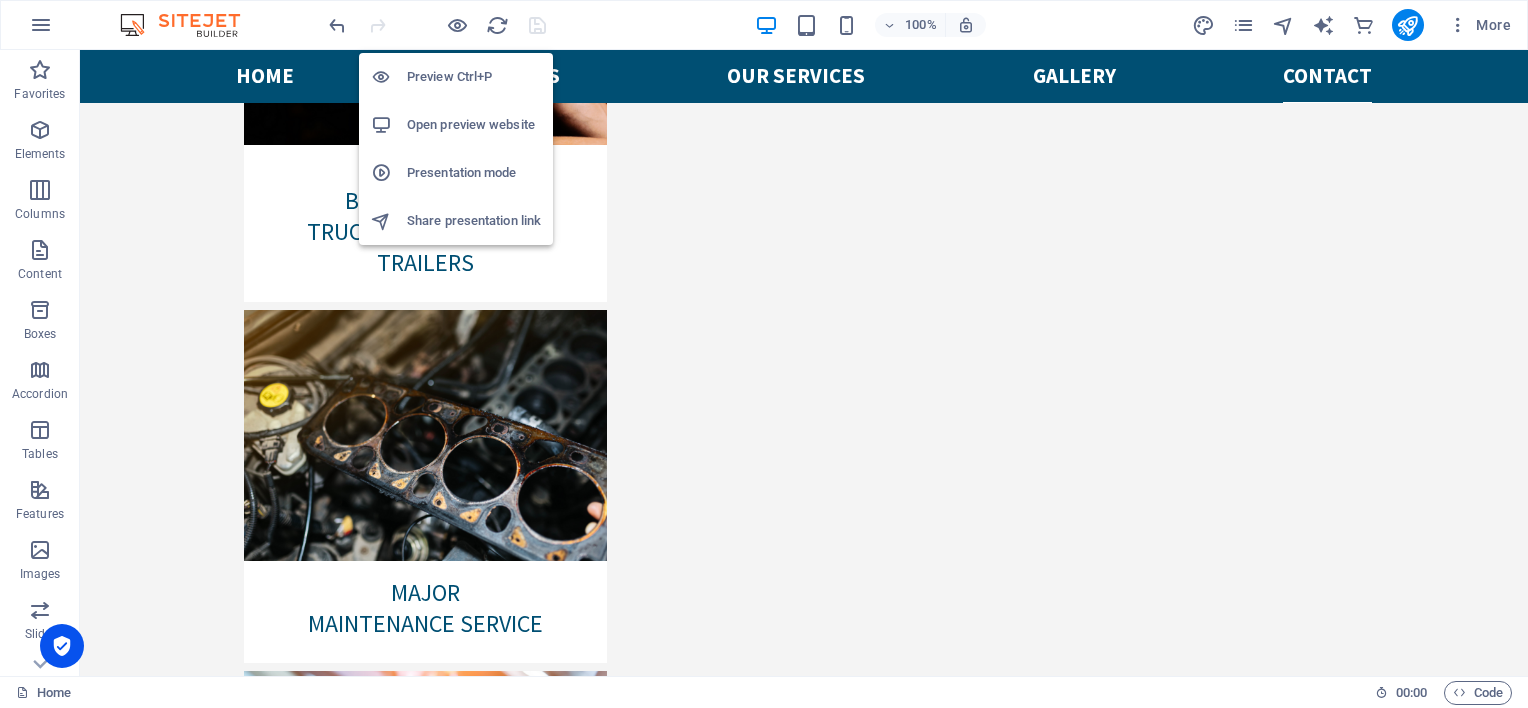 click on "Open preview website" at bounding box center (474, 125) 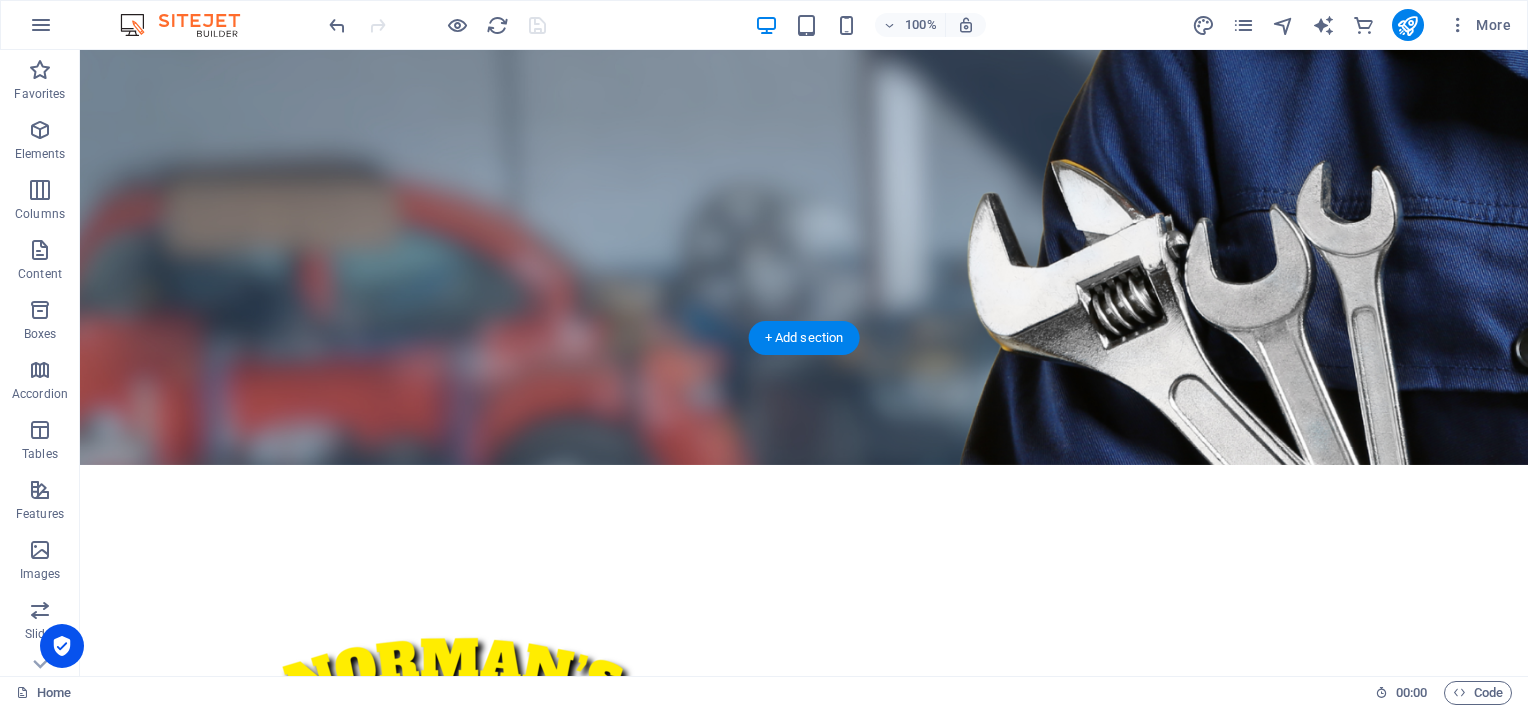 scroll, scrollTop: 117, scrollLeft: 0, axis: vertical 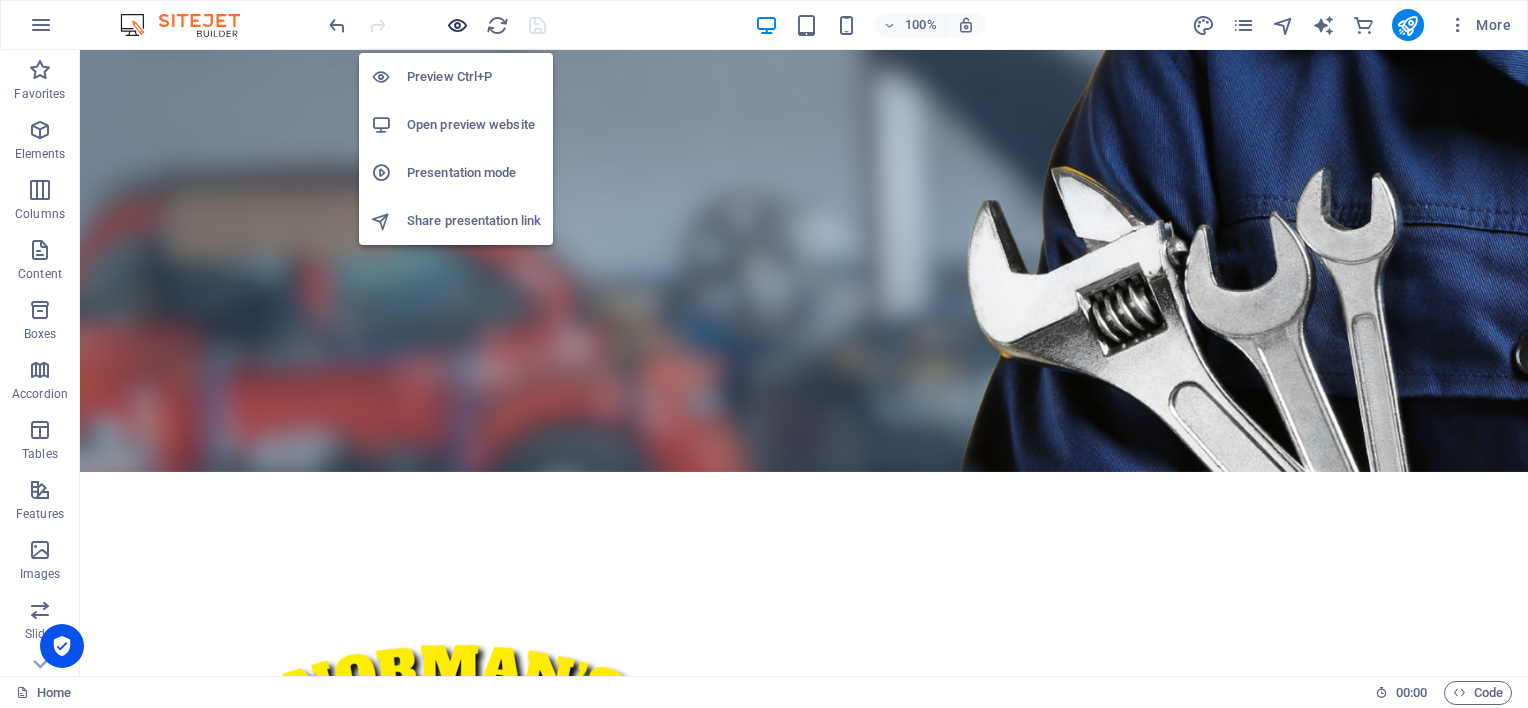 click at bounding box center (457, 25) 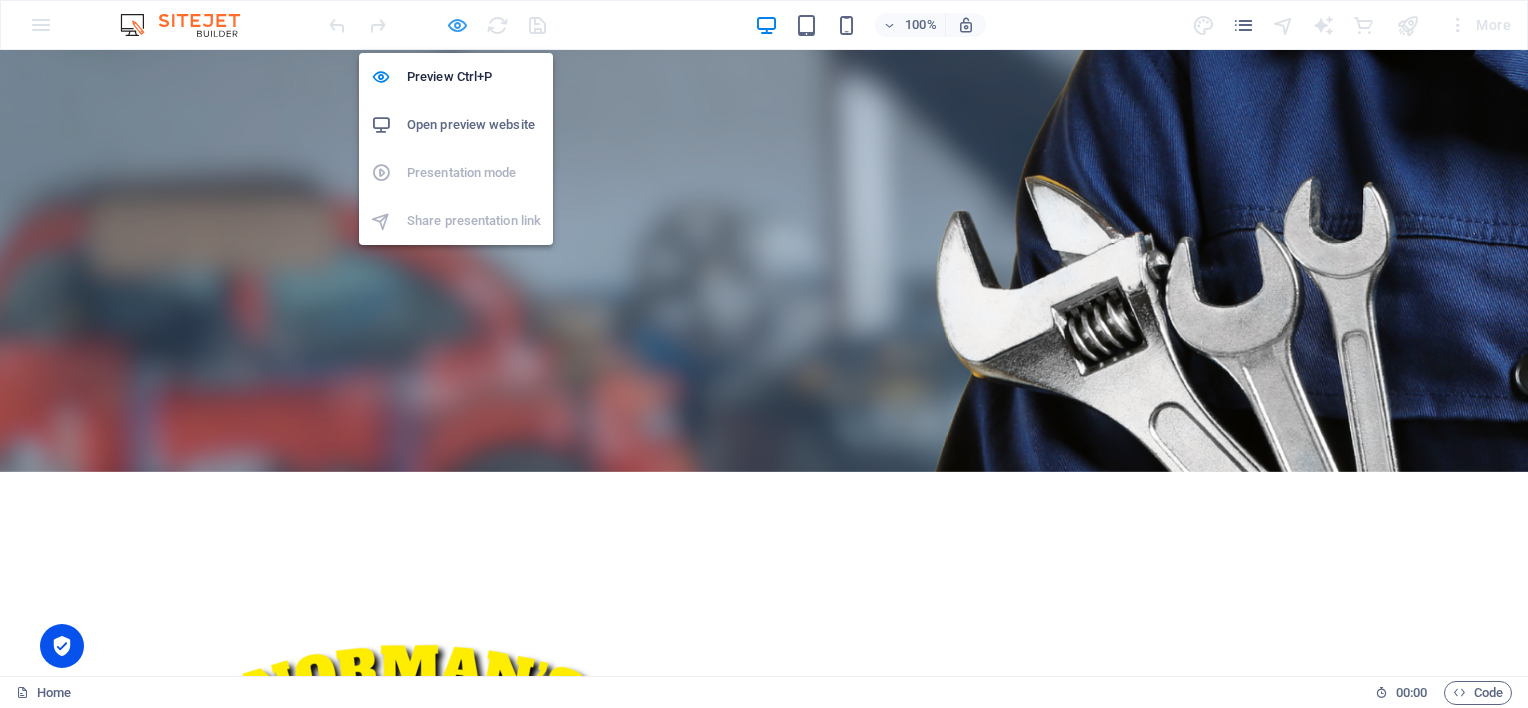 click at bounding box center [457, 25] 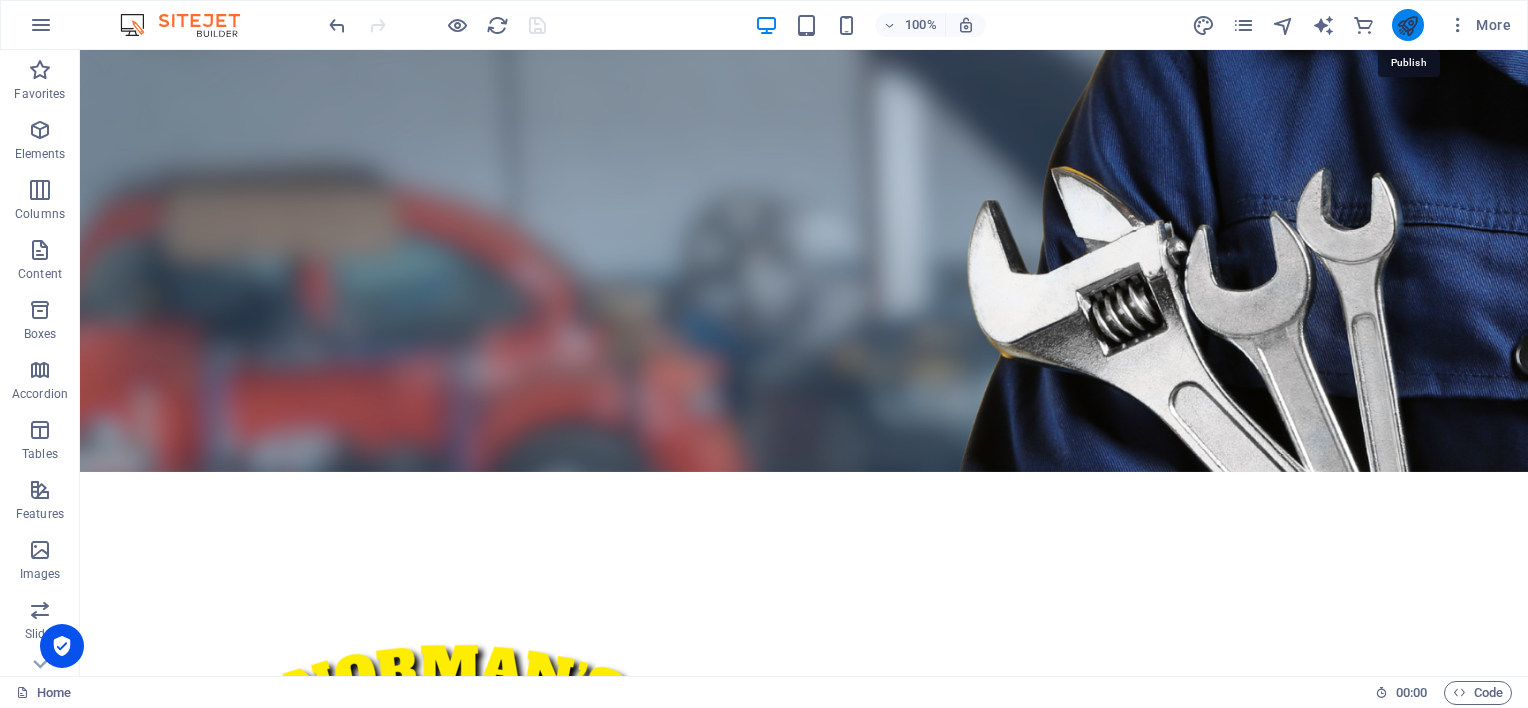 click at bounding box center (1407, 25) 